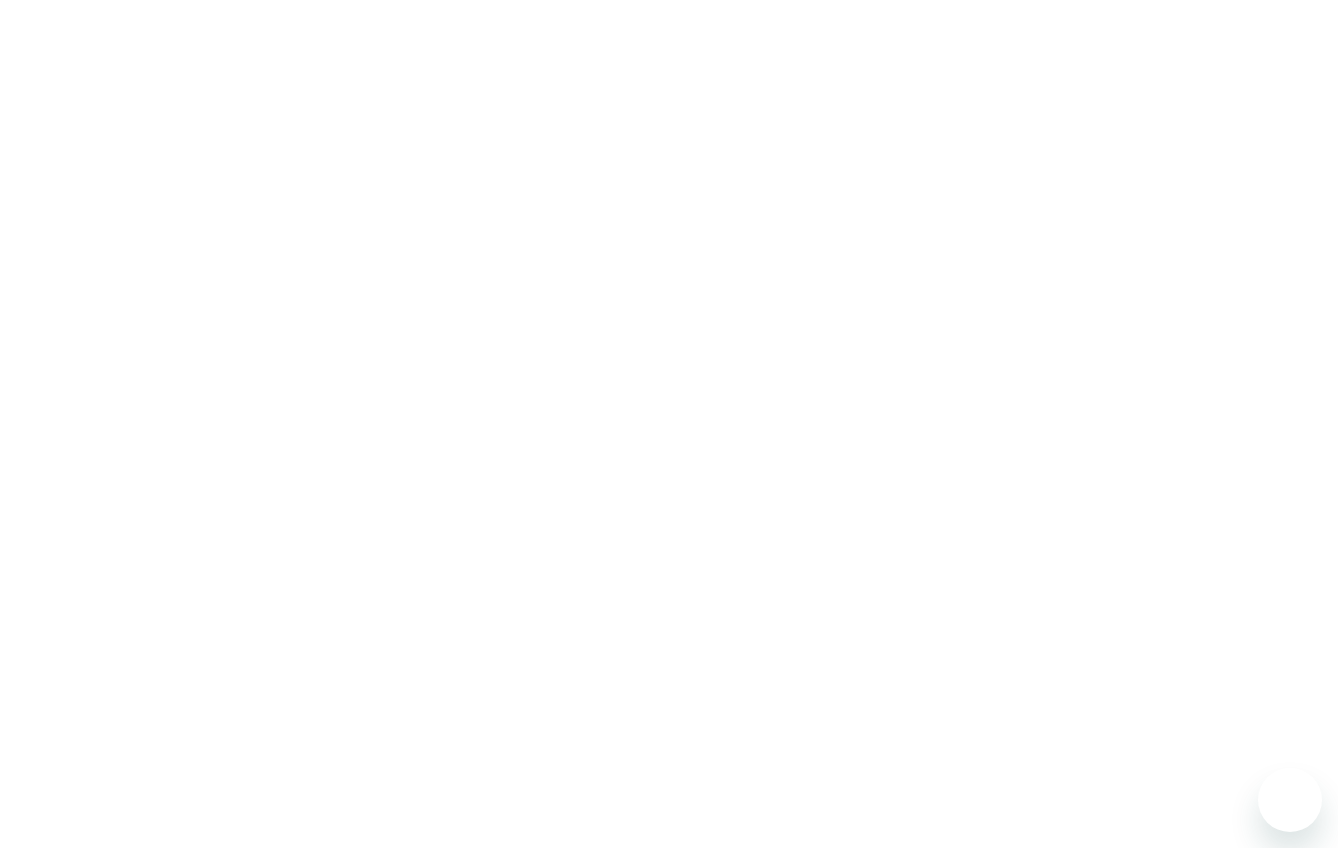 scroll, scrollTop: 0, scrollLeft: 0, axis: both 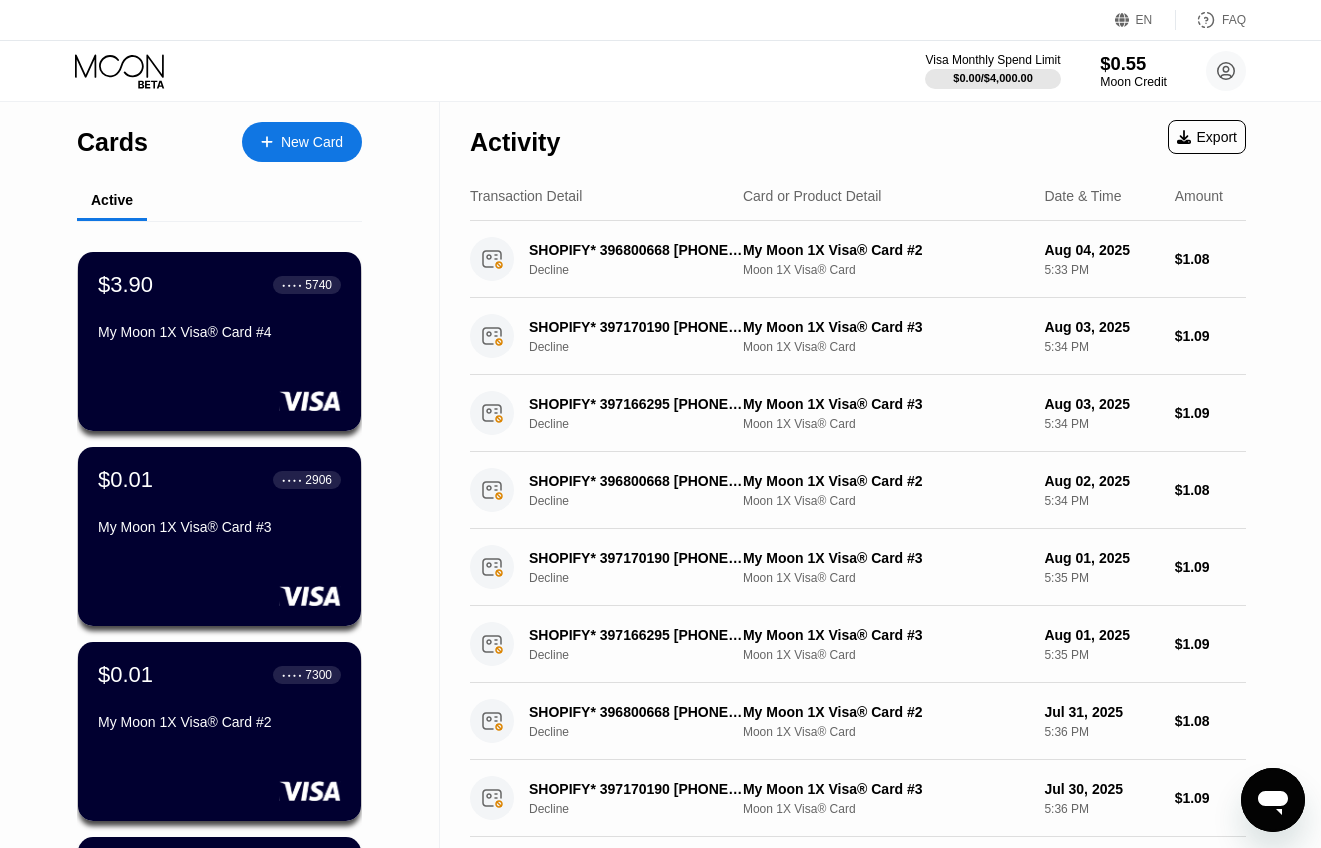 click on "$0.55" at bounding box center [1133, 63] 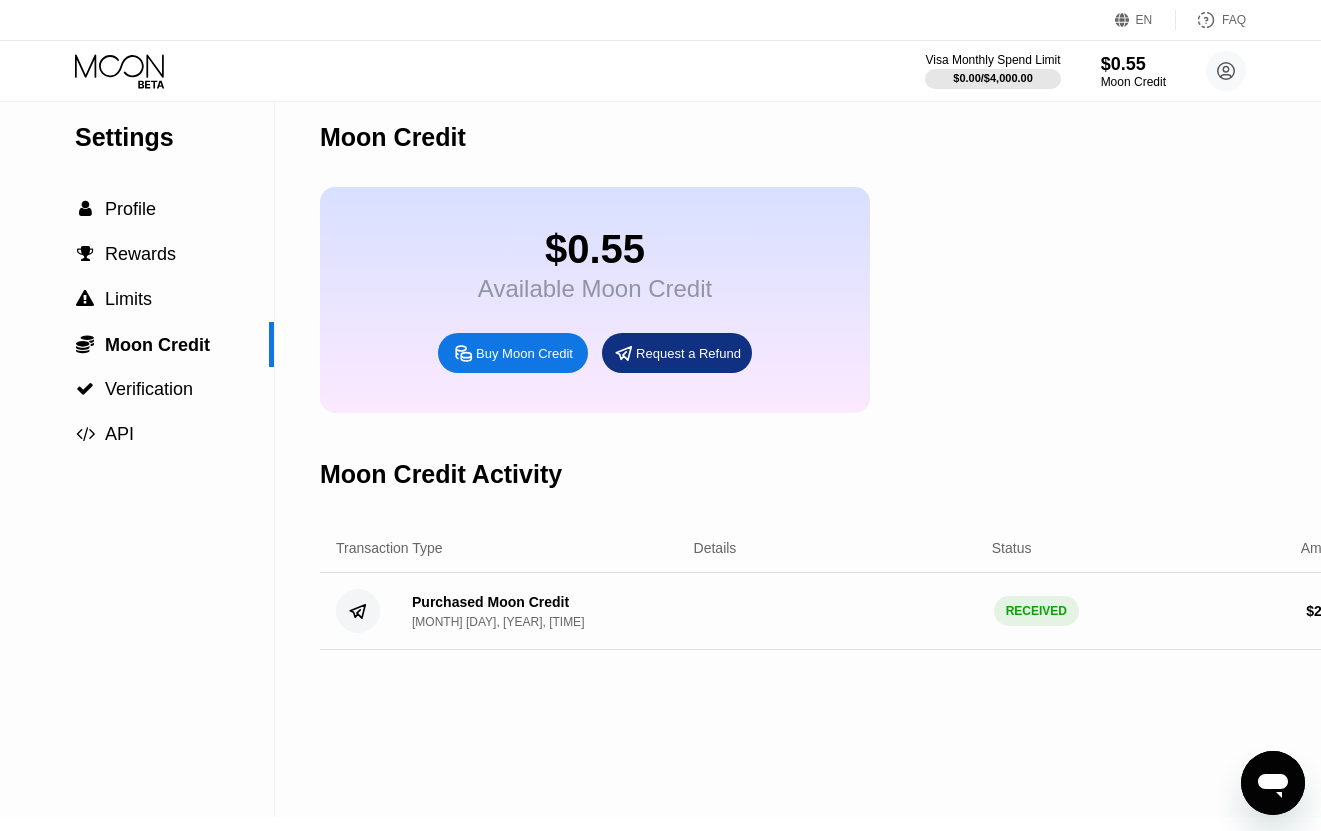 scroll, scrollTop: 0, scrollLeft: 0, axis: both 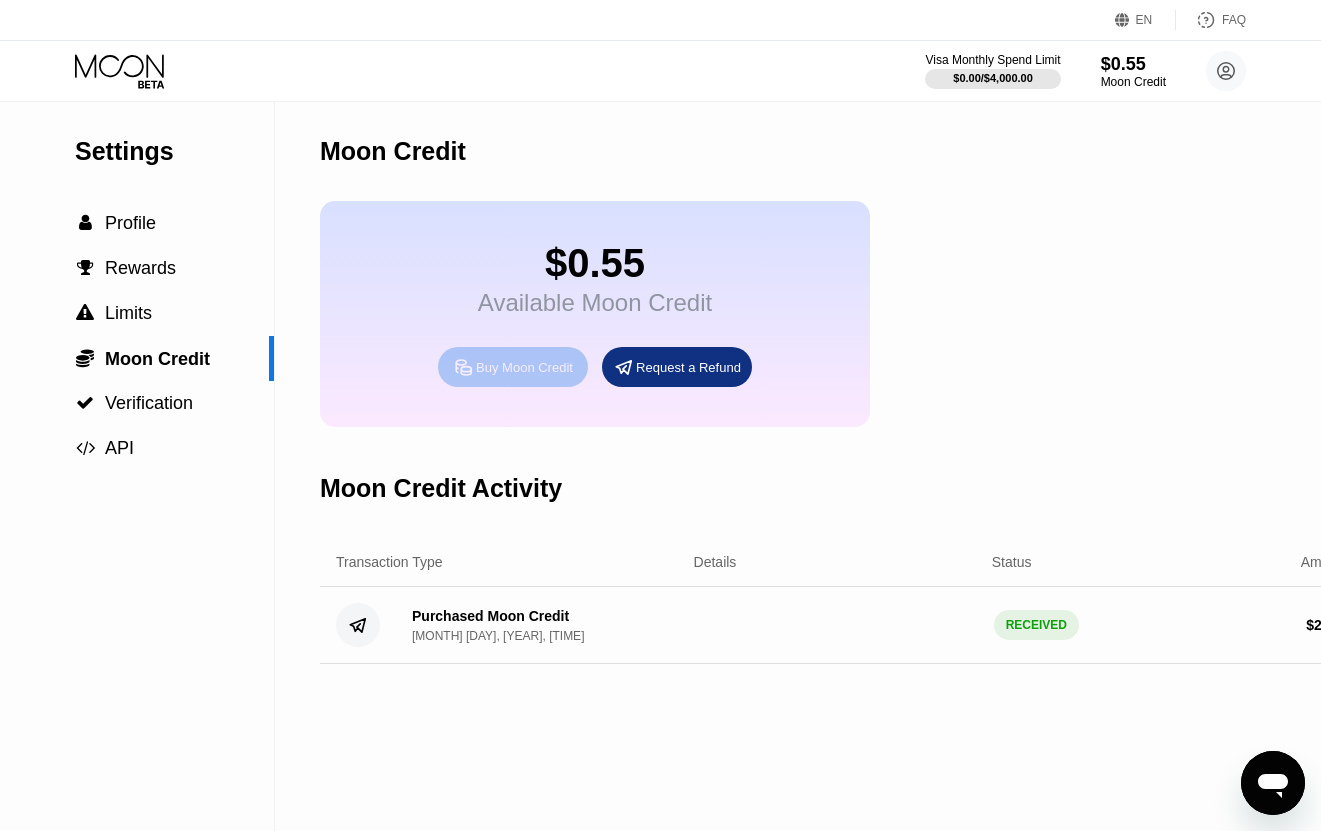 click on "Buy Moon Credit" at bounding box center [524, 367] 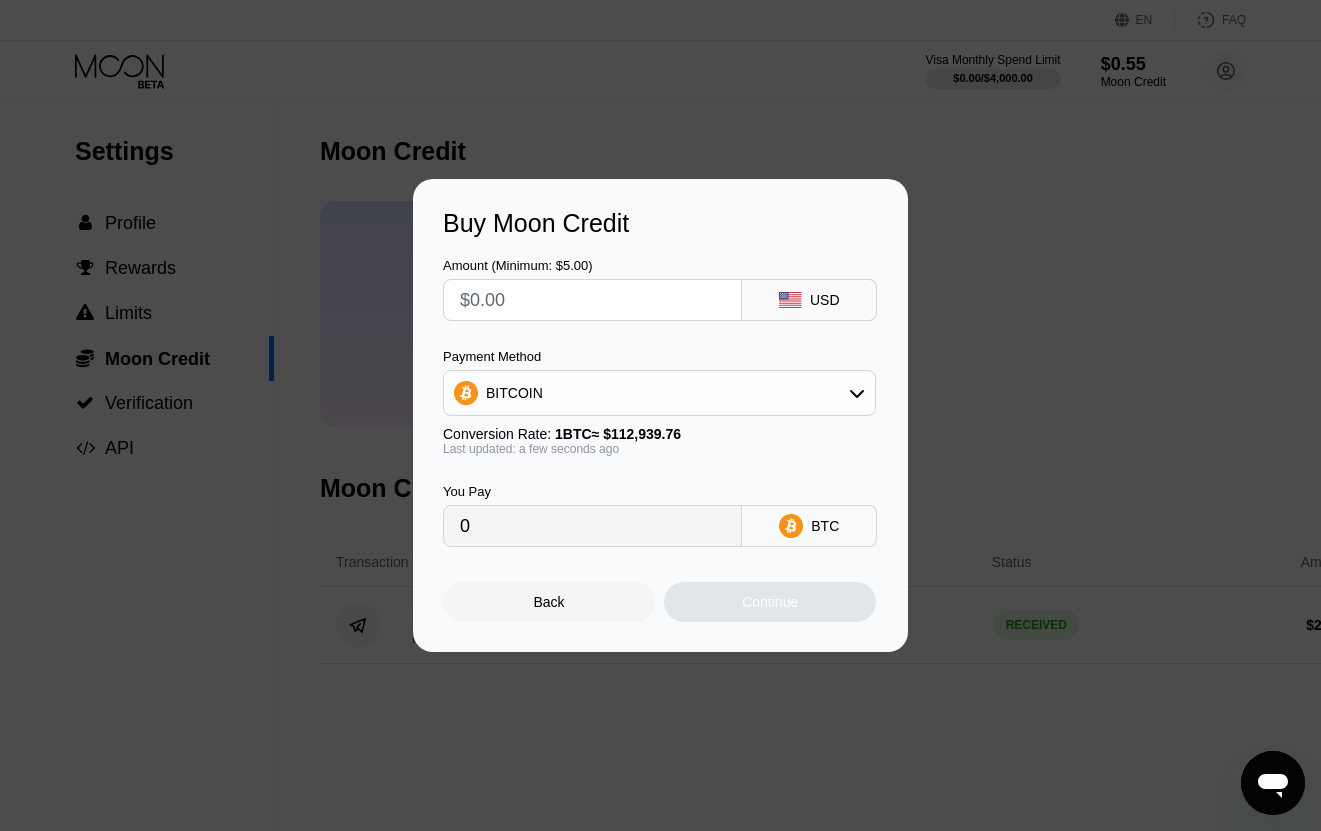 click at bounding box center [592, 300] 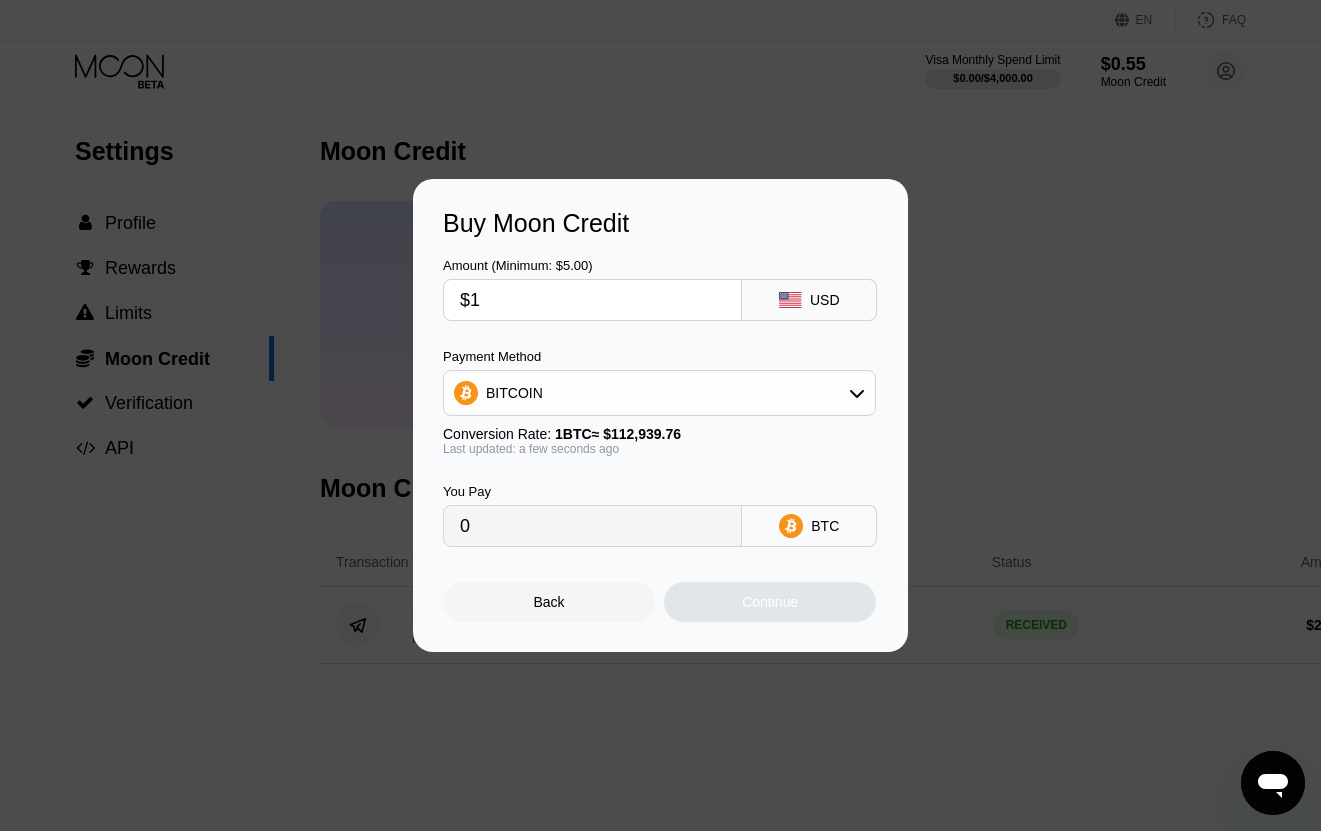 type on "$15" 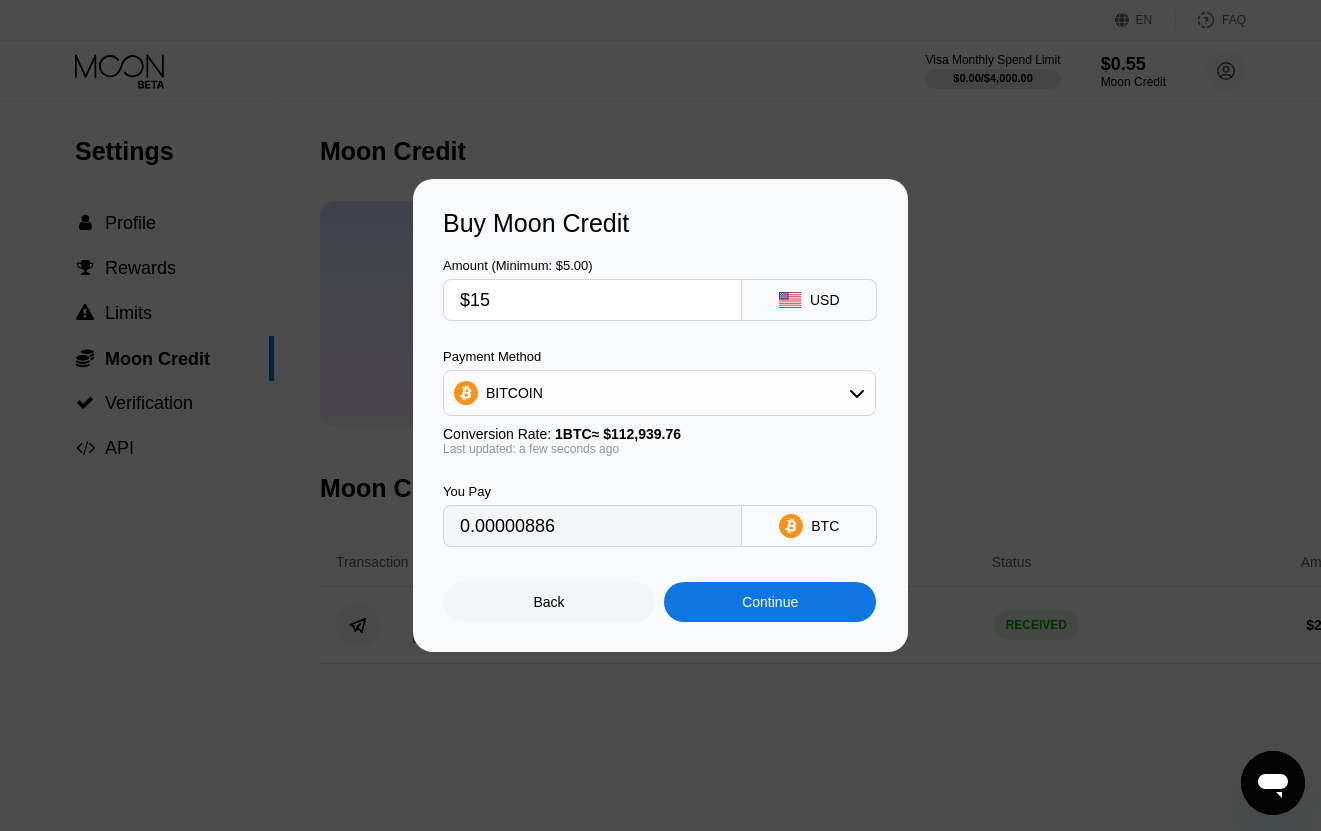 type on "0.00013282" 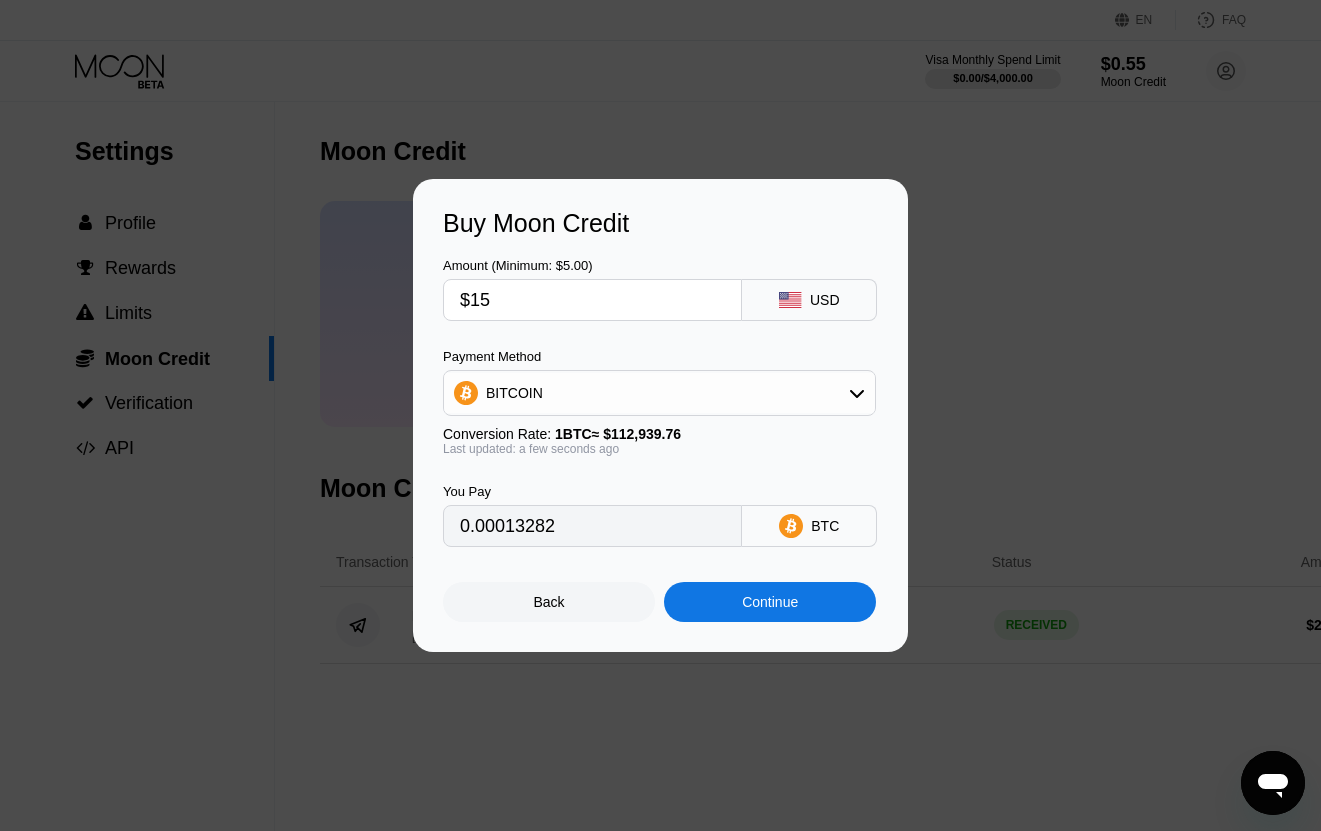 type on "$15" 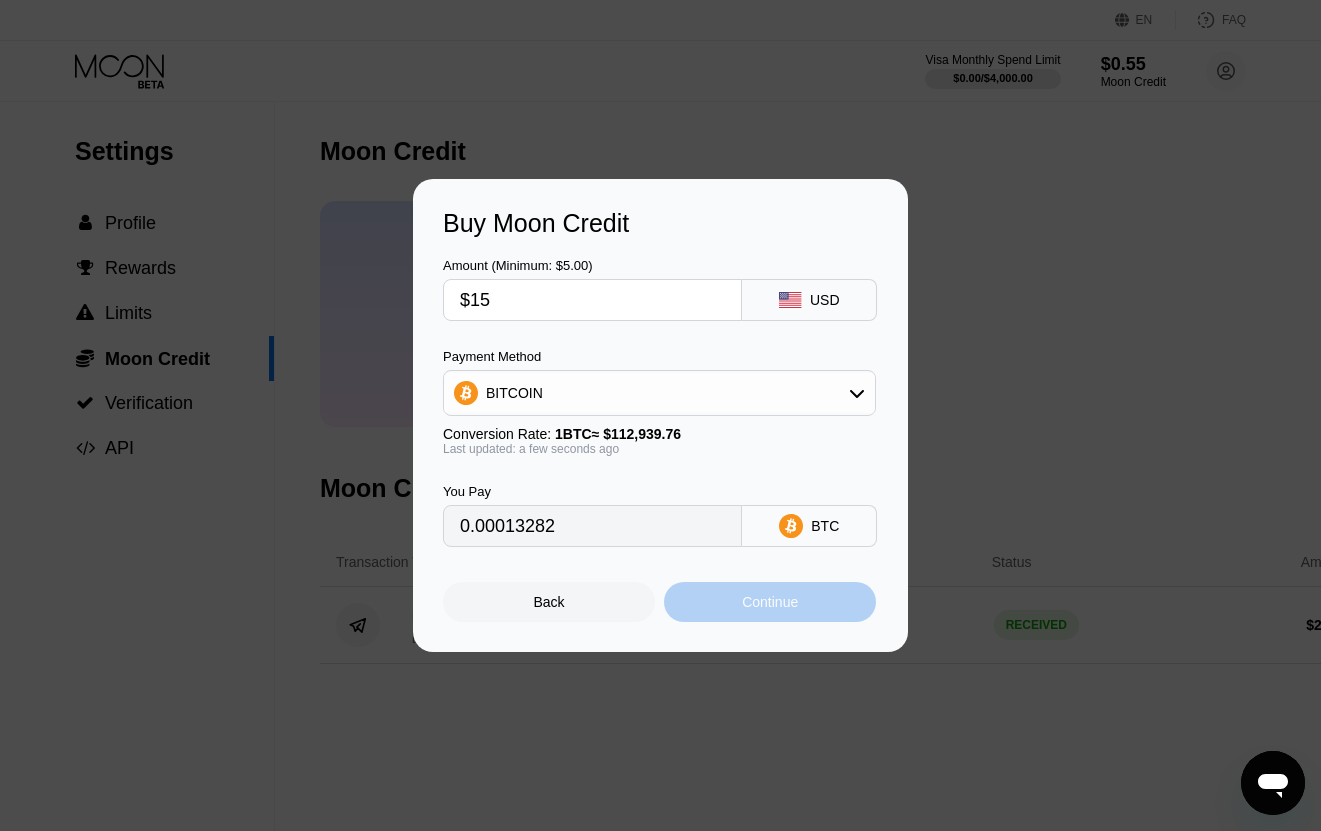 click on "Continue" at bounding box center (770, 602) 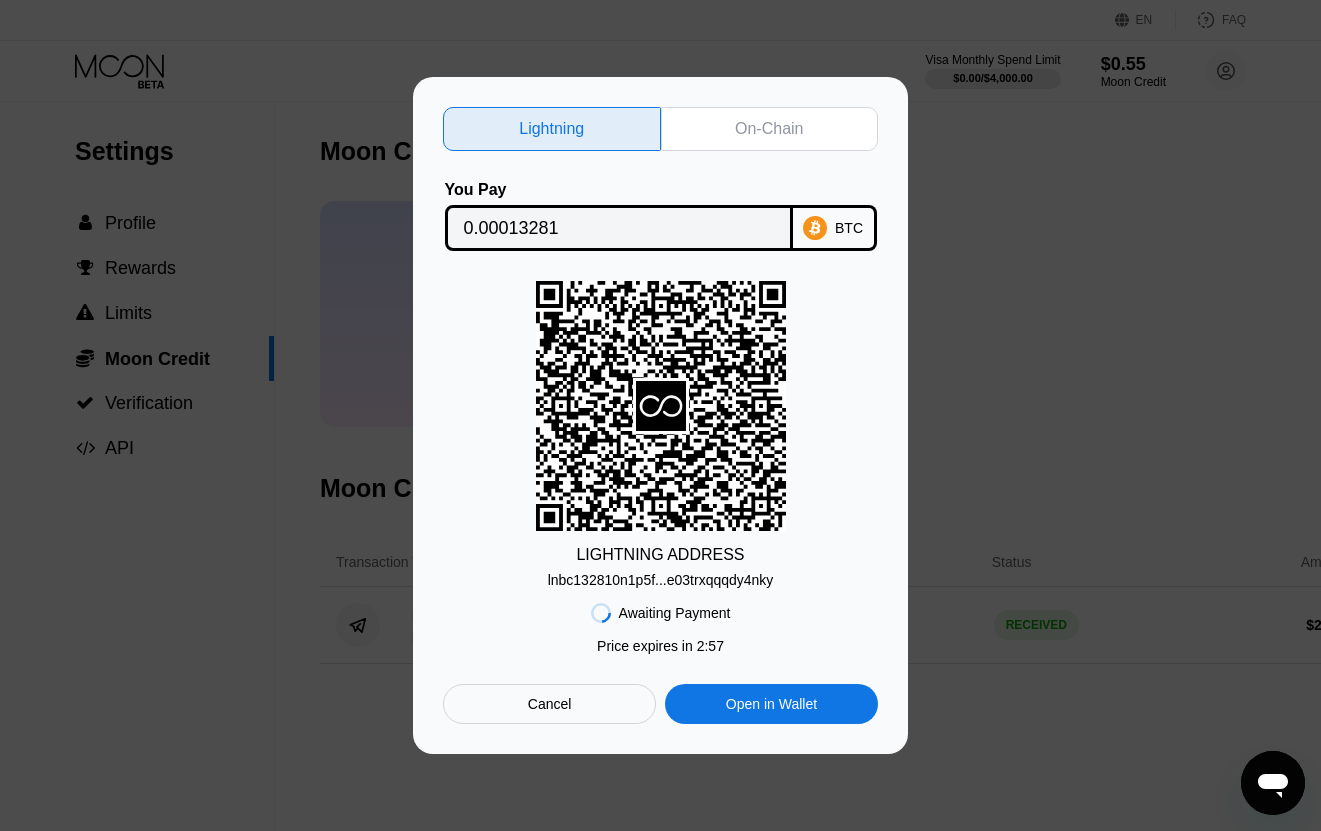click on "lnbc132810n1p5f...e03trxqqqdy4nky" at bounding box center [661, 580] 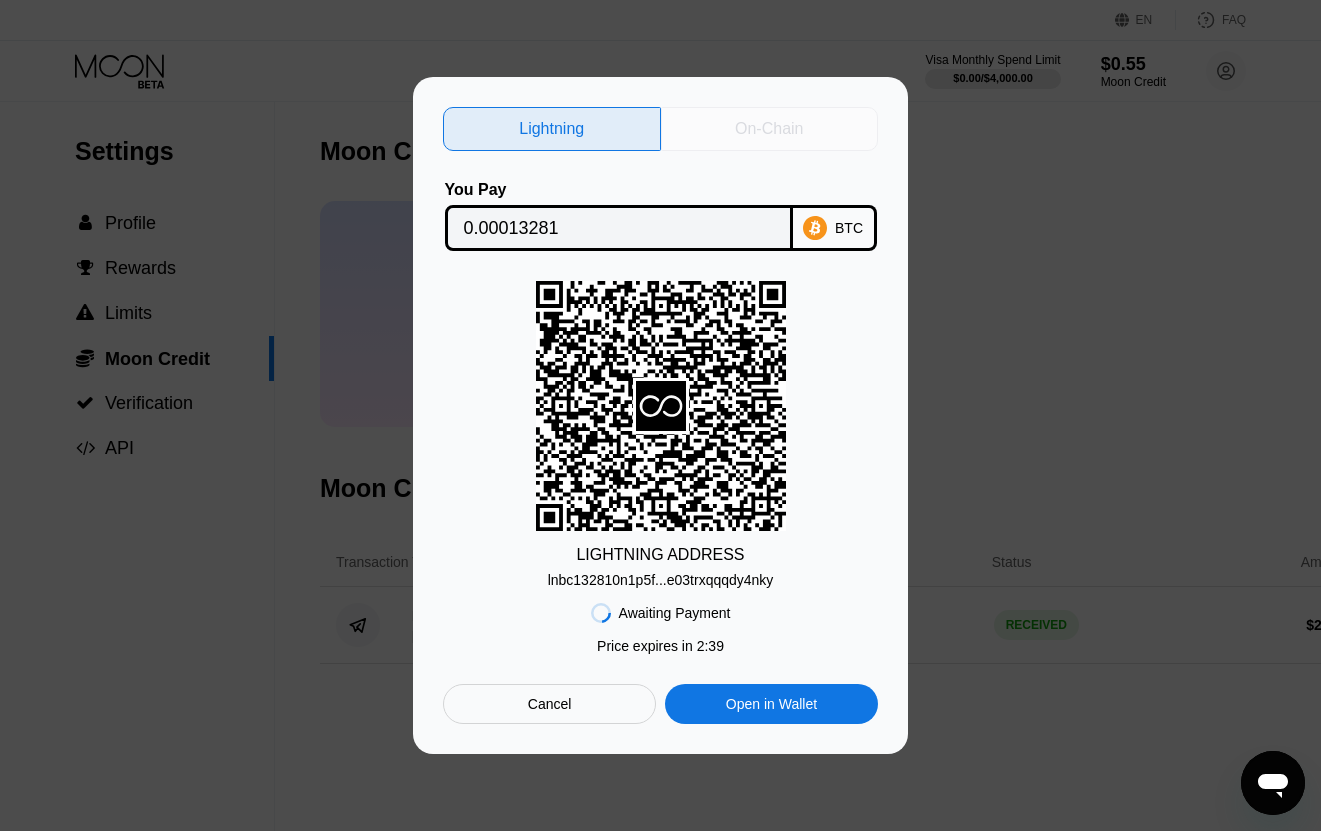 click on "On-Chain" at bounding box center [769, 129] 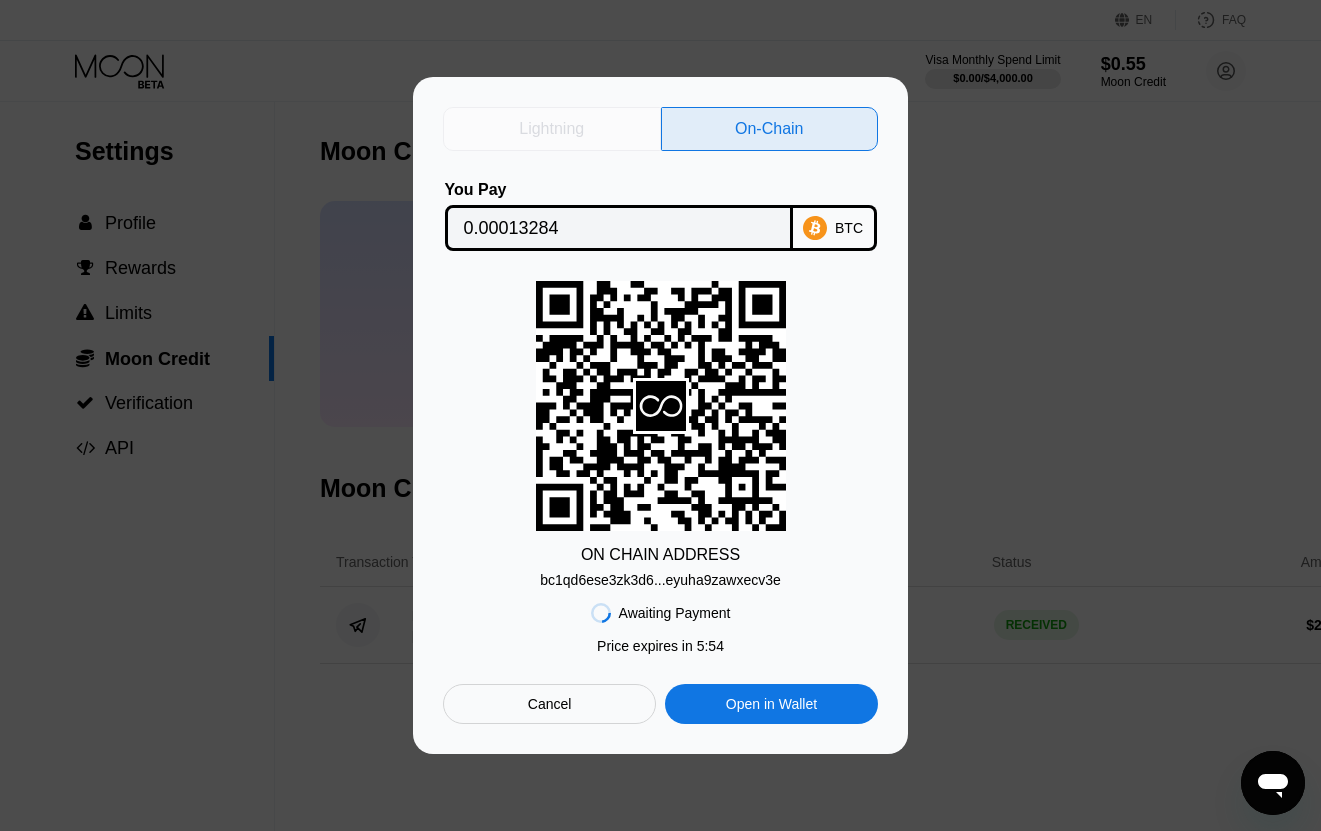 click on "Lightning" at bounding box center [551, 129] 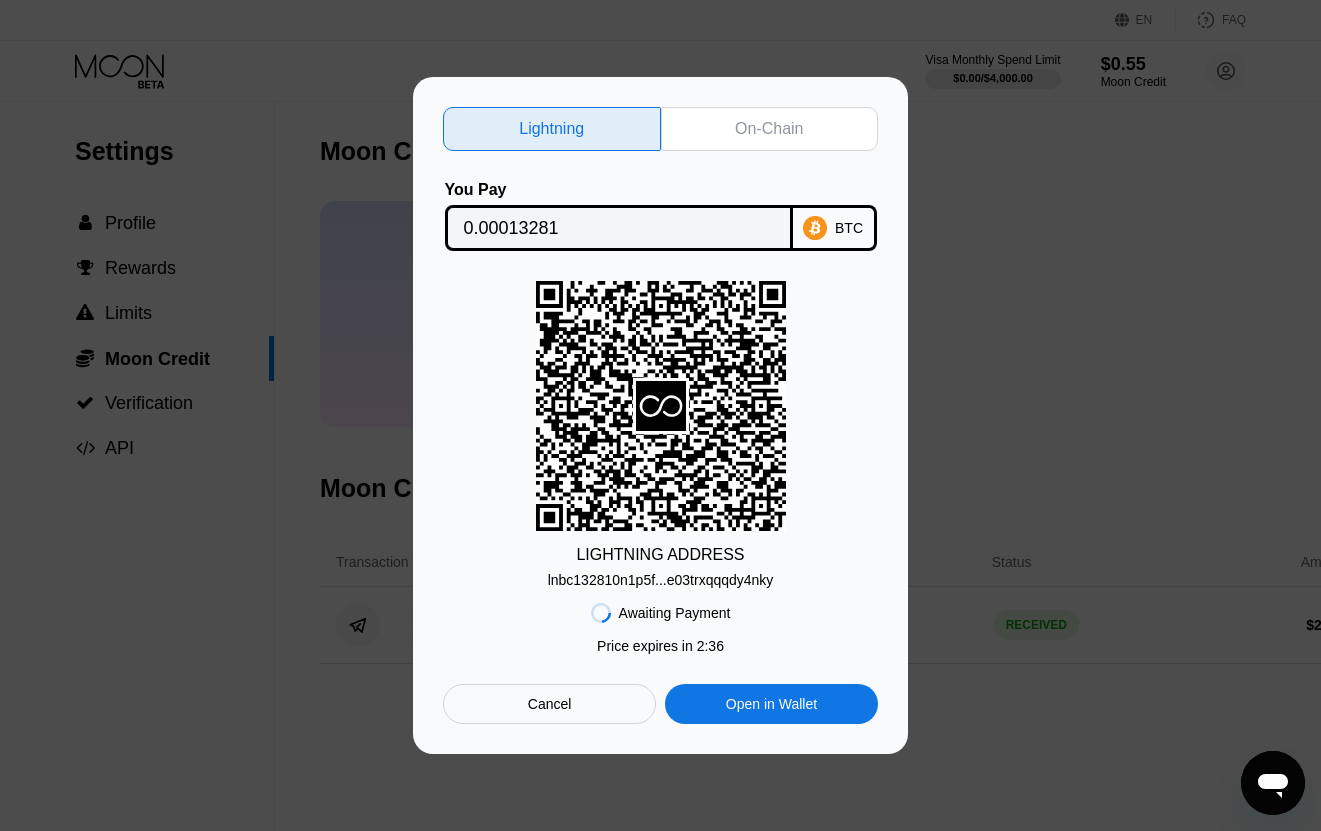 click on "On-Chain" at bounding box center [770, 129] 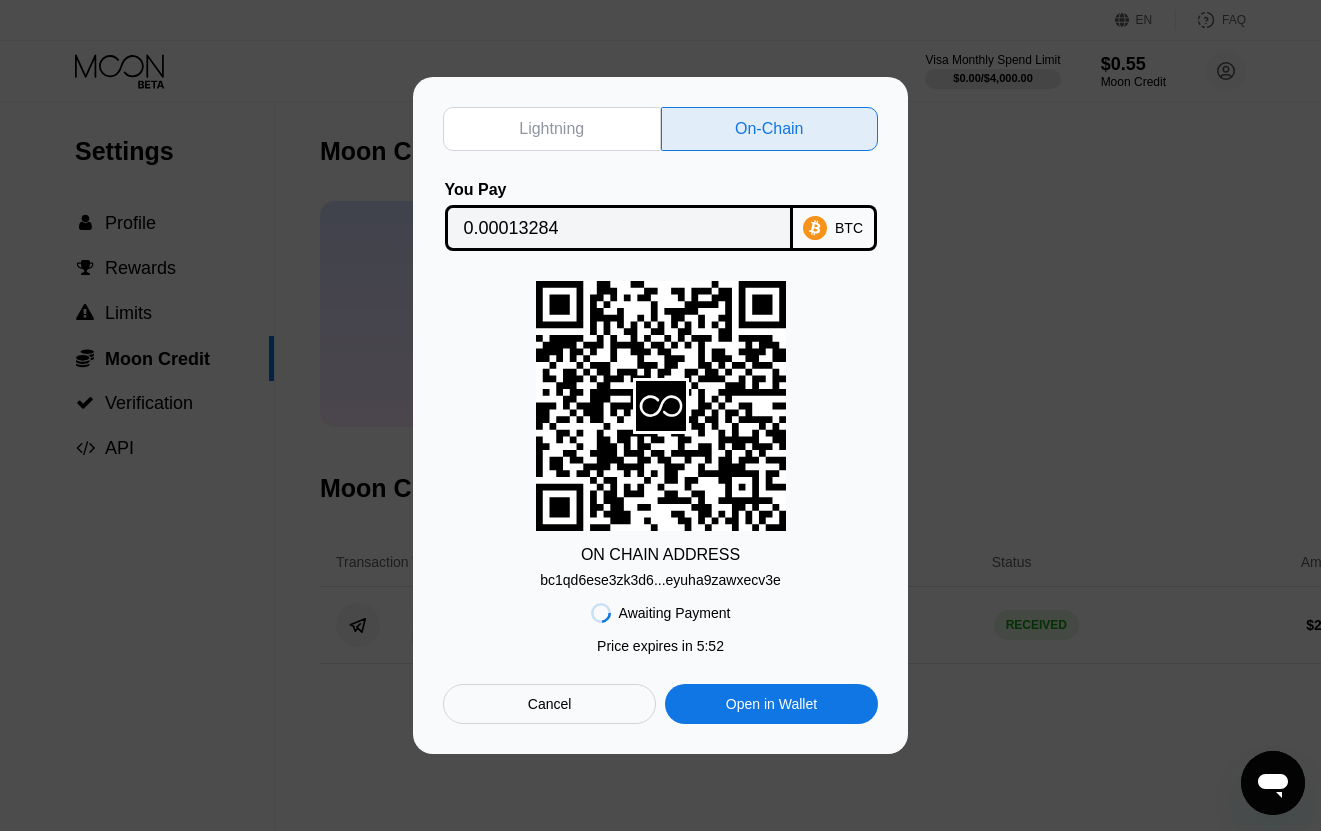 click on "bc1qd6ese3zk3d6...eyuha9zawxecv3e" at bounding box center (660, 580) 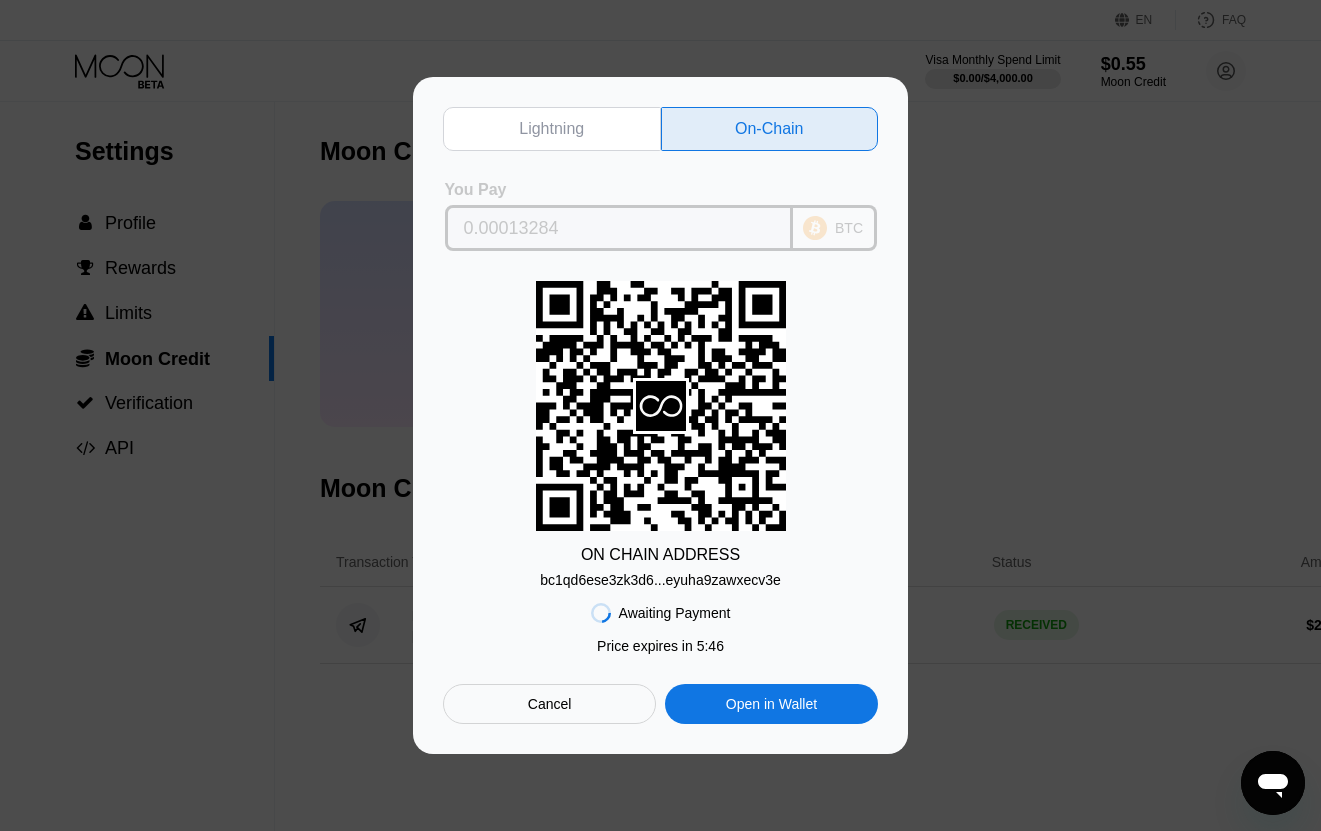 drag, startPoint x: 580, startPoint y: 222, endPoint x: 397, endPoint y: 226, distance: 183.04372 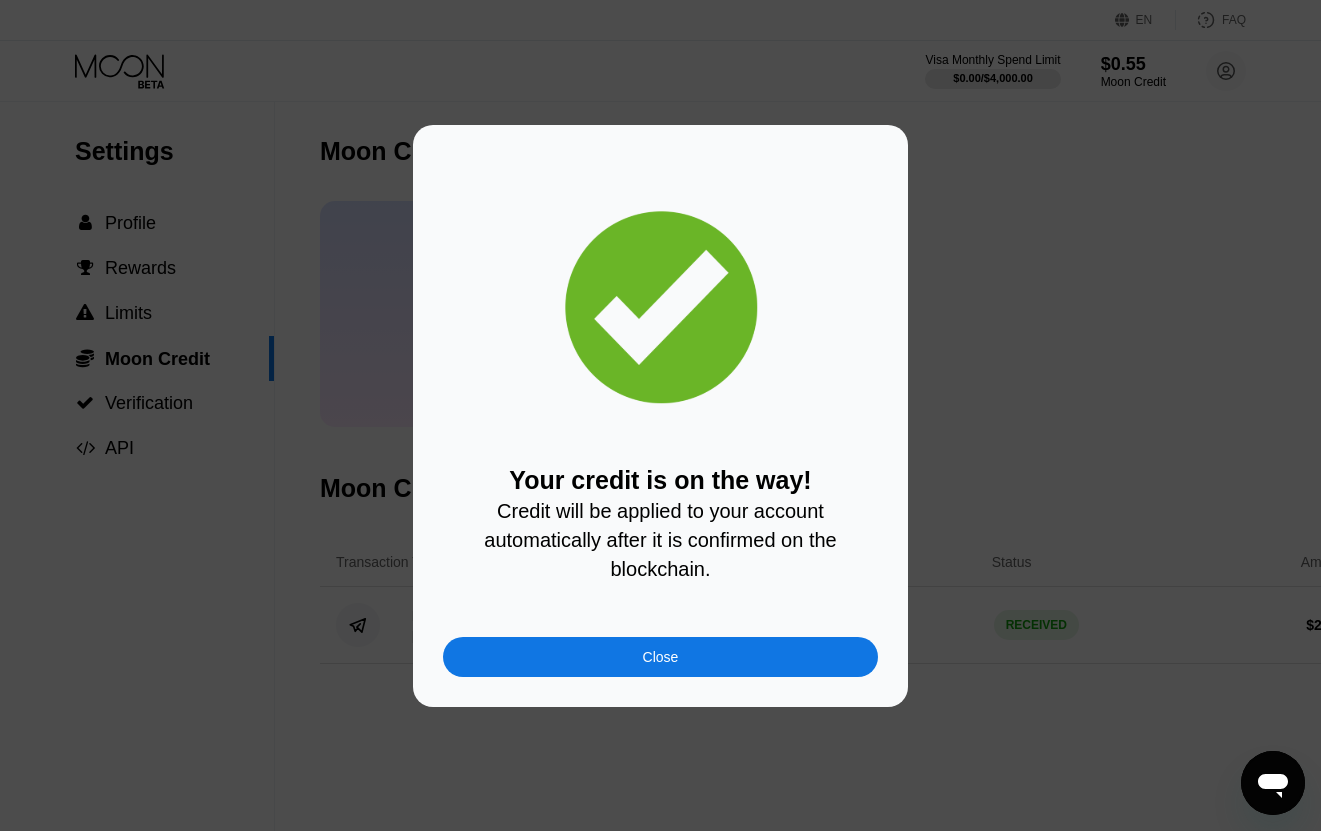 click on "Close" at bounding box center (660, 657) 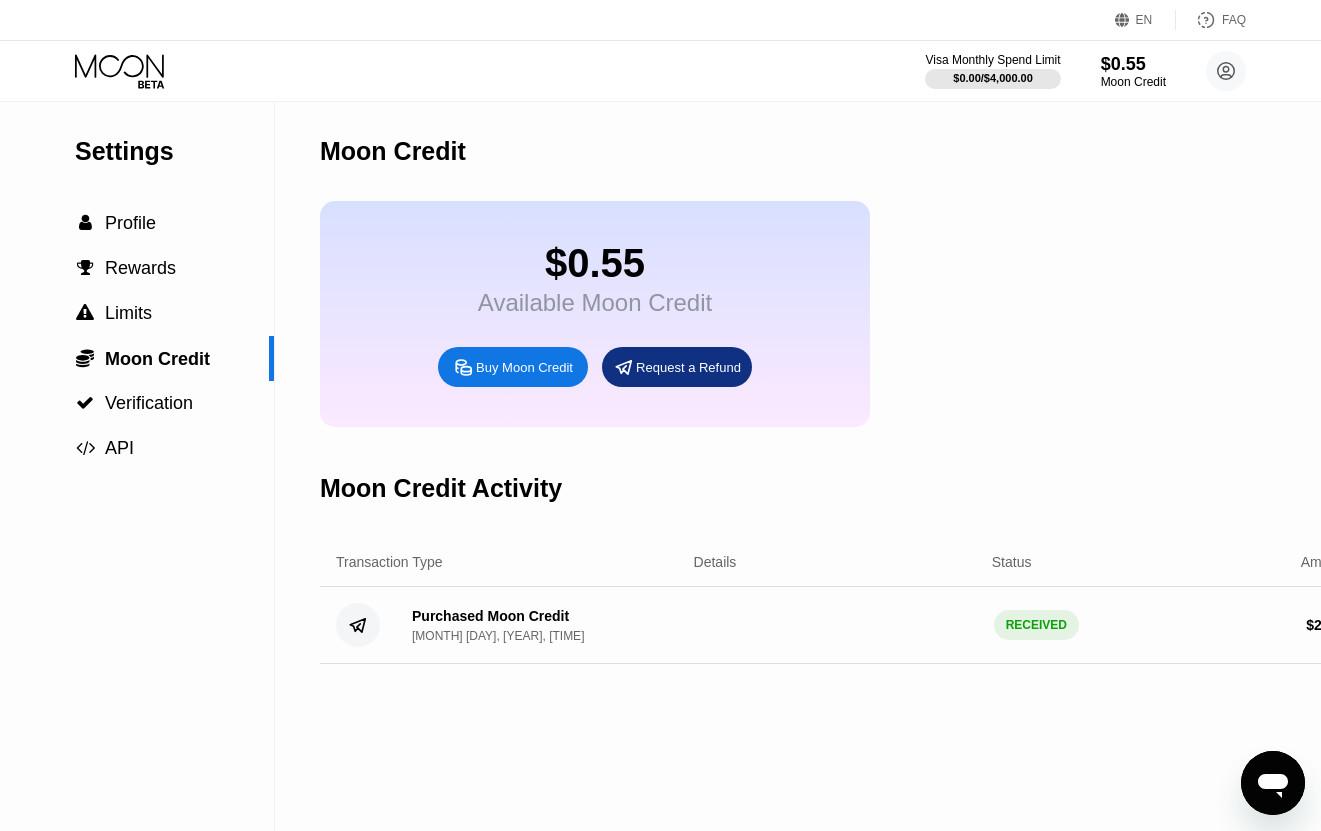 click on "Moon Credit" at bounding box center [842, 151] 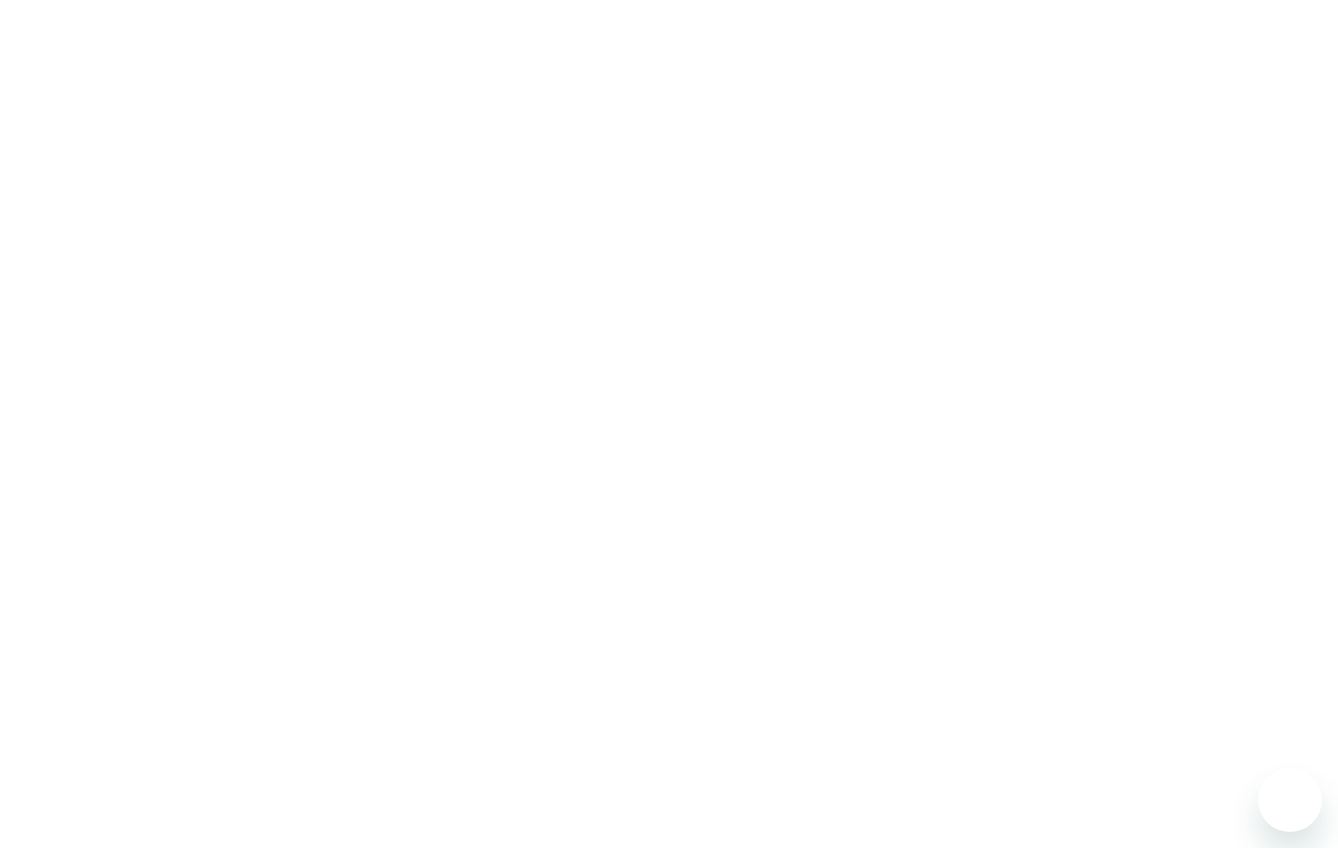 scroll, scrollTop: 0, scrollLeft: 0, axis: both 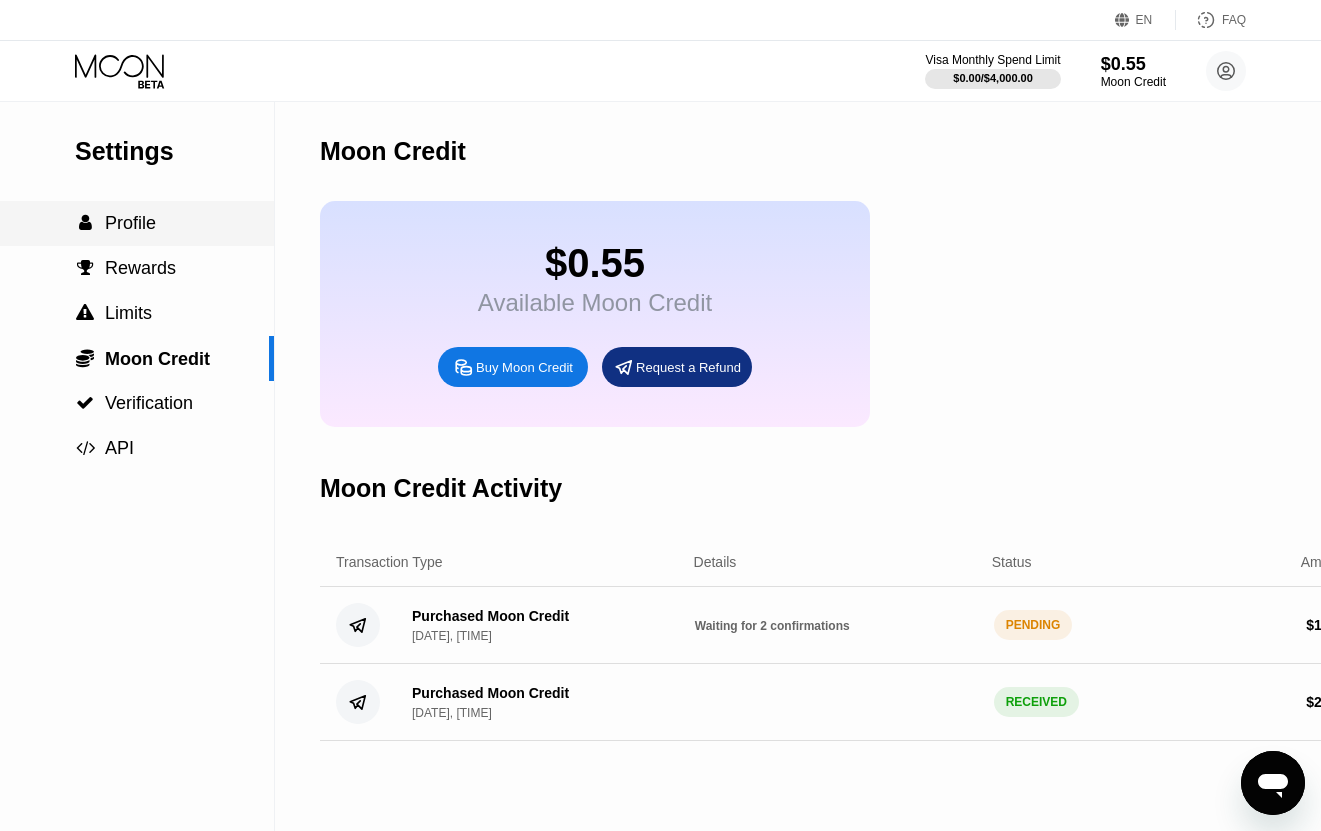 click on "Profile" at bounding box center [130, 223] 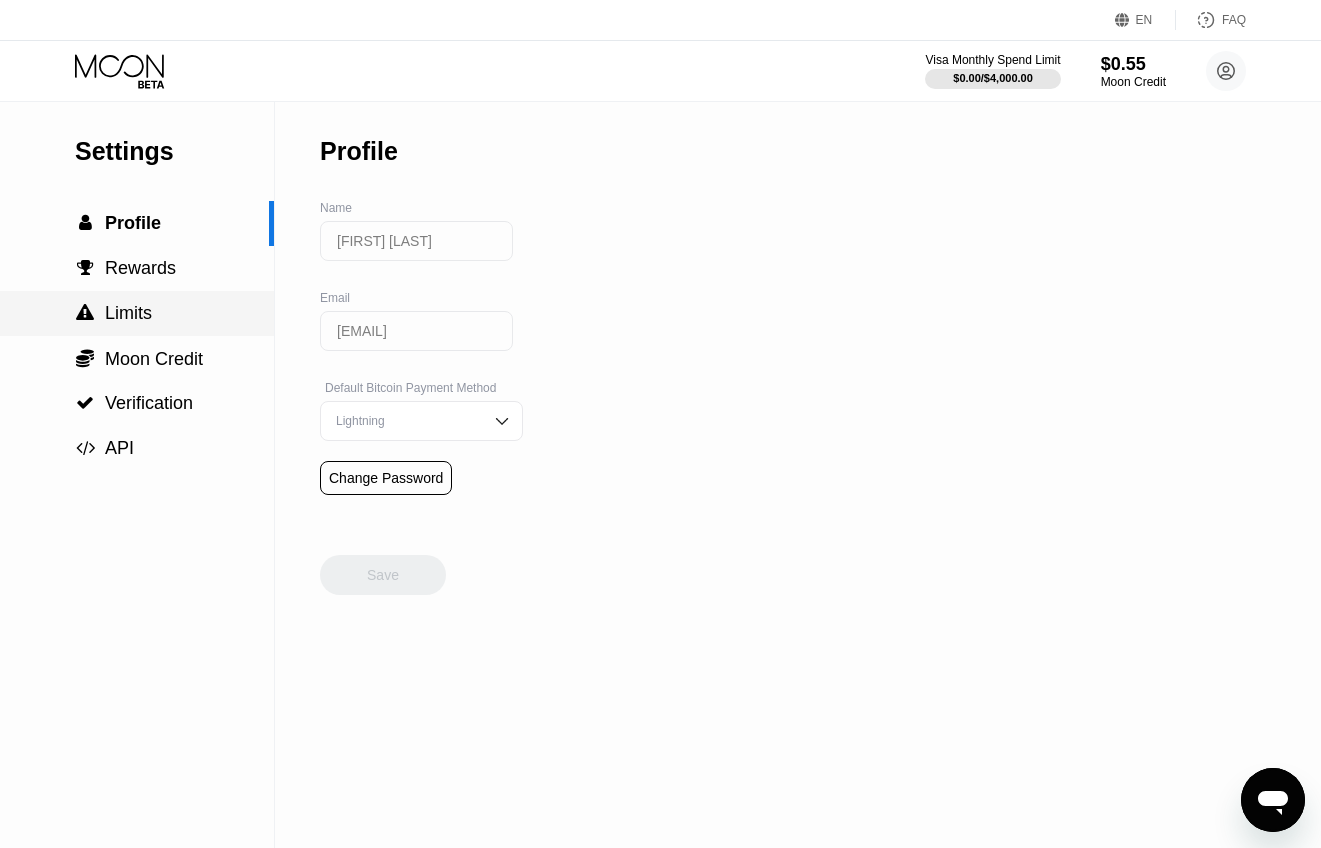 click on "Rewards" at bounding box center (140, 268) 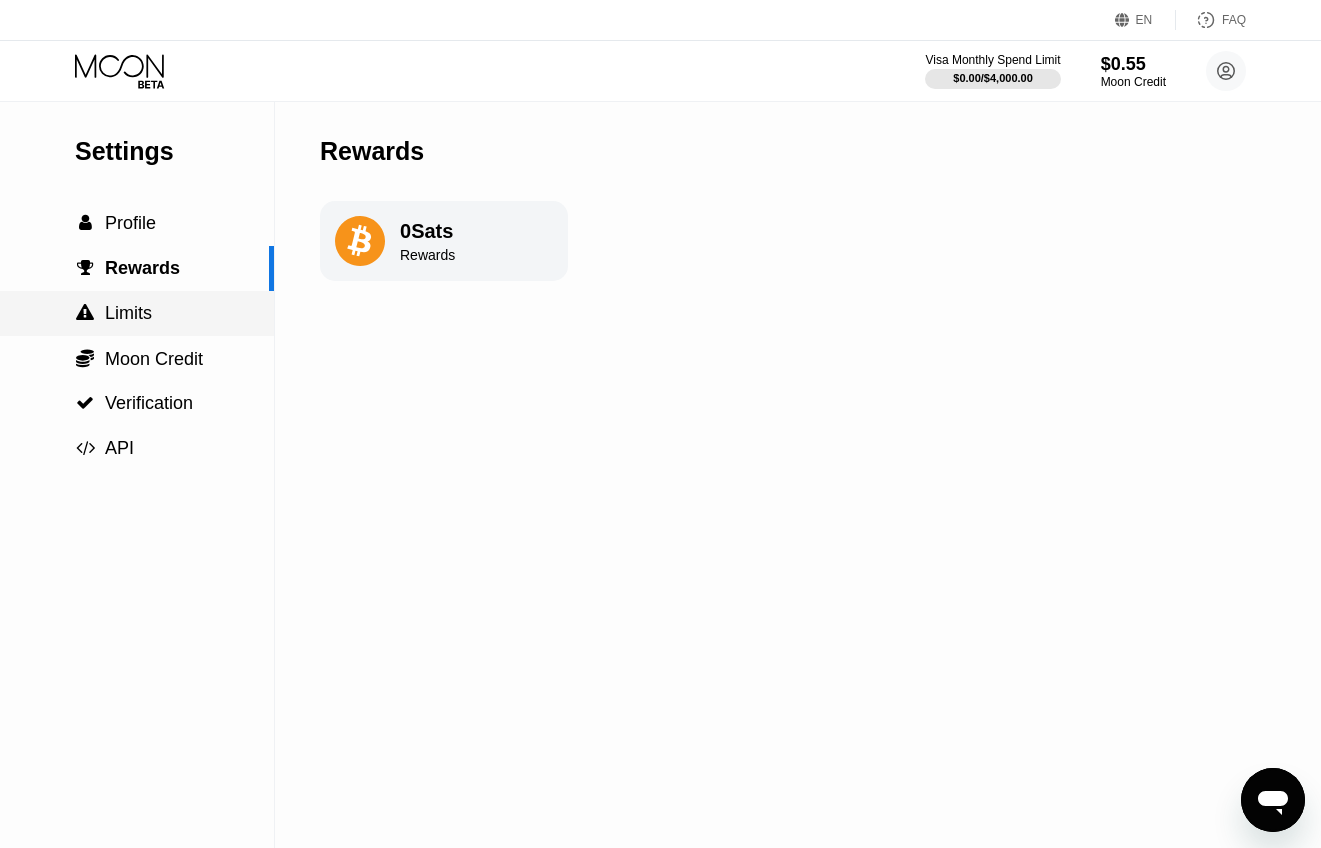 click on "Limits" at bounding box center [128, 313] 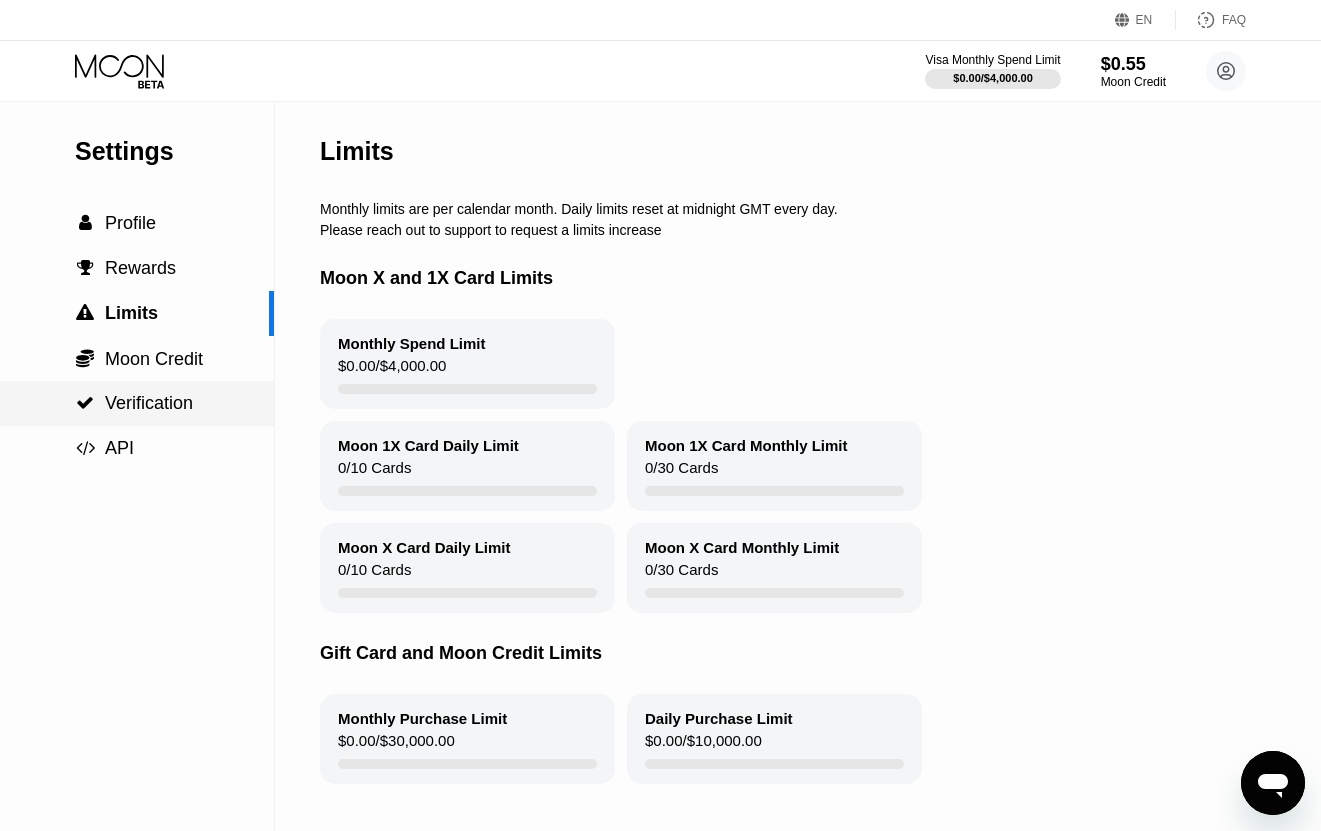 click on "Verification" at bounding box center [149, 403] 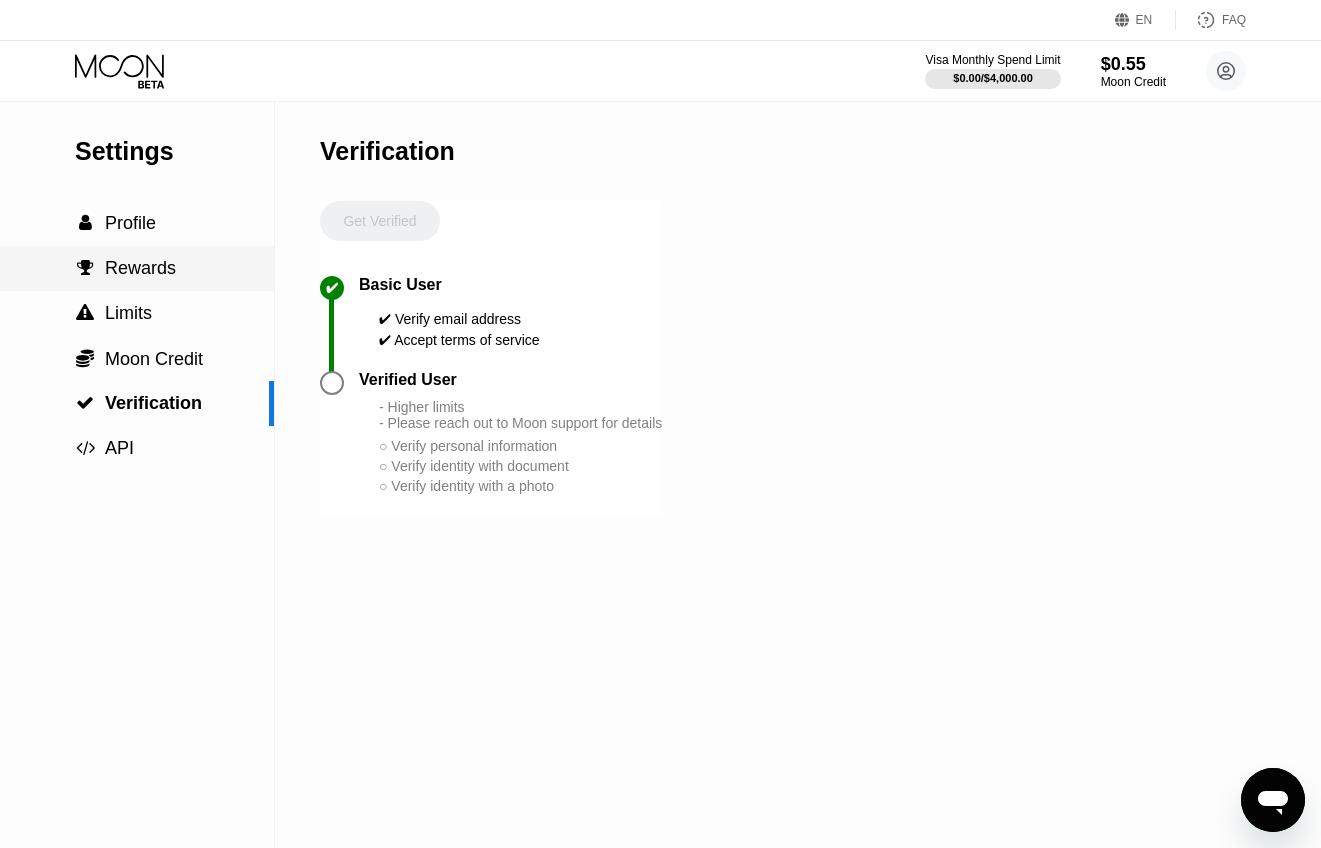 click on "Rewards" at bounding box center (140, 268) 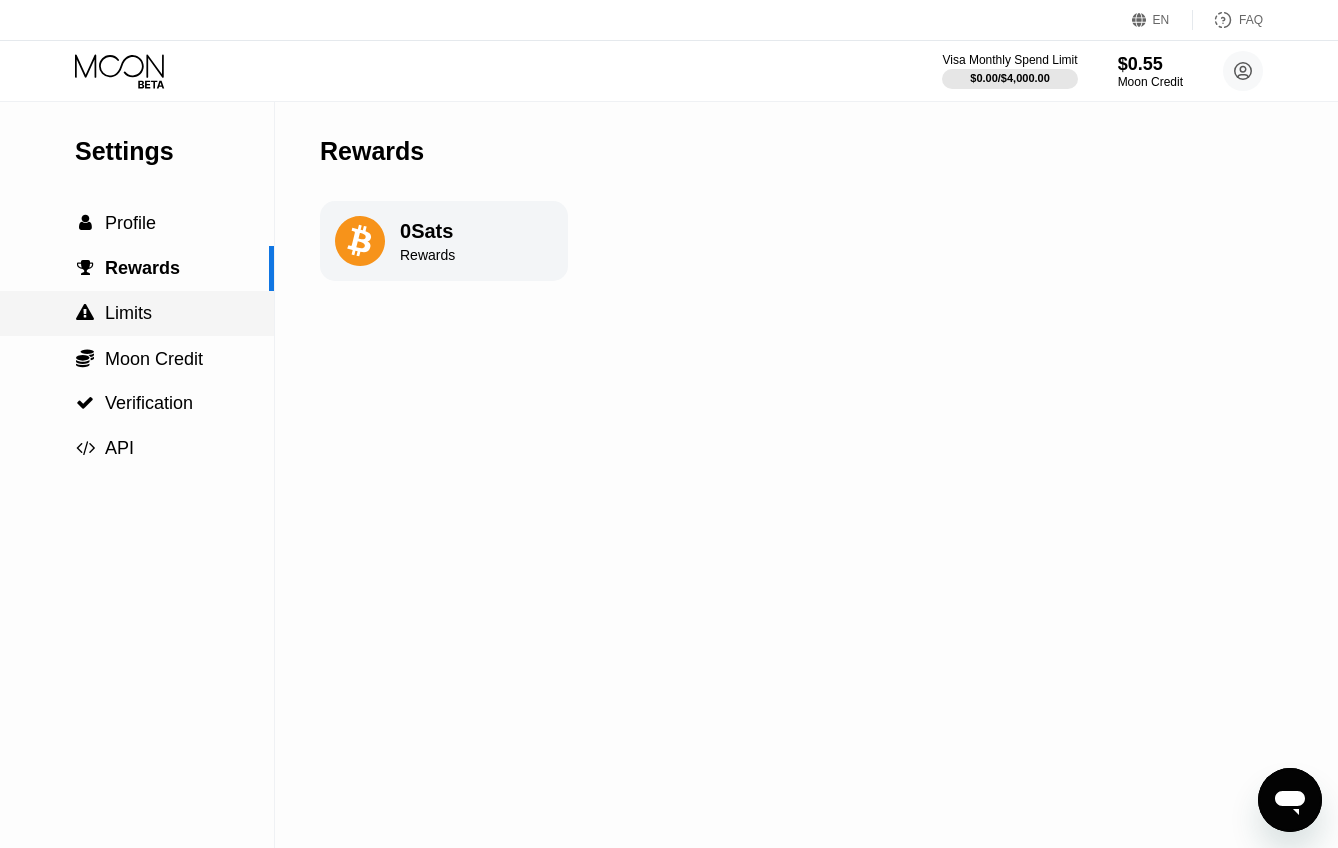click on "Limits" at bounding box center (128, 313) 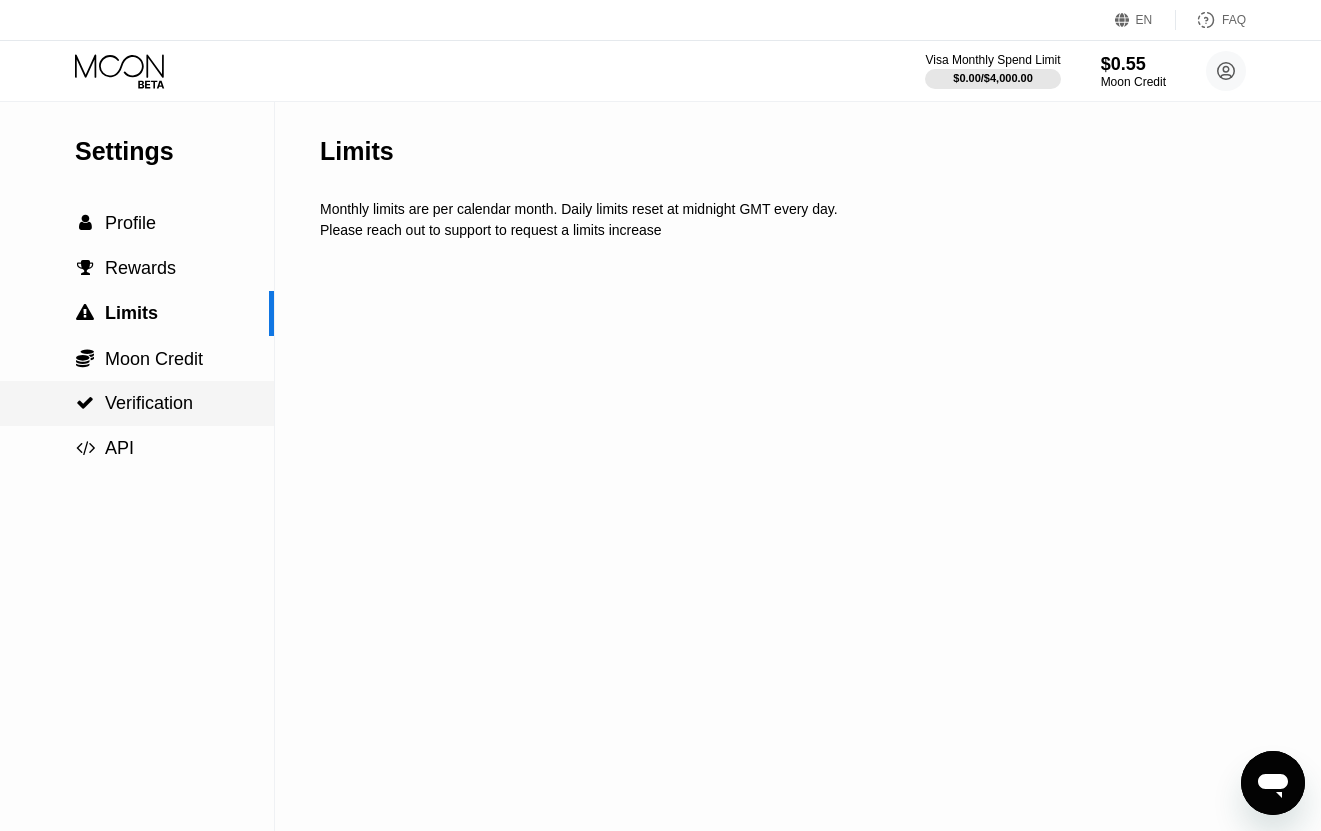 click on "Moon Credit" at bounding box center (154, 359) 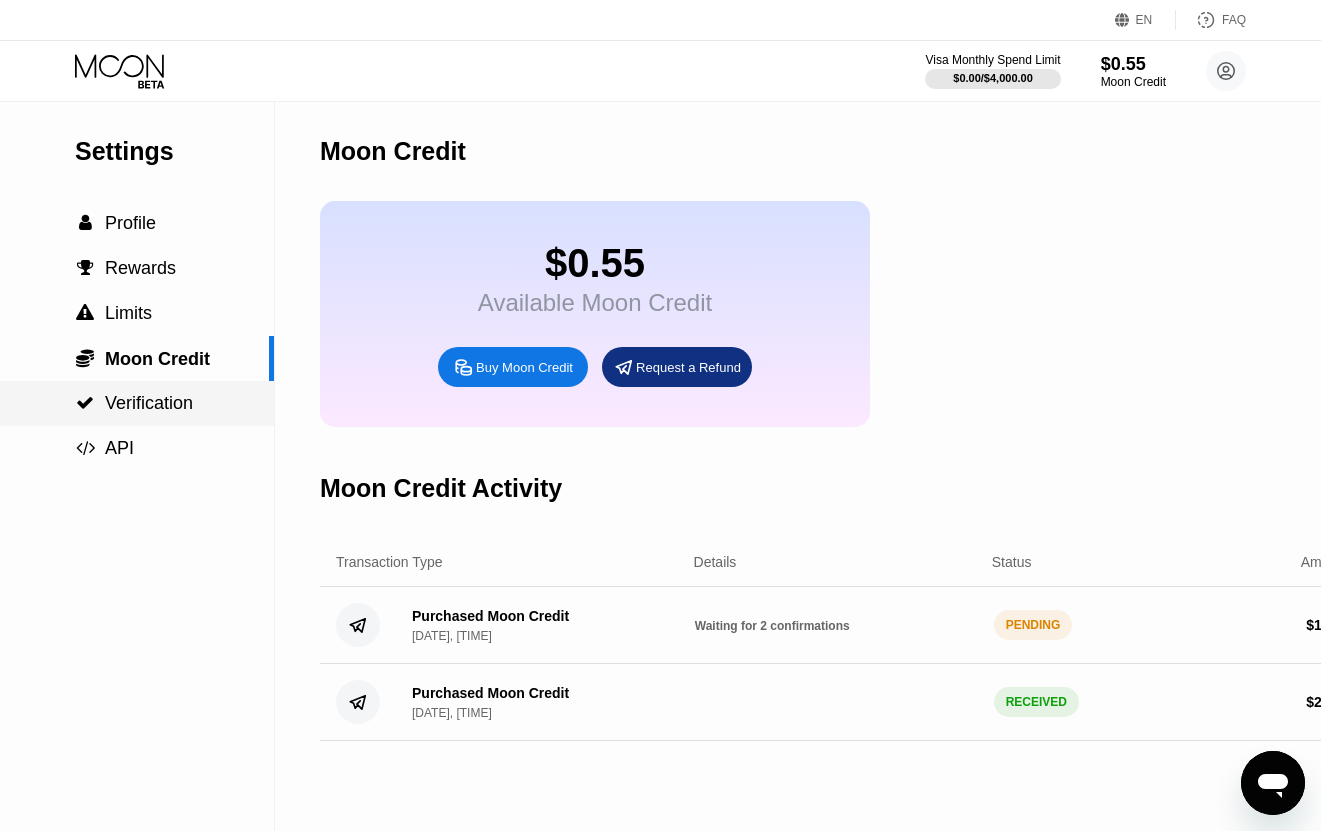 click on "Verification" at bounding box center [149, 403] 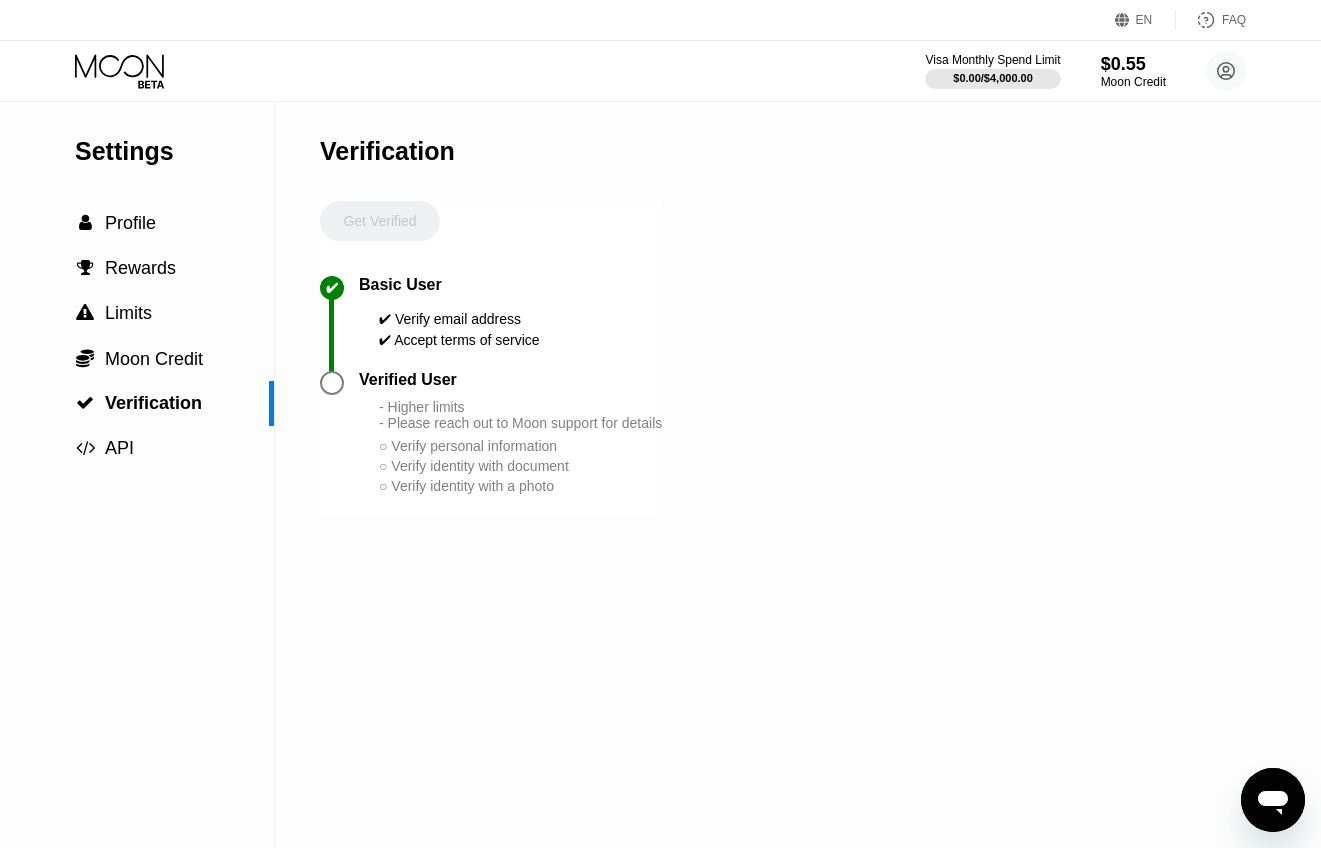 click 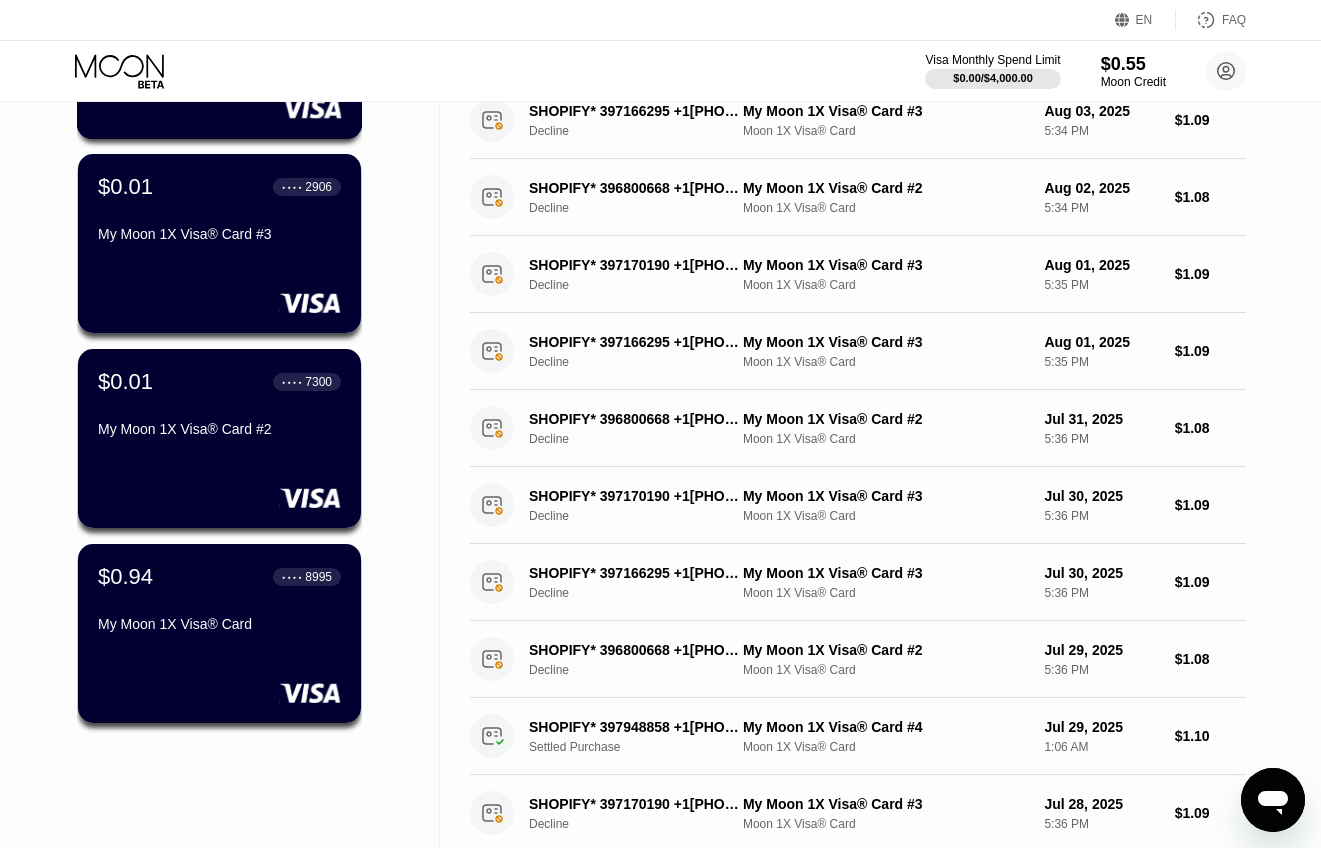 scroll, scrollTop: 300, scrollLeft: 0, axis: vertical 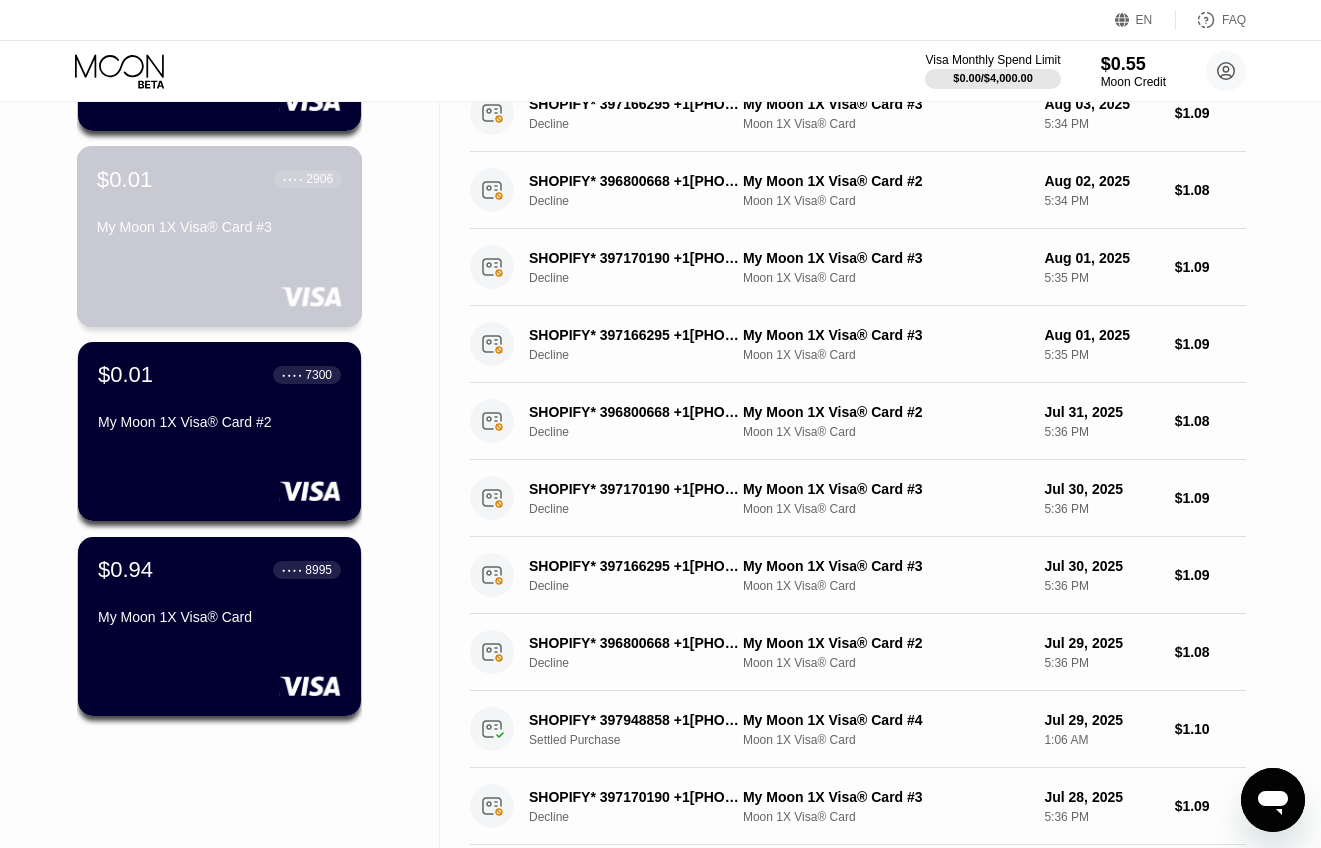 click on "My Moon 1X Visa® Card #3" at bounding box center (219, 231) 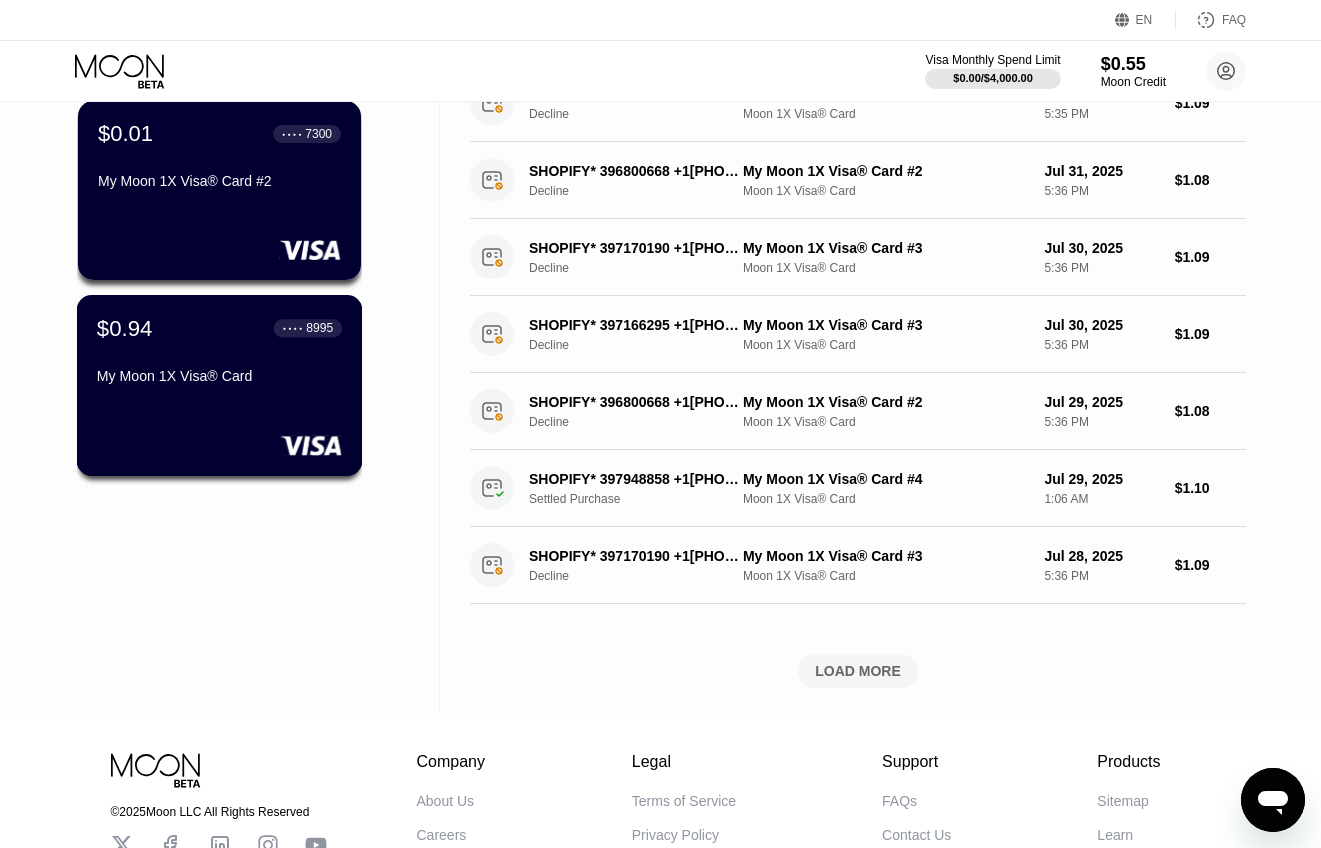 scroll, scrollTop: 600, scrollLeft: 0, axis: vertical 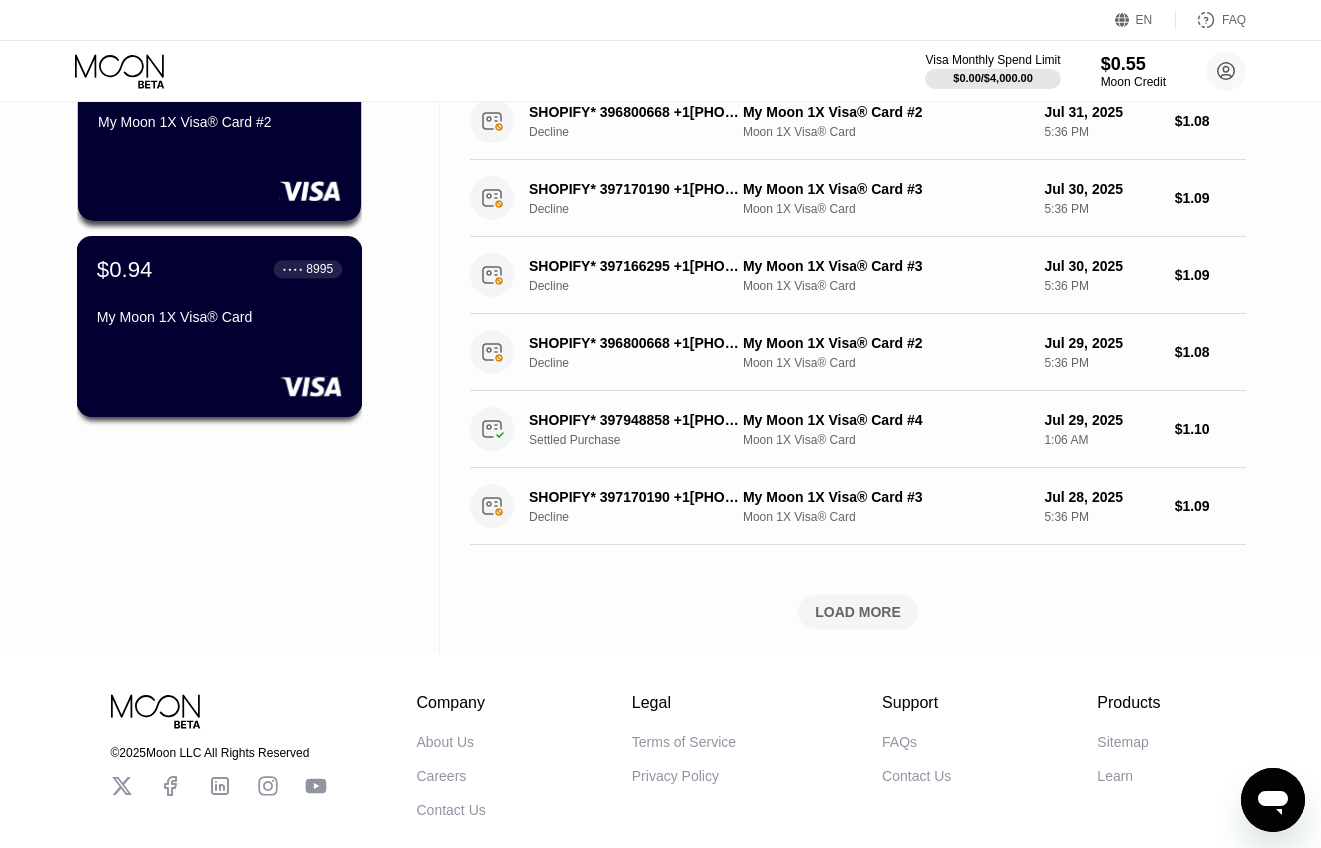 click on "My Moon 1X Visa® Card" at bounding box center [219, 317] 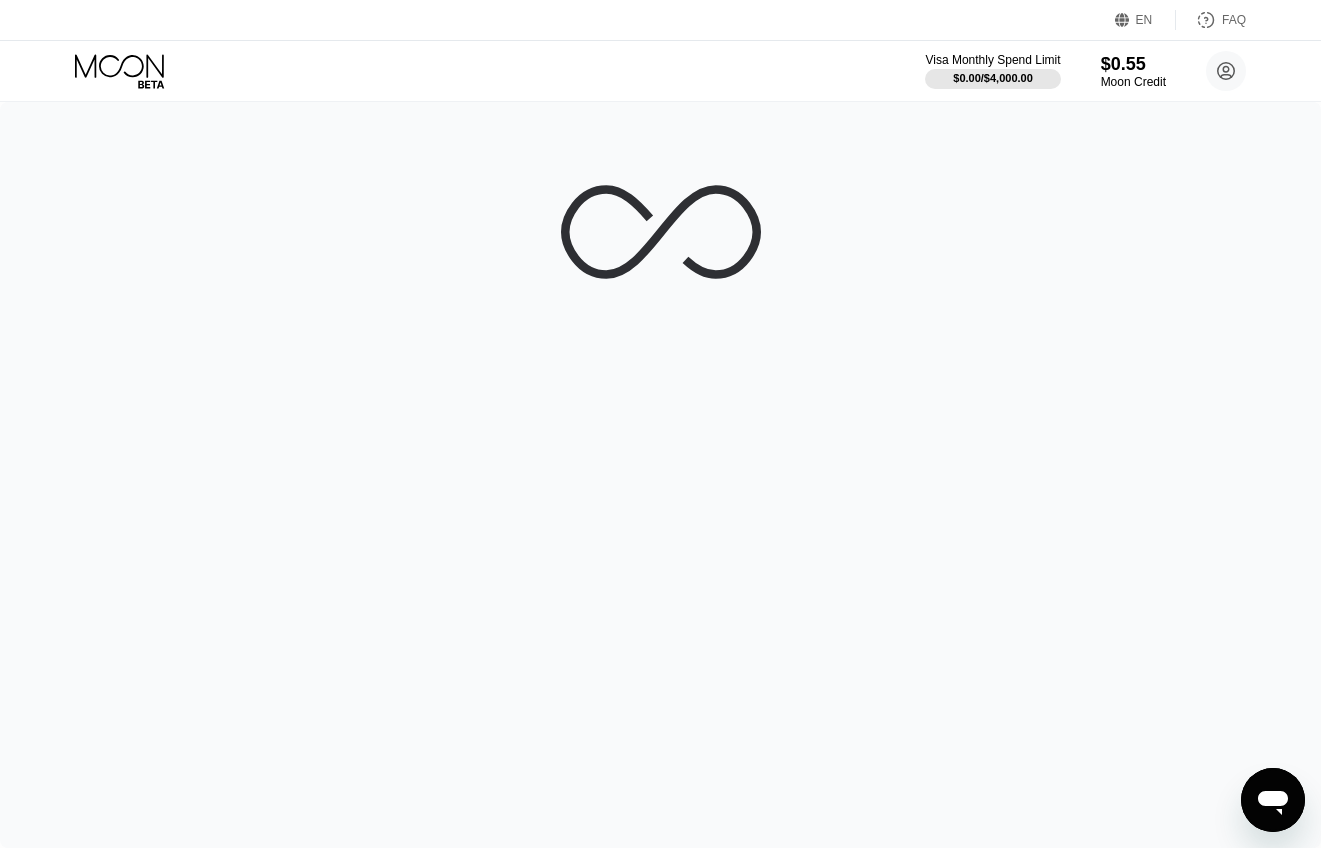 scroll, scrollTop: 0, scrollLeft: 0, axis: both 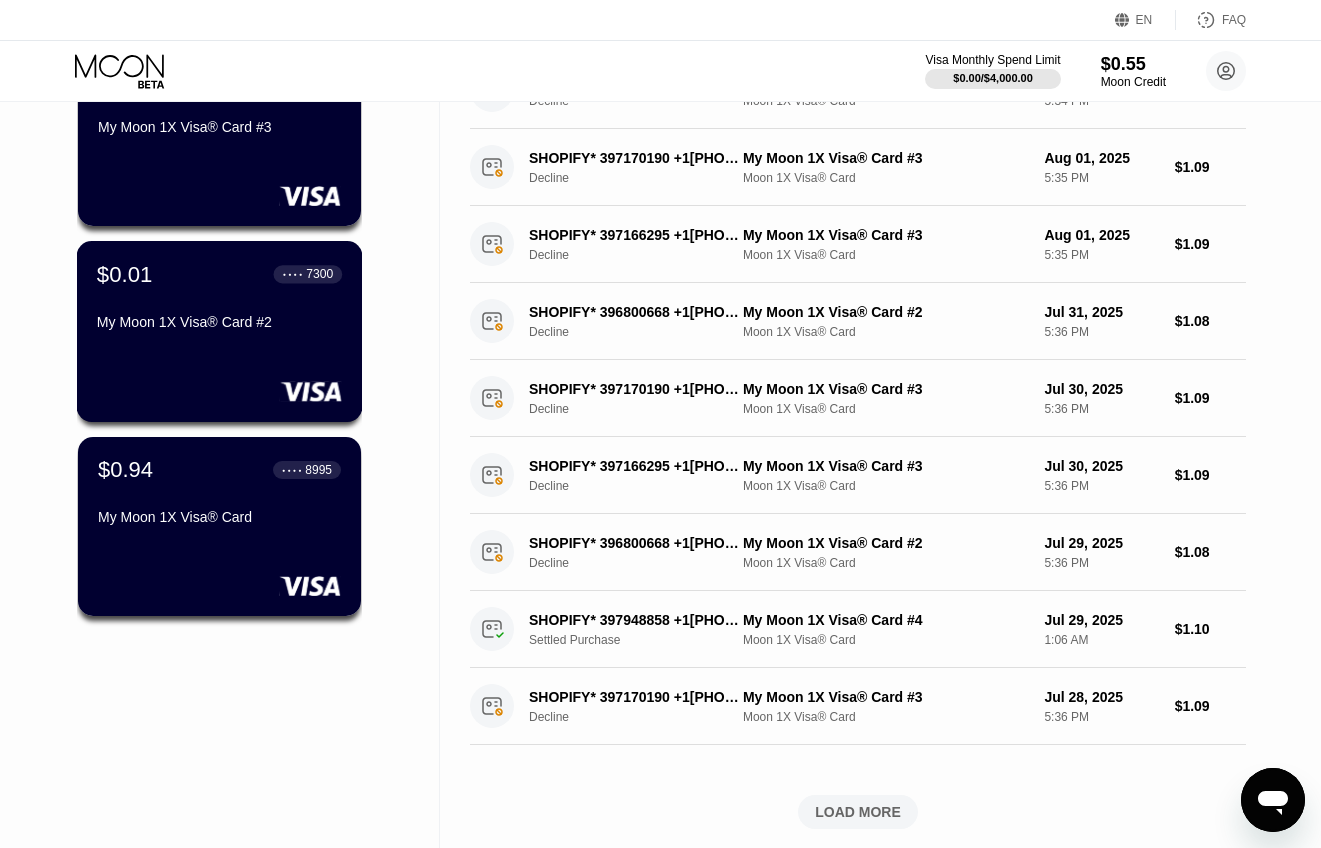 click on "My Moon 1X Visa® Card #2" at bounding box center [219, 322] 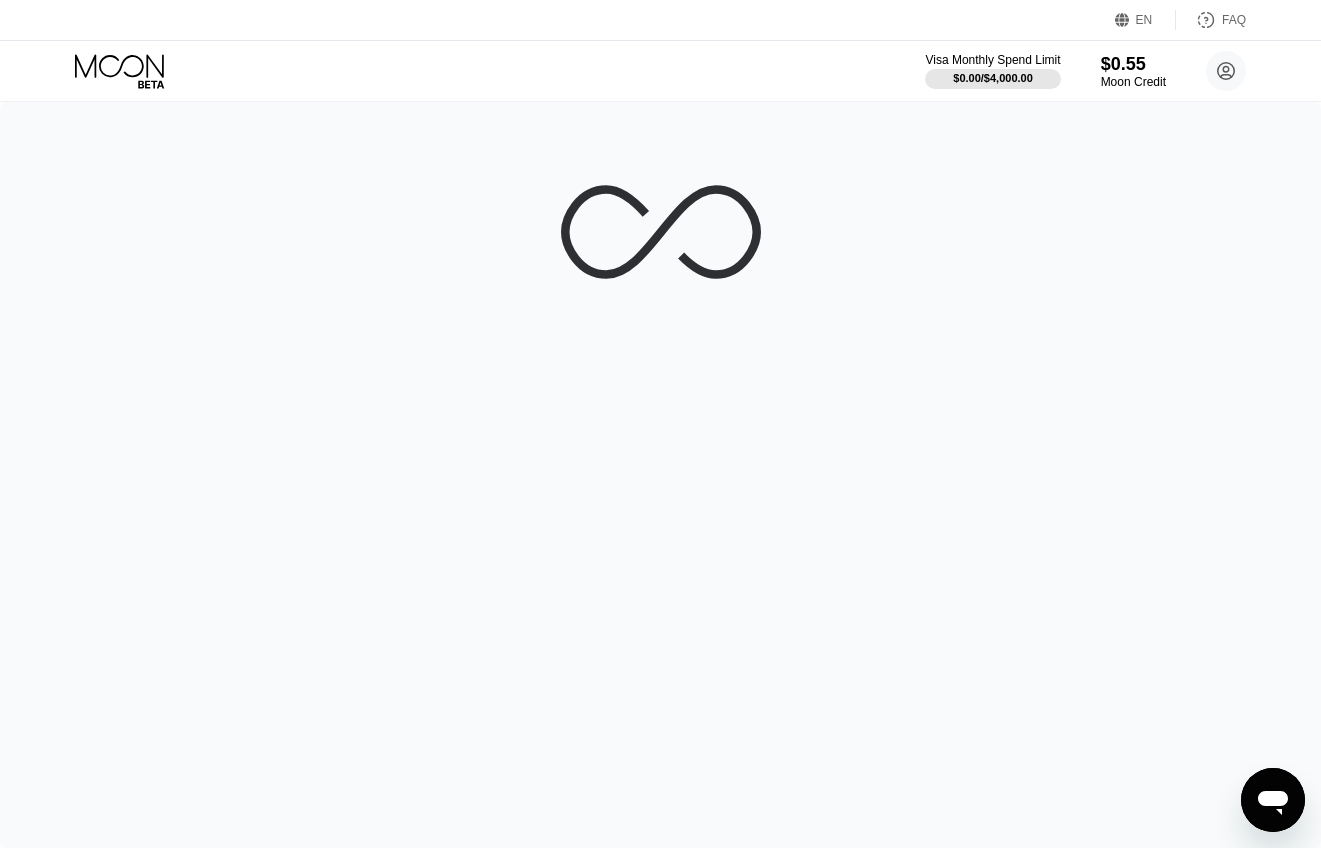 scroll, scrollTop: 0, scrollLeft: 0, axis: both 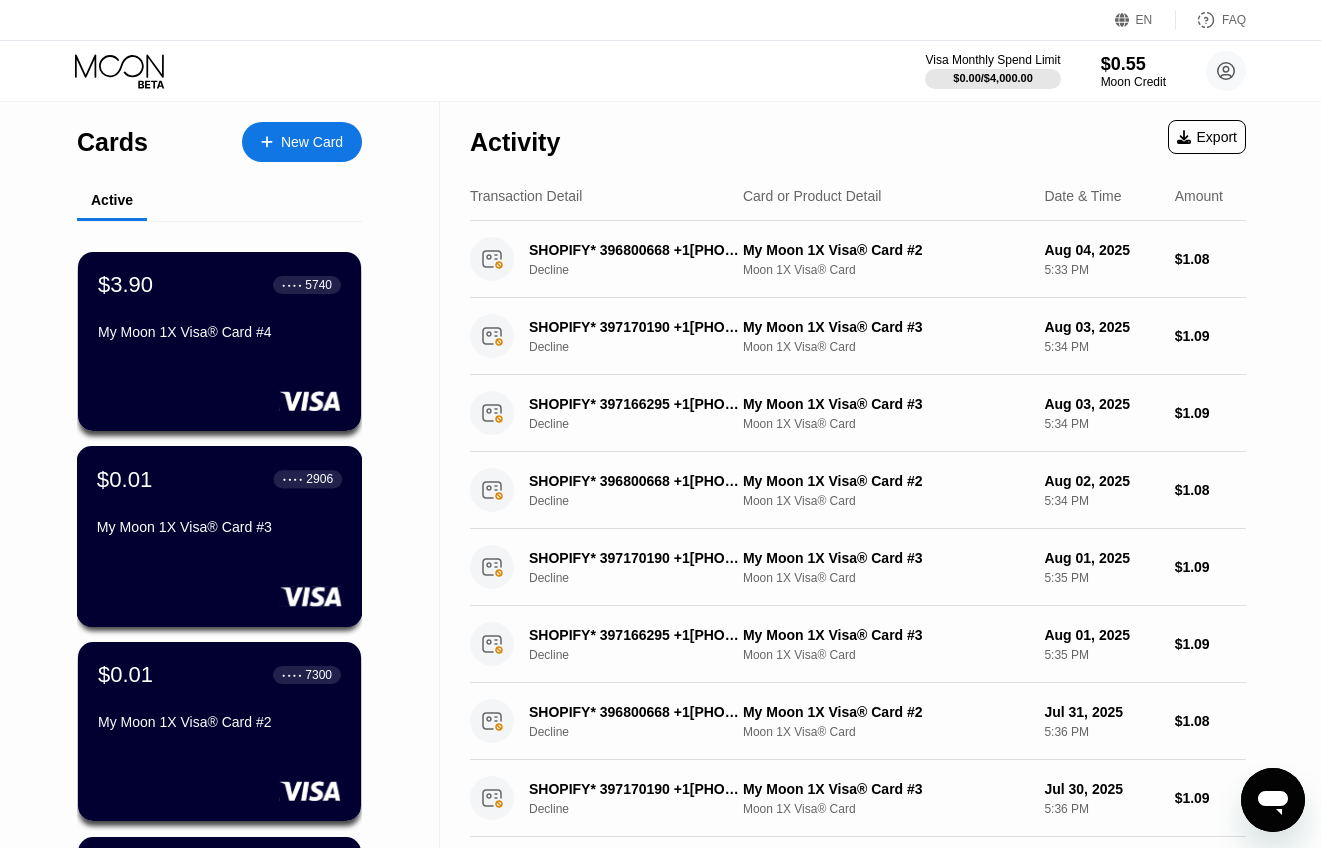 click on "$0.01 ● ● ● ● 2906 My Moon 1X Visa® Card #3" at bounding box center (220, 536) 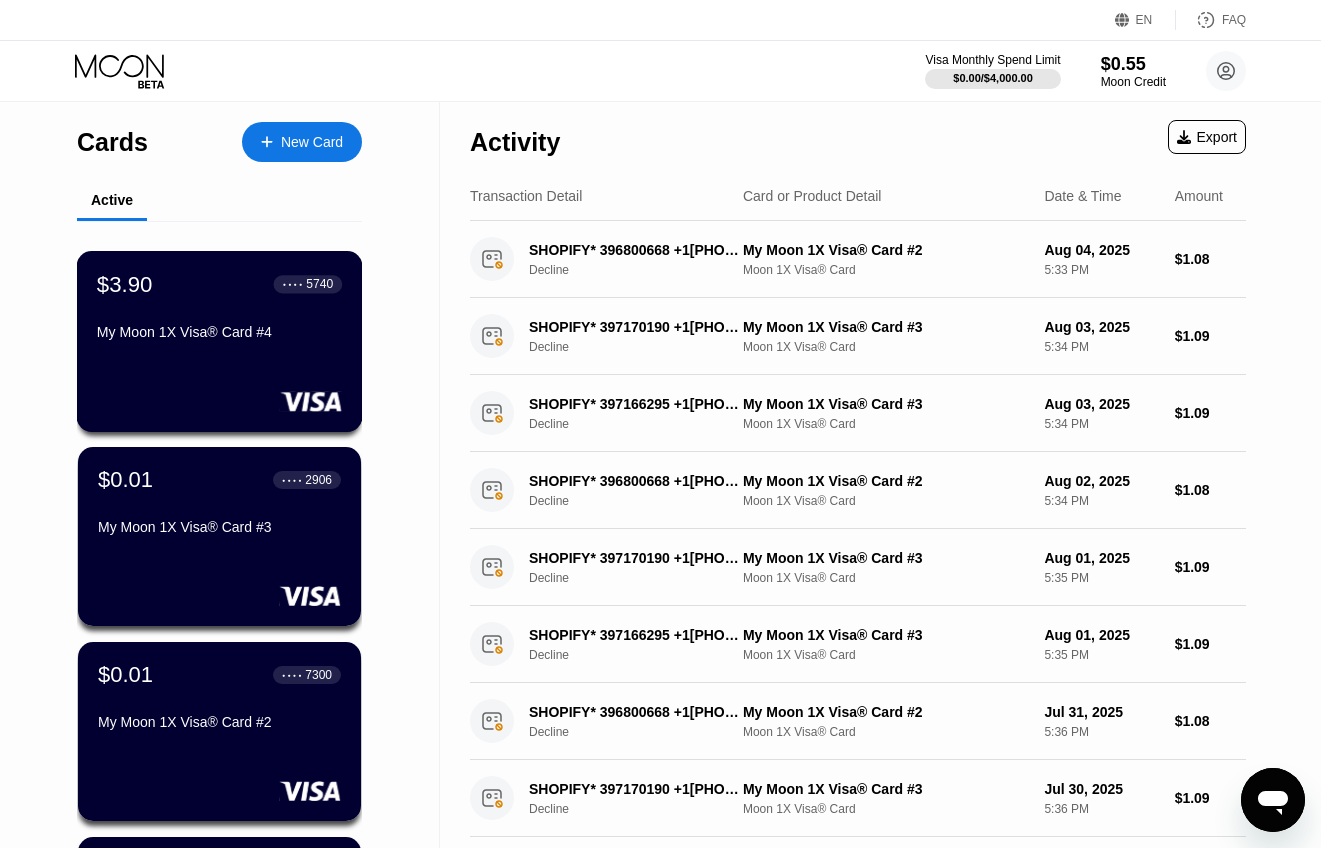 click on "My Moon 1X Visa® Card #4" at bounding box center (219, 332) 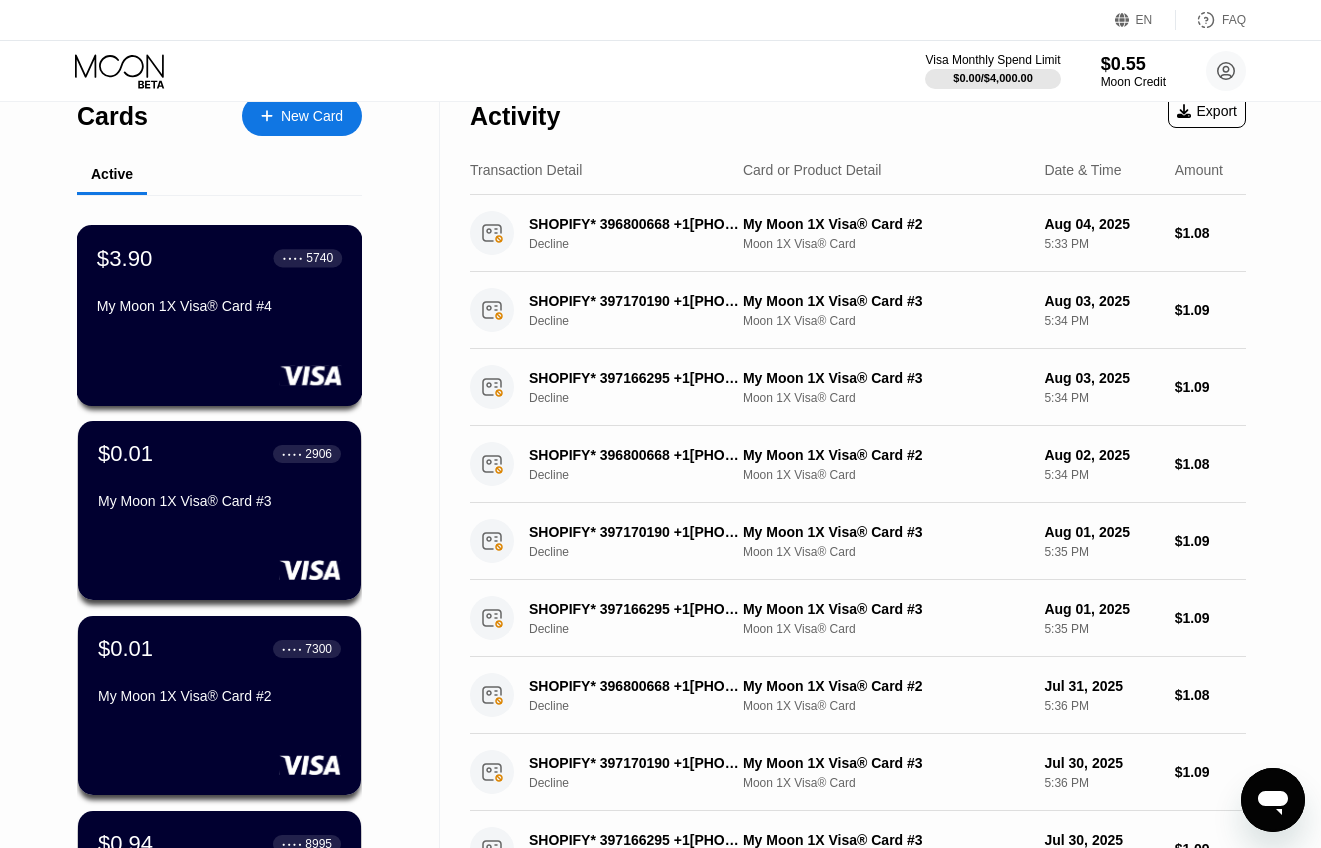 scroll, scrollTop: 0, scrollLeft: 0, axis: both 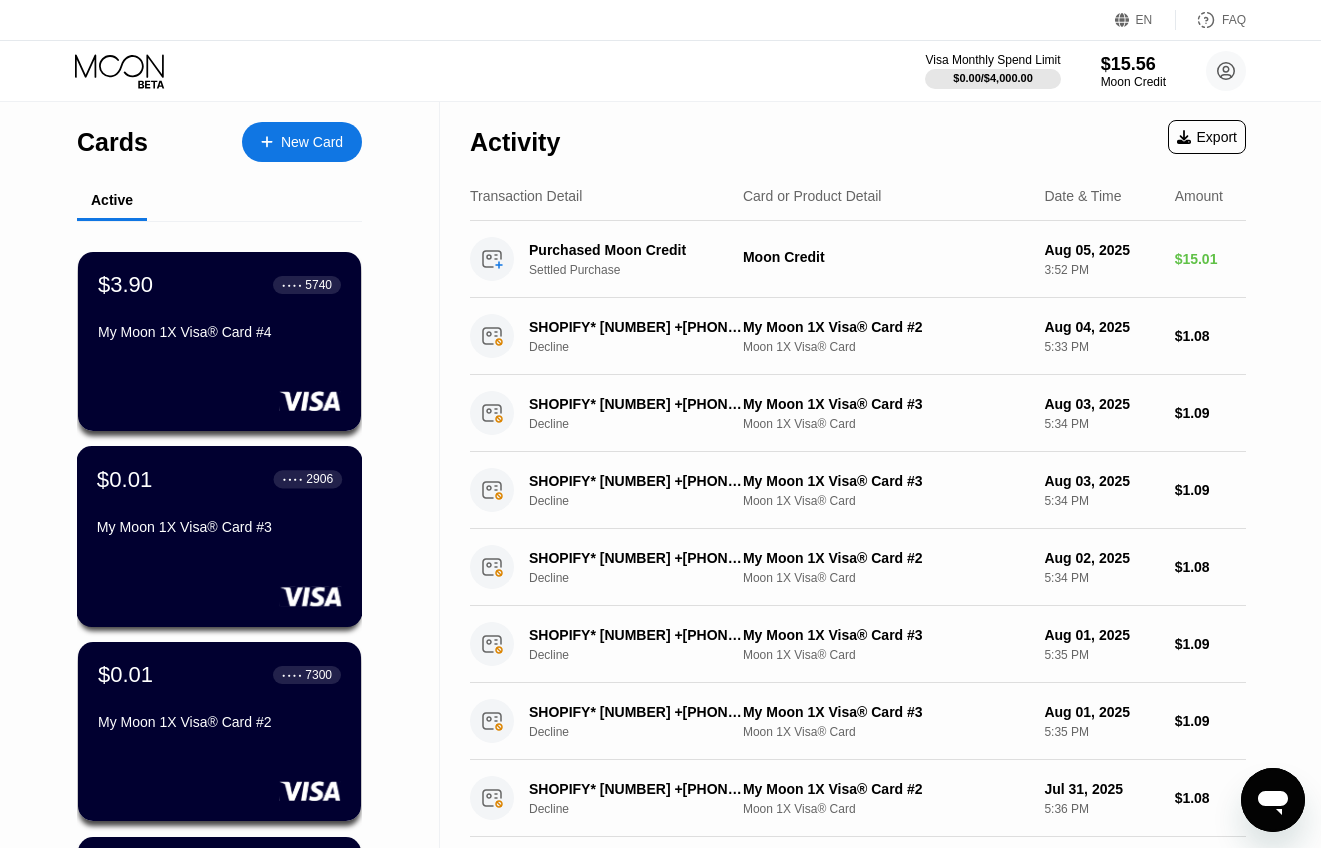 click on "My Moon 1X Visa® Card #3" at bounding box center [219, 527] 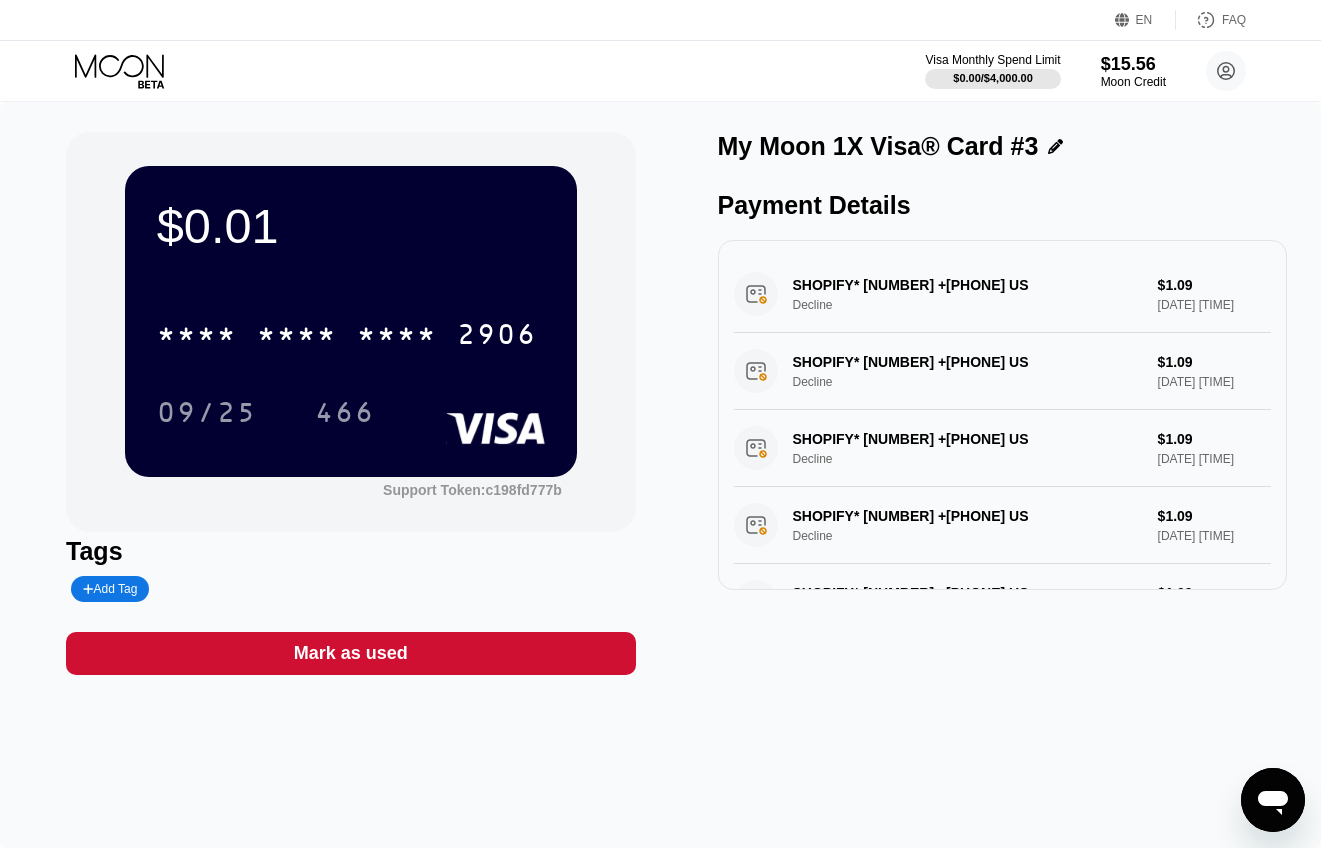 click 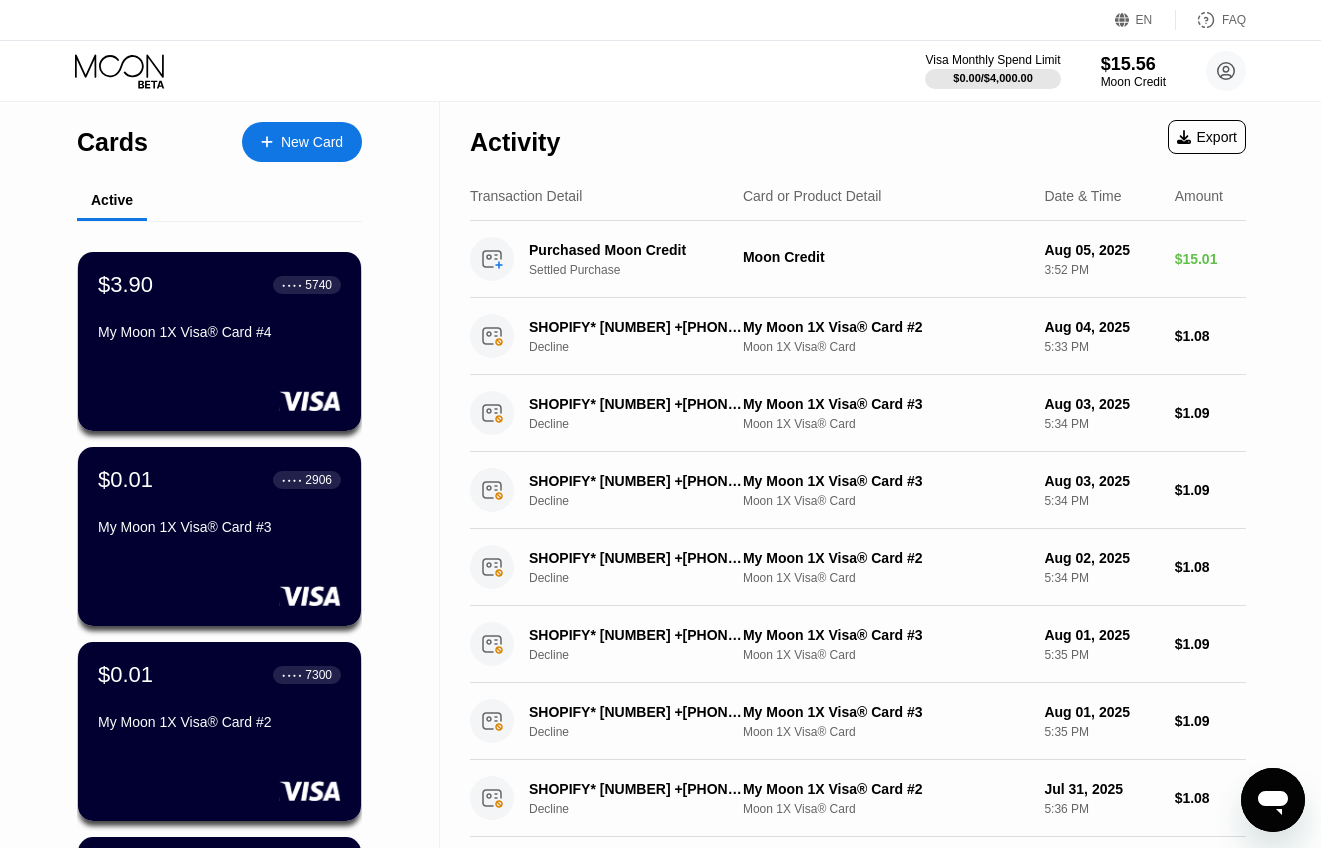 click on "$15.56" at bounding box center [1133, 64] 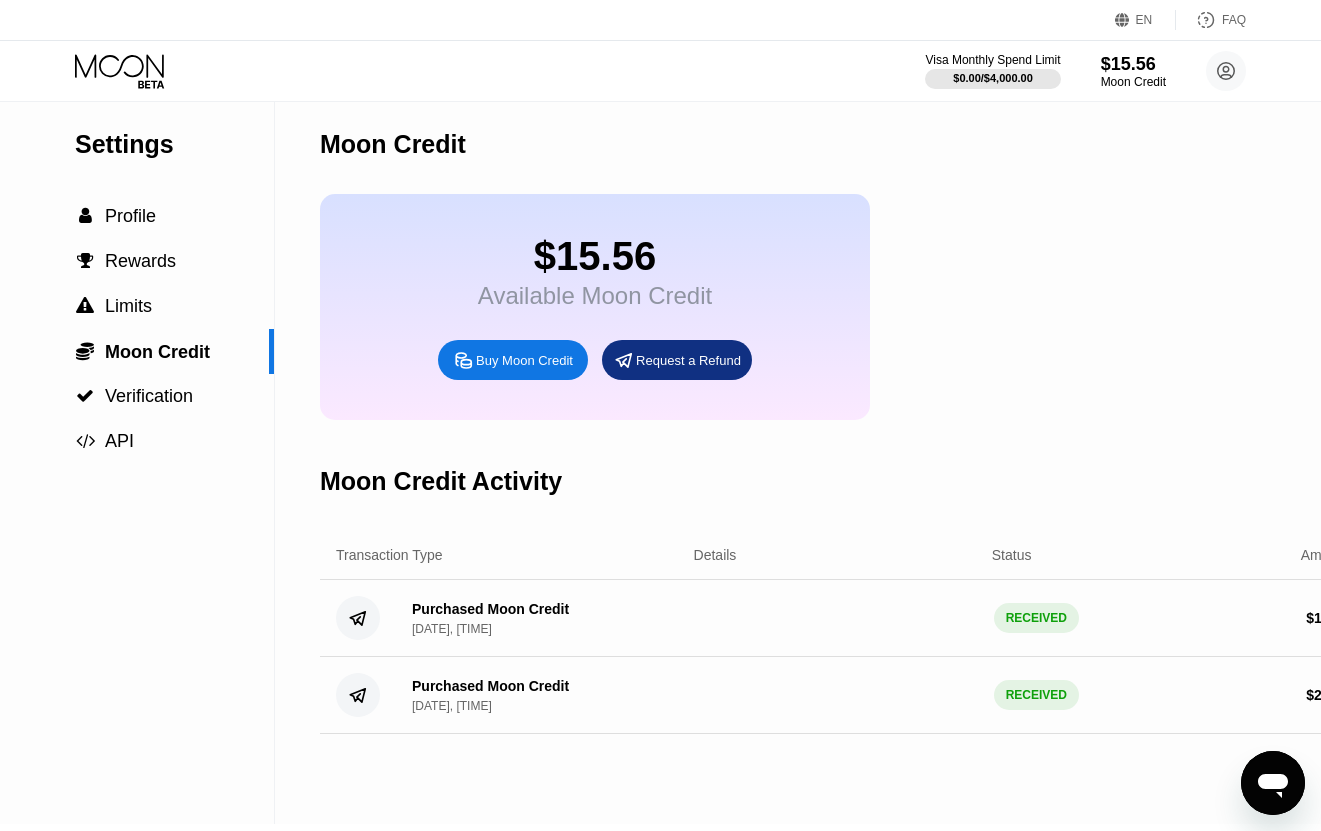 scroll, scrollTop: 0, scrollLeft: 0, axis: both 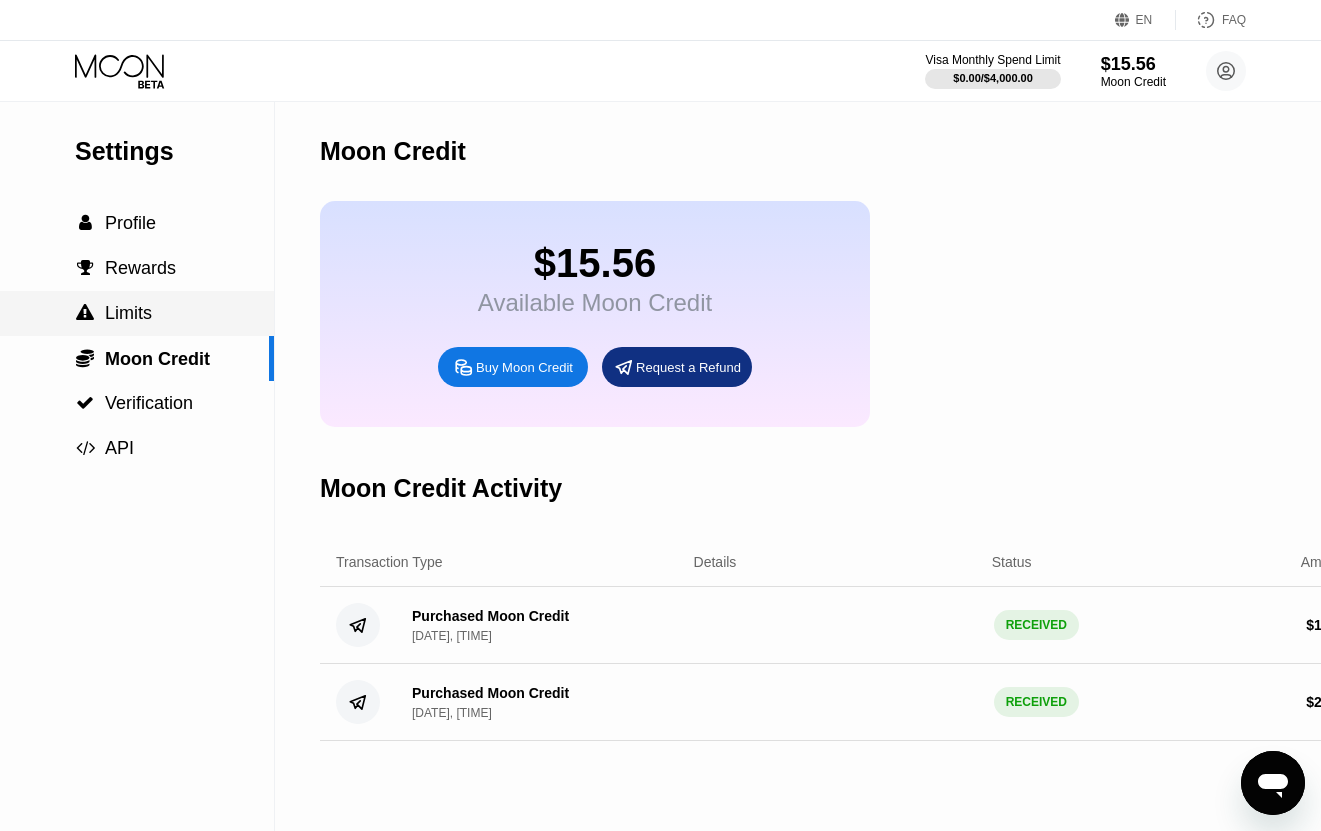 click on "Limits" at bounding box center (128, 313) 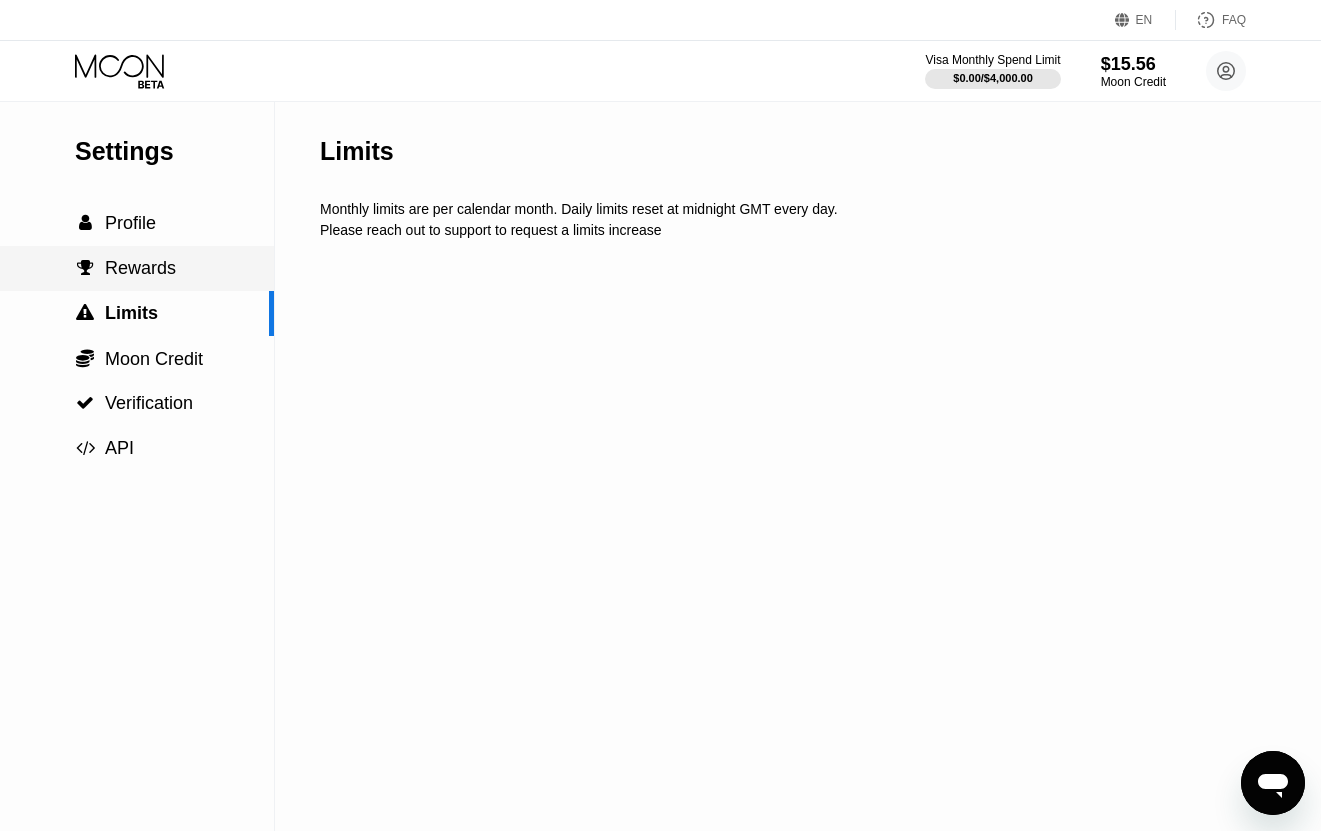 click on "Profile" at bounding box center (130, 223) 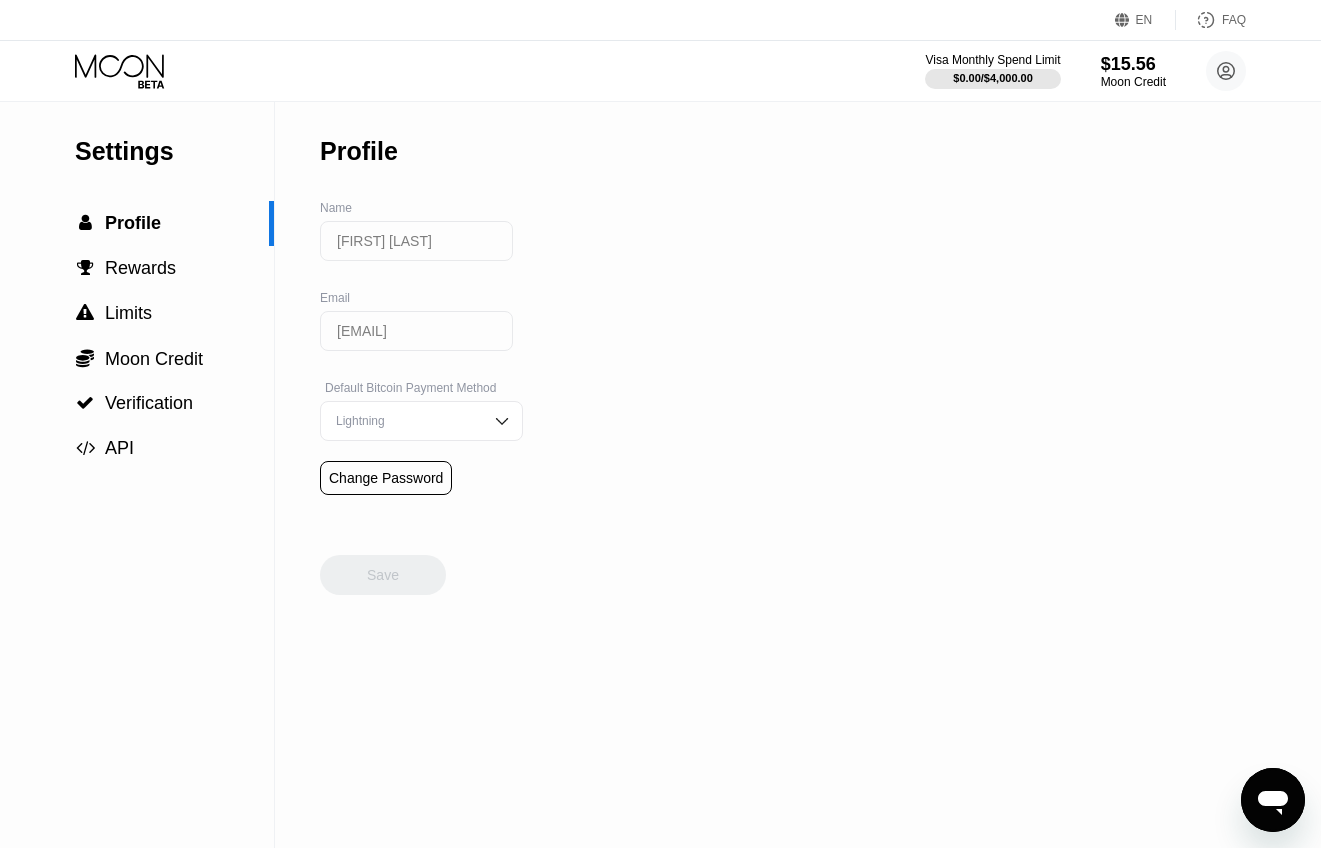 click 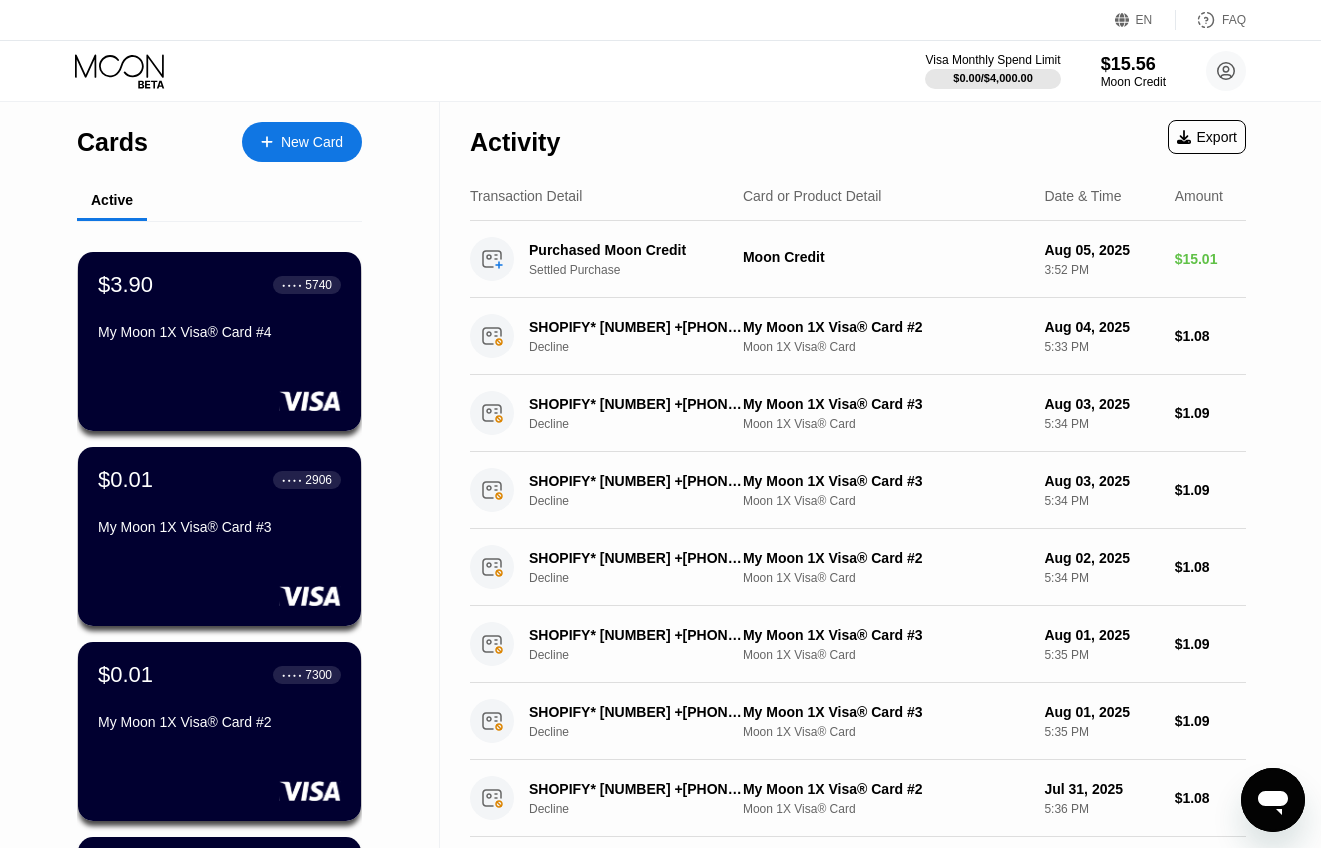 click on "New Card" at bounding box center (312, 142) 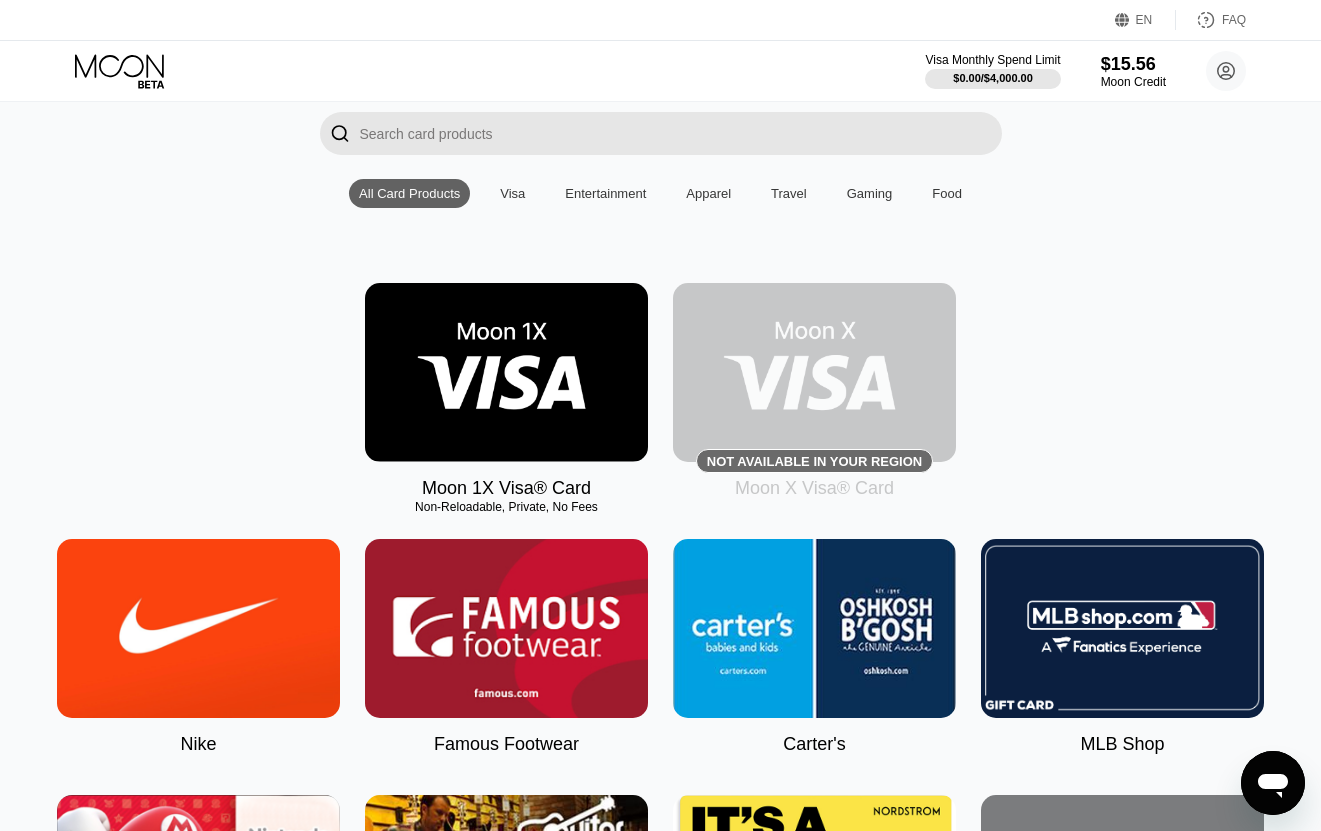 scroll, scrollTop: 0, scrollLeft: 0, axis: both 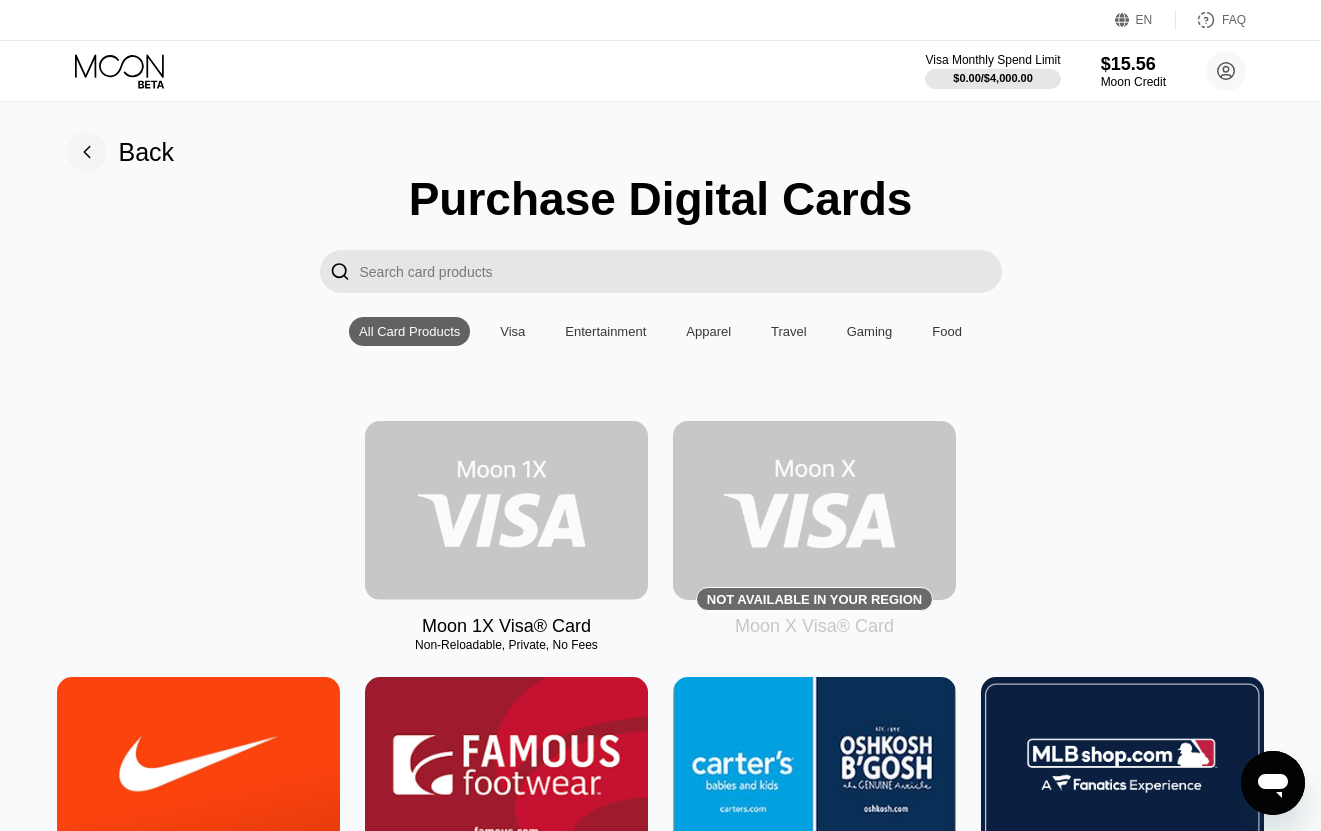 click at bounding box center [506, 510] 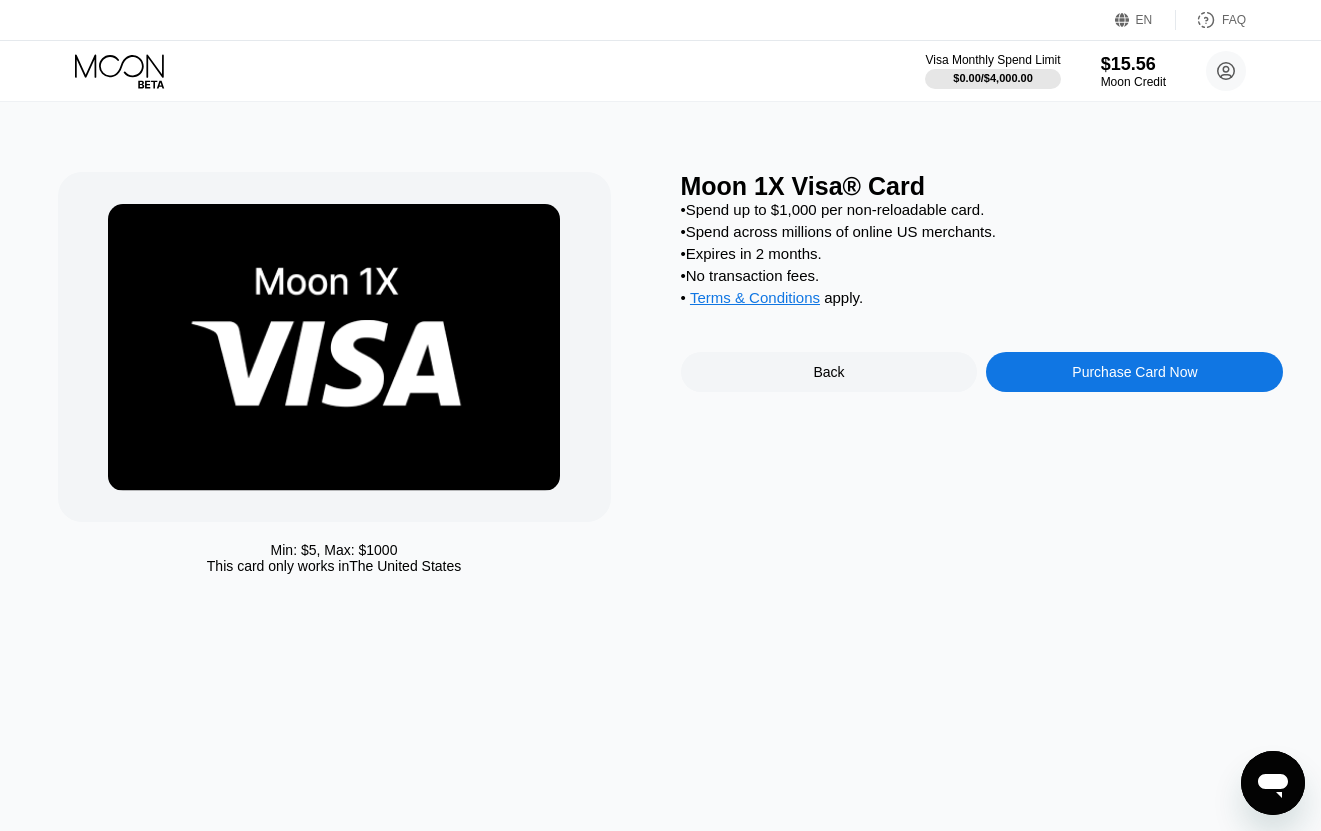 click on "Purchase Card Now" at bounding box center [1134, 372] 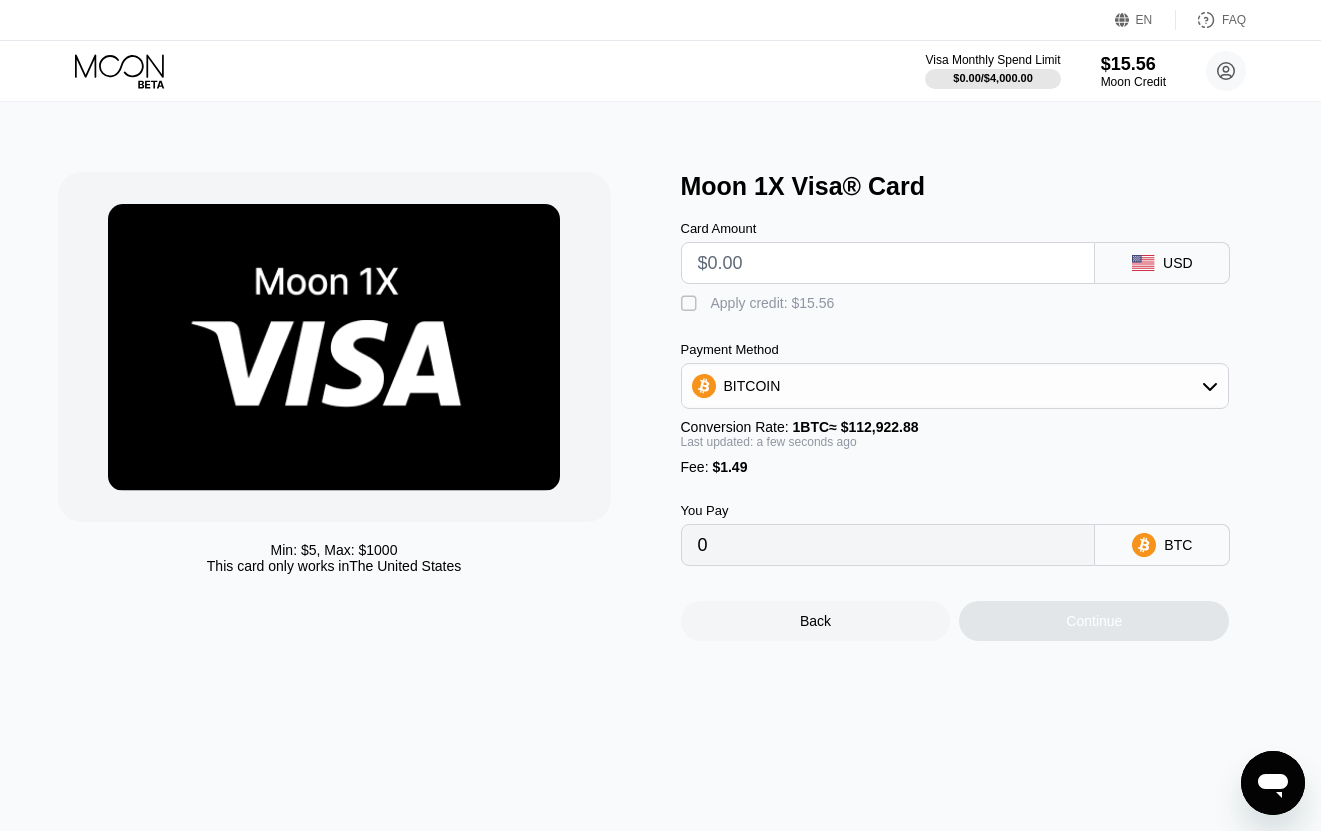 click at bounding box center [888, 263] 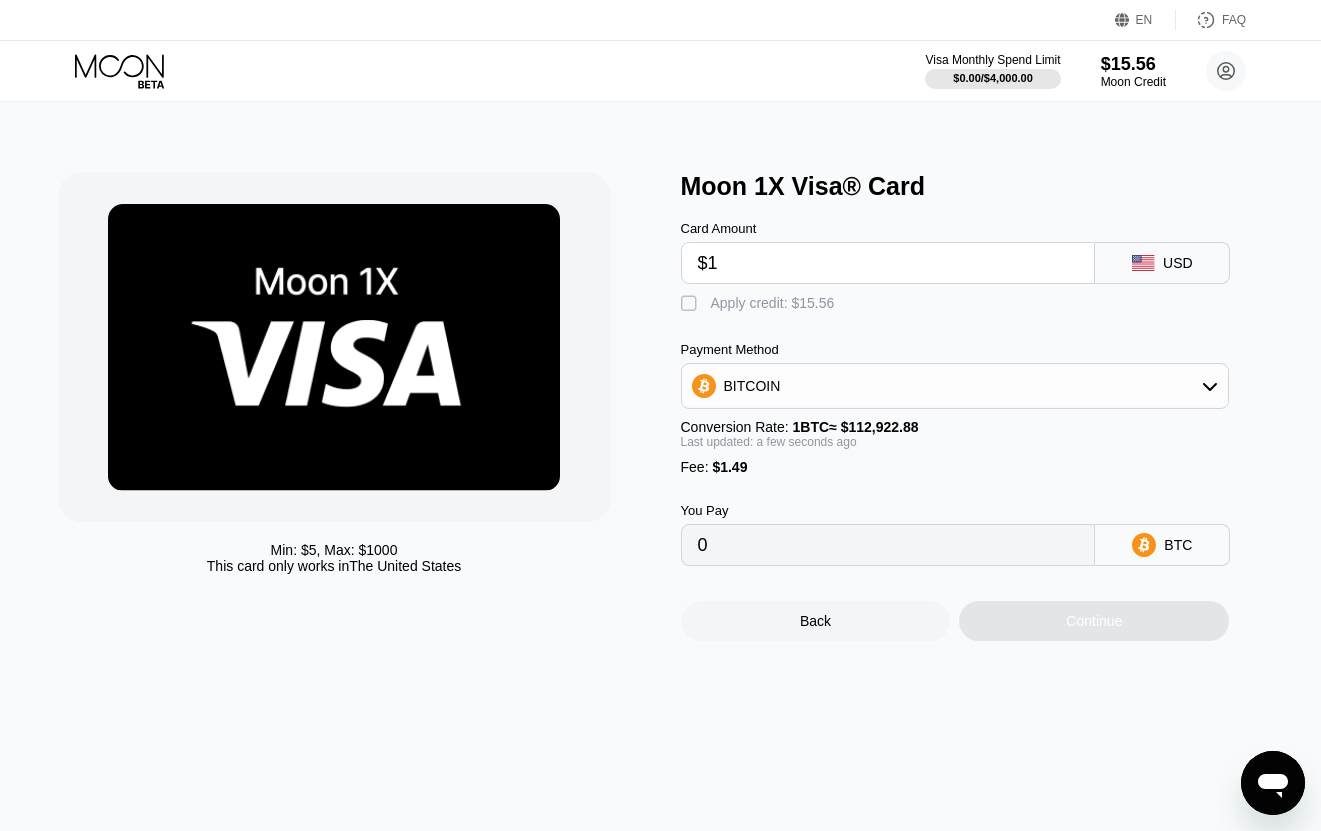 type on "$12" 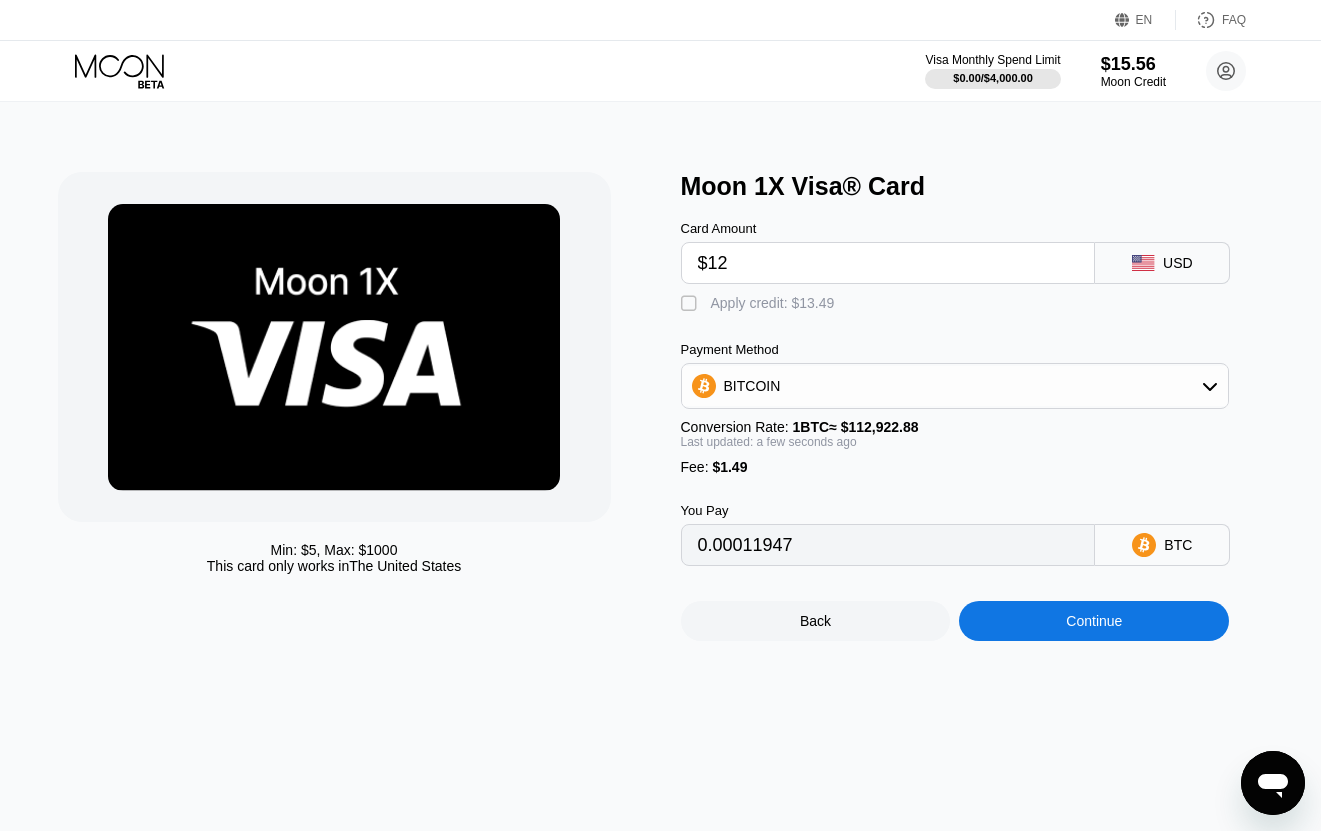 type on "0.00011947" 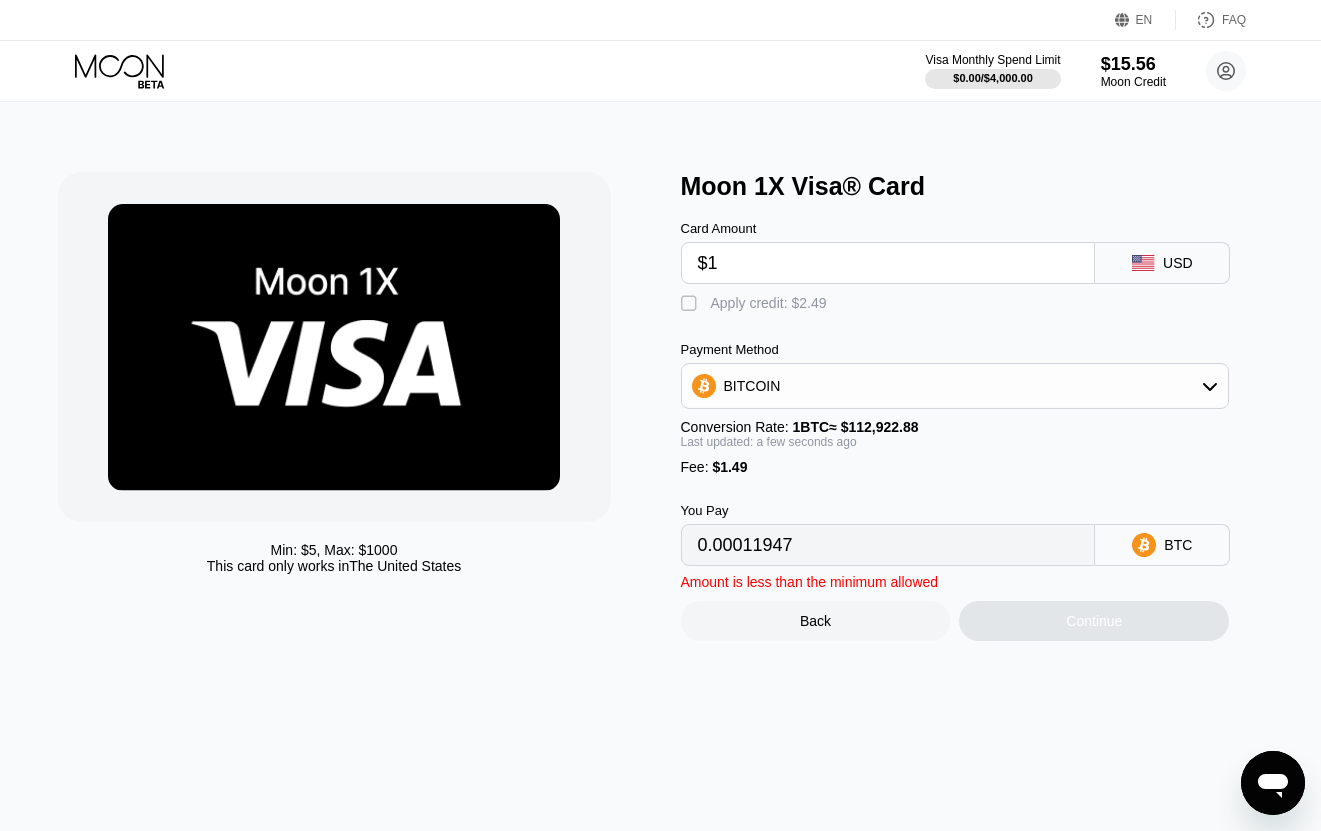 type on "0.00002206" 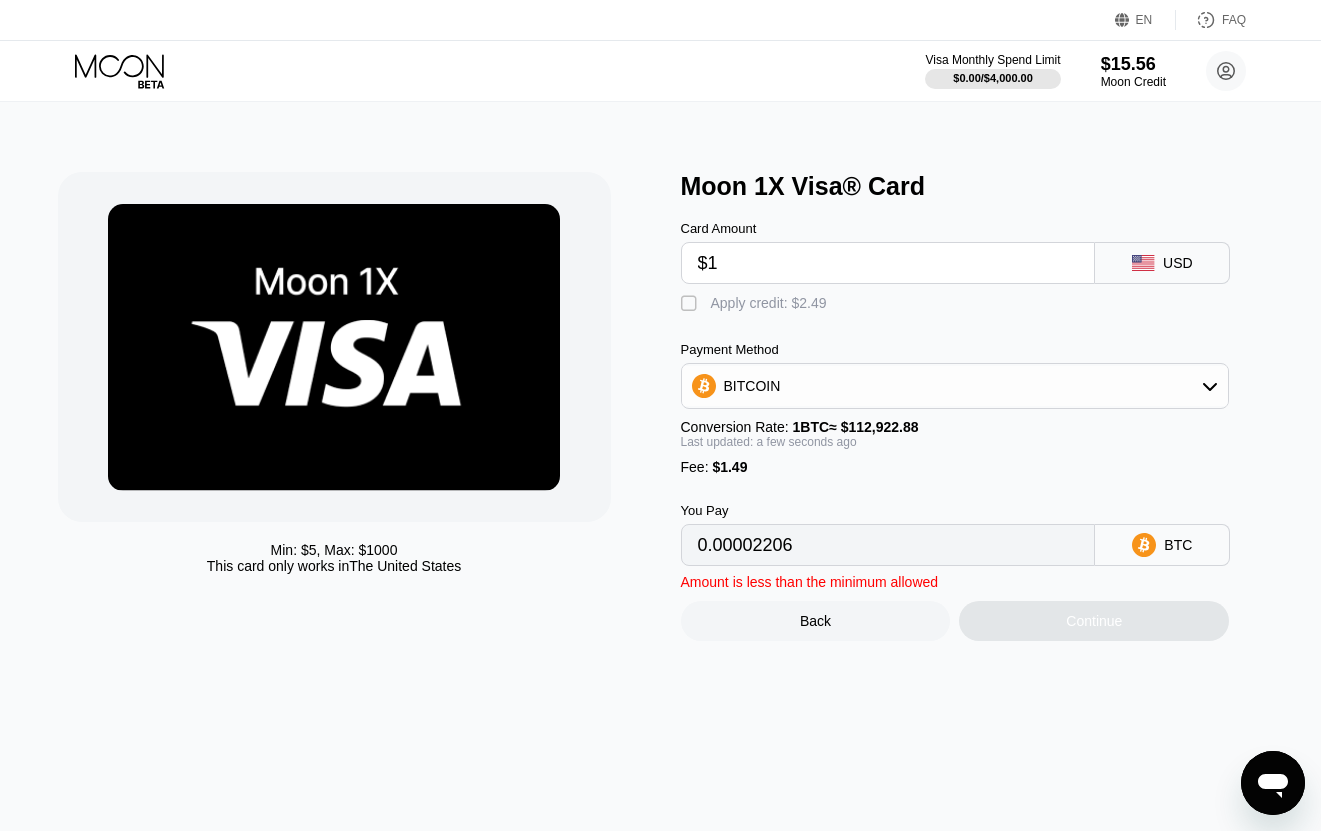 type on "$15" 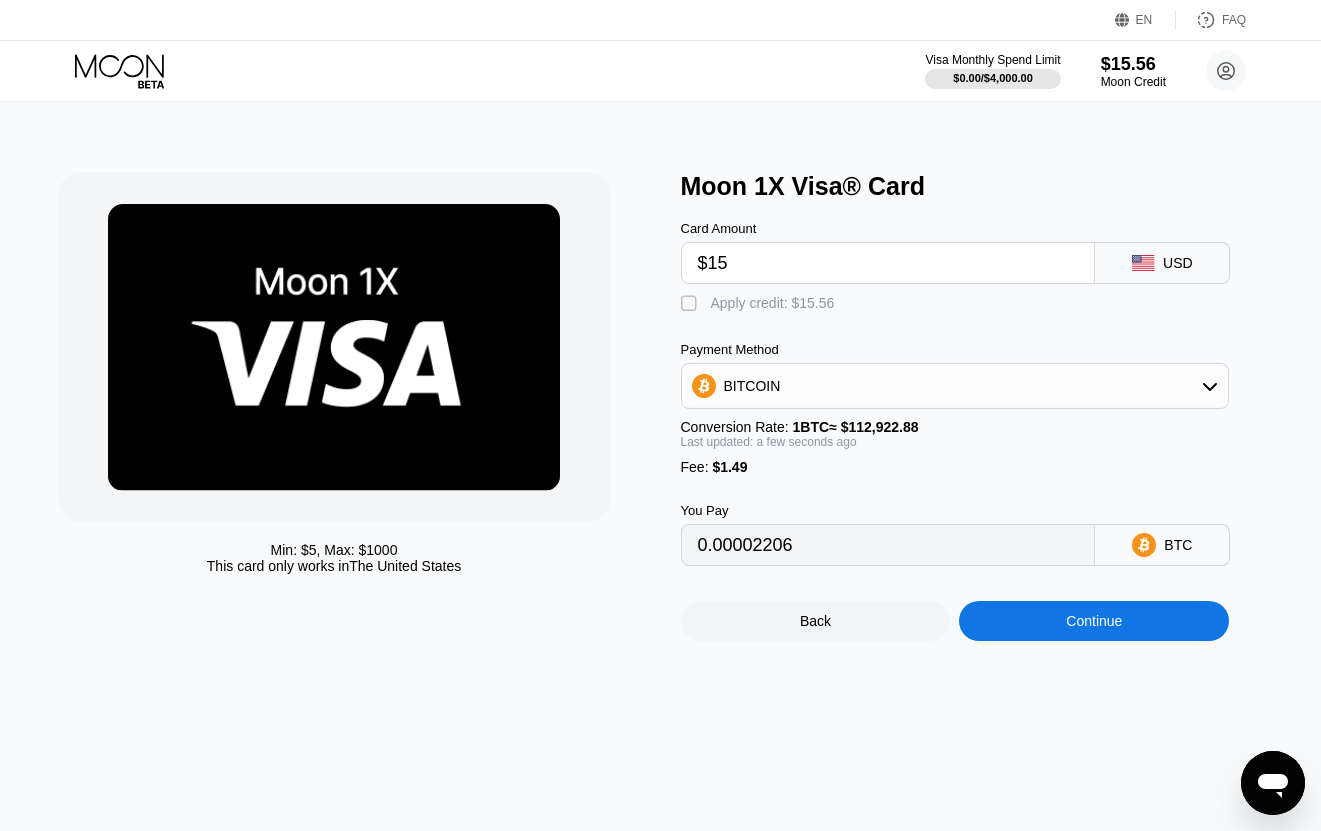 type on "0.00014603" 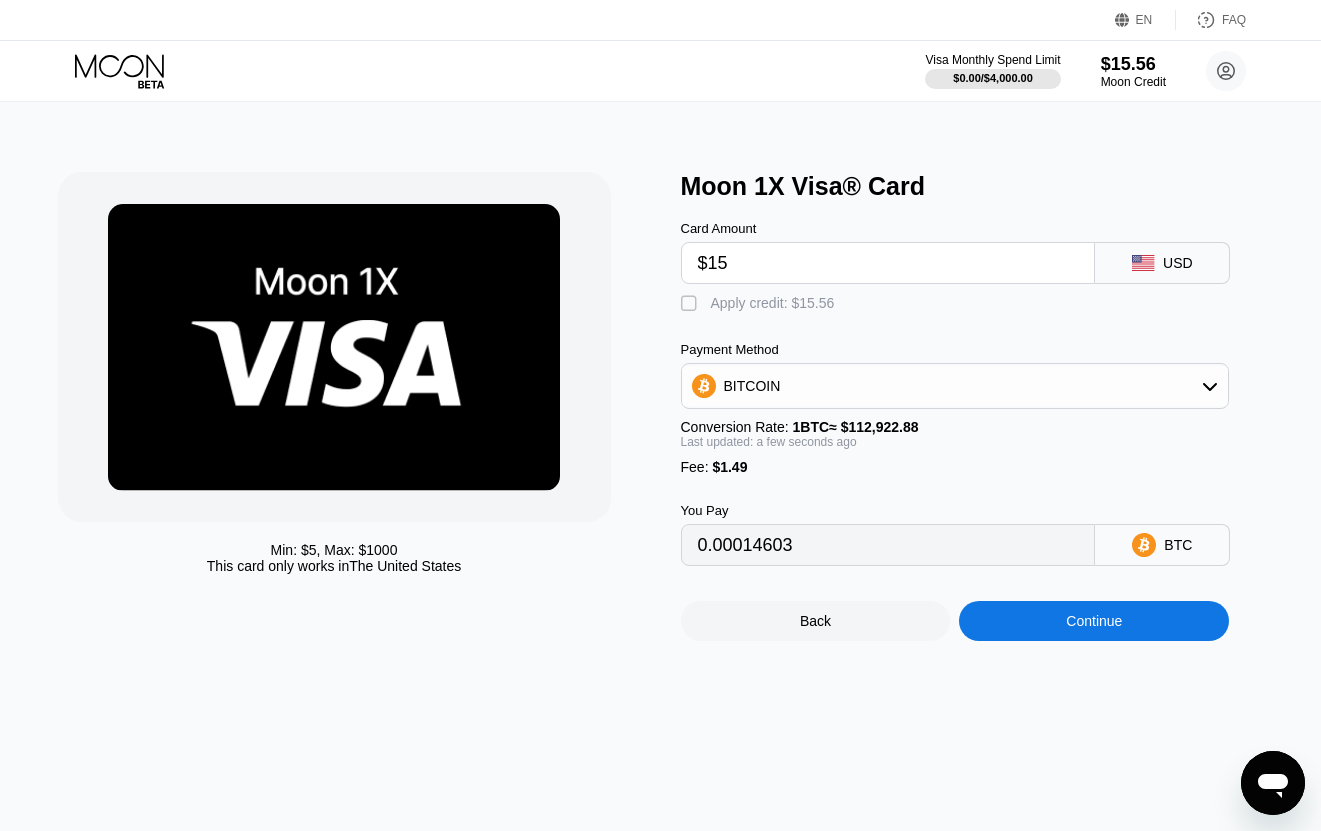 type on "$15" 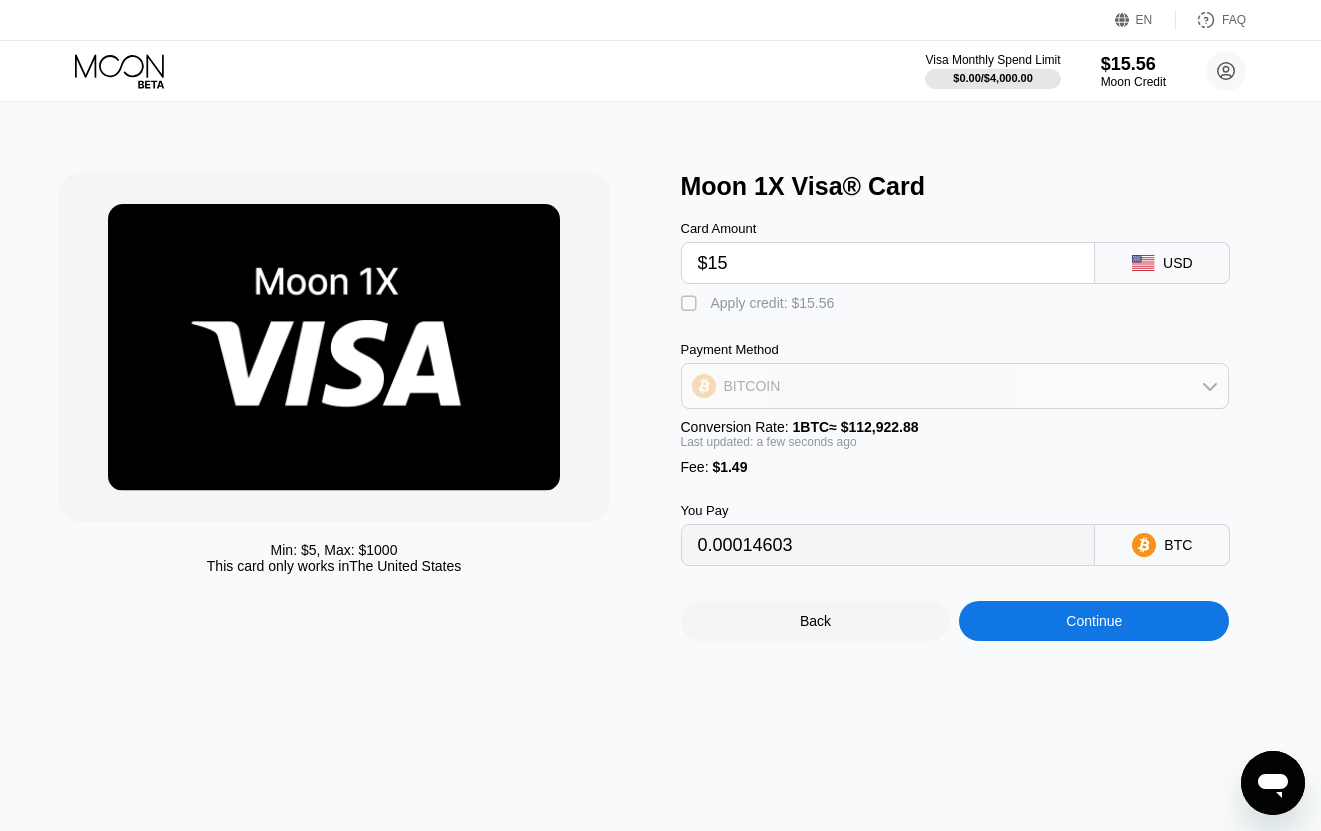 click on "BITCOIN" at bounding box center (955, 386) 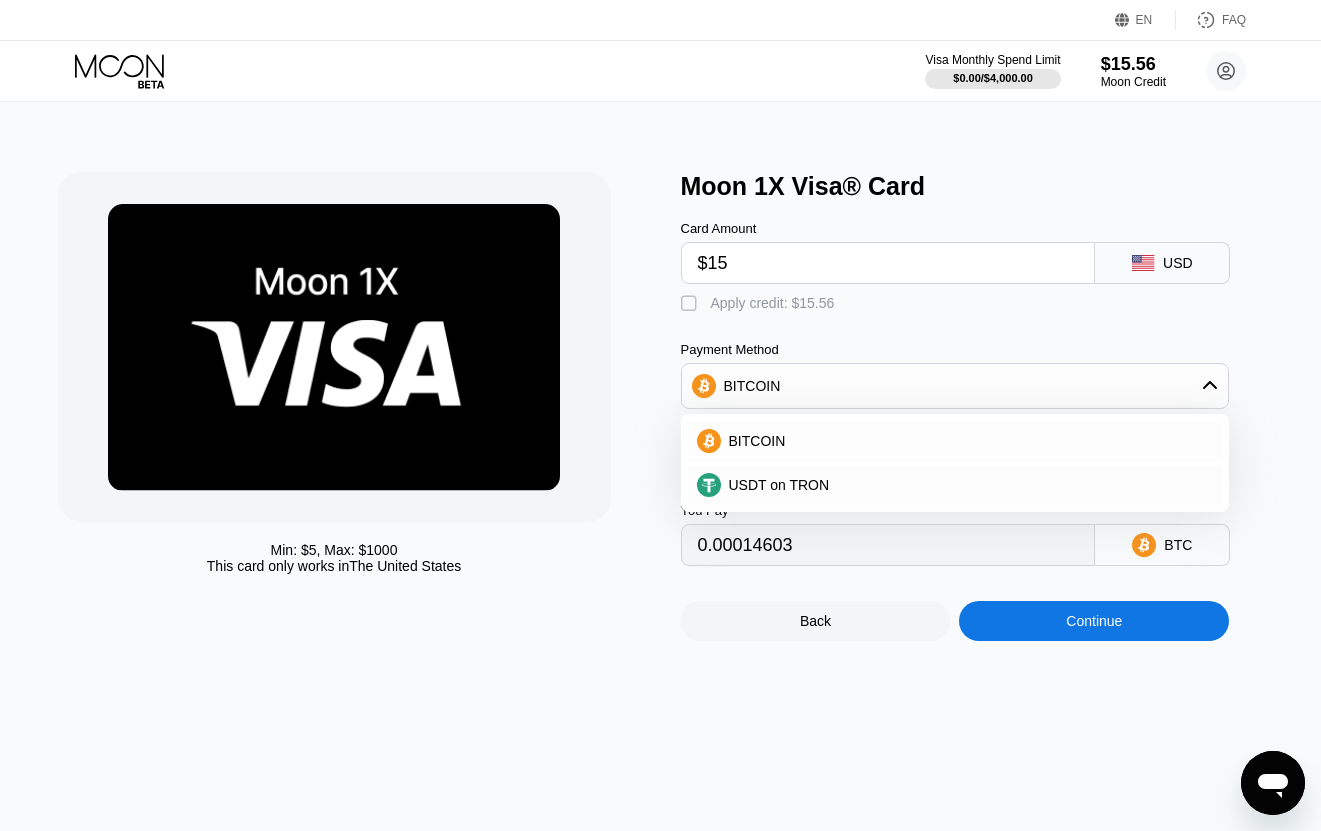 click on "Min: $ 5 , Max: $ 1000 This card only works in  The United States" at bounding box center (359, 406) 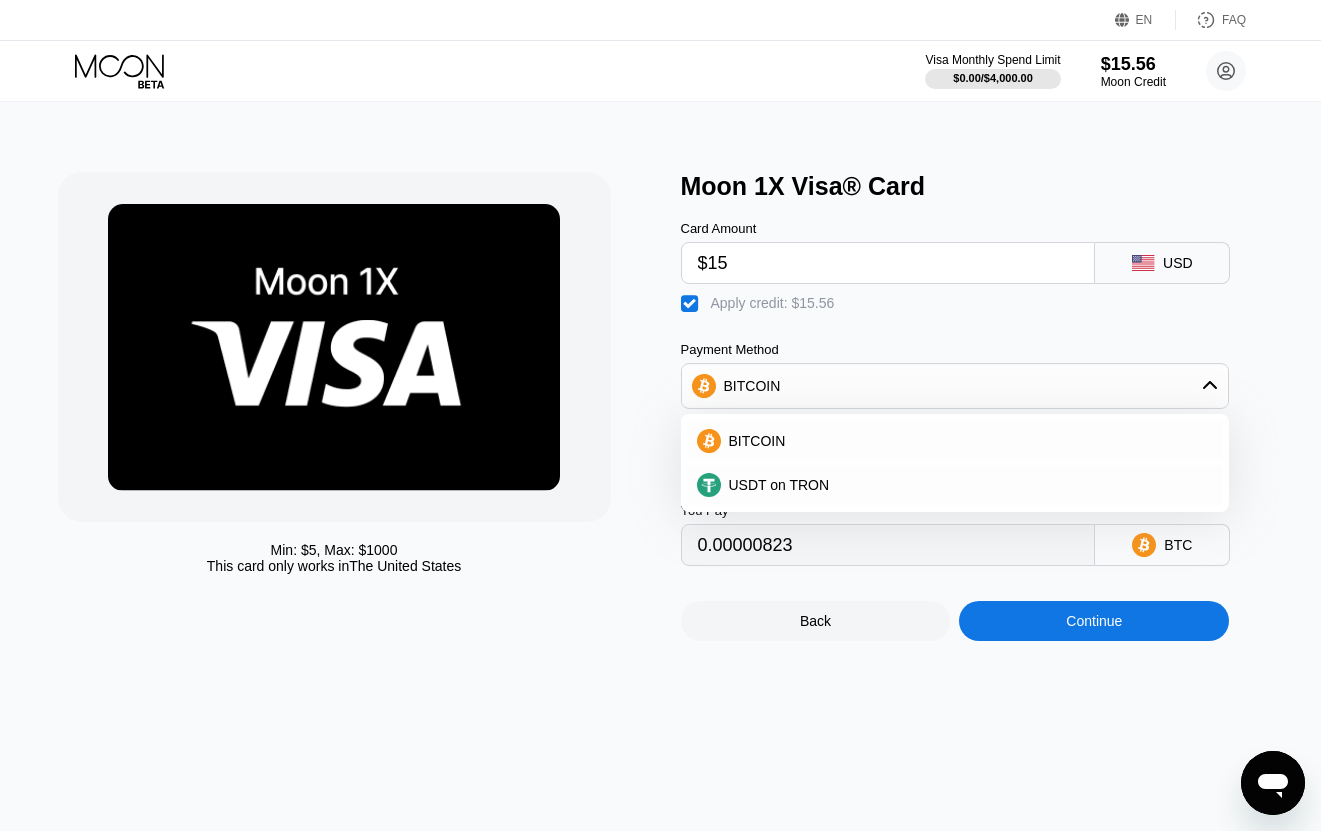 click on "Min: $ 5 , Max: $ 1000 This card only works in  The United States Moon 1X Visa® Card Card Amount $15 USD  Apply credit: $15.56 Payment Method BITCOIN BITCOIN USDT on TRON Conversion Rate:   1  BTC  ≈   $112,922.88 Last updated:   a minute ago Fee :   $1.49 You Pay 0.00000823 BTC Back Continue" at bounding box center (661, 466) 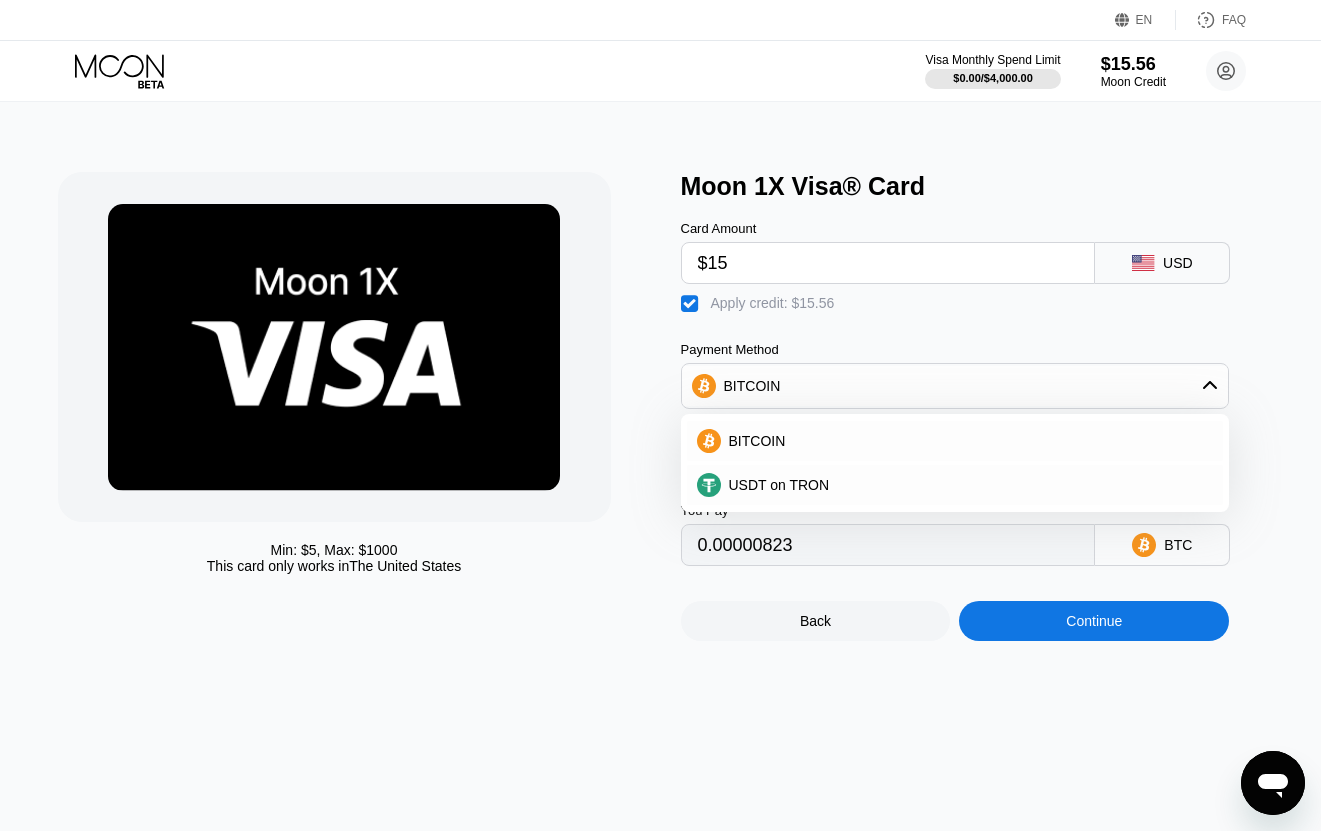 click on "Min: $ 5 , Max: $ 1000 This card only works in  The United States Moon 1X Visa® Card Card Amount $15 USD  Apply credit: $15.56 Payment Method BITCOIN BITCOIN USDT on TRON Conversion Rate:   1  BTC  ≈   $112,922.88 Last updated:   a minute ago Fee :   $1.49 You Pay 0.00000823 BTC Back Continue" at bounding box center [661, 406] 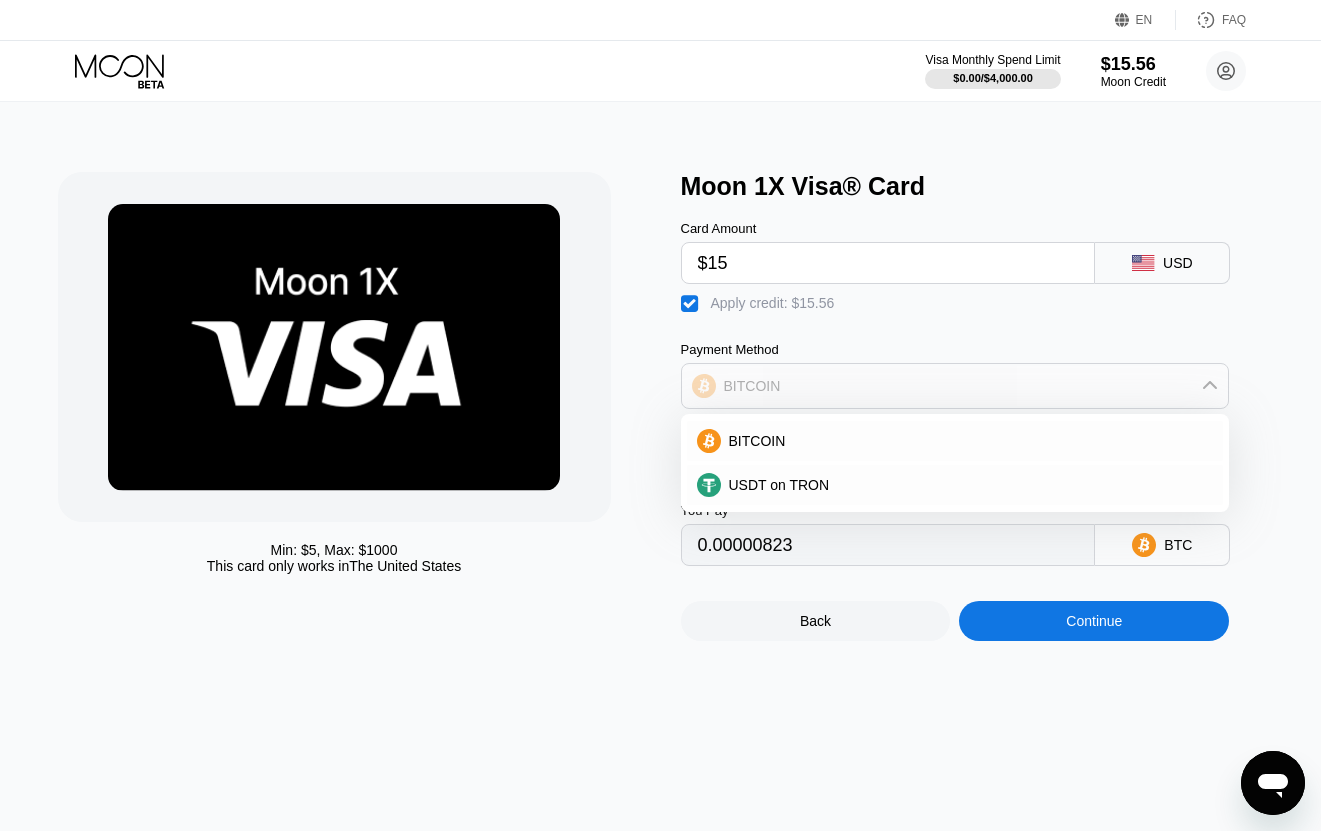 click on "BITCOIN" at bounding box center (955, 386) 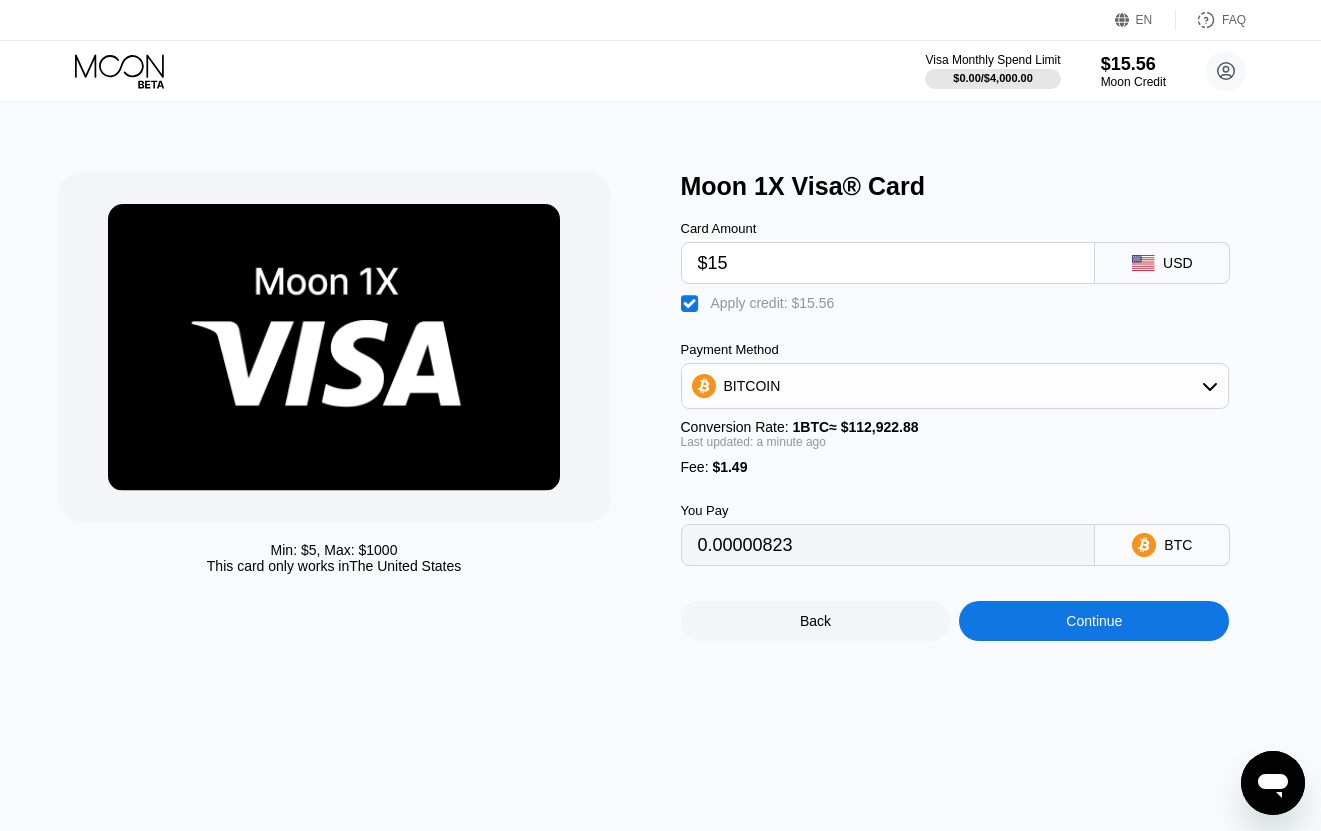 click at bounding box center (334, 347) 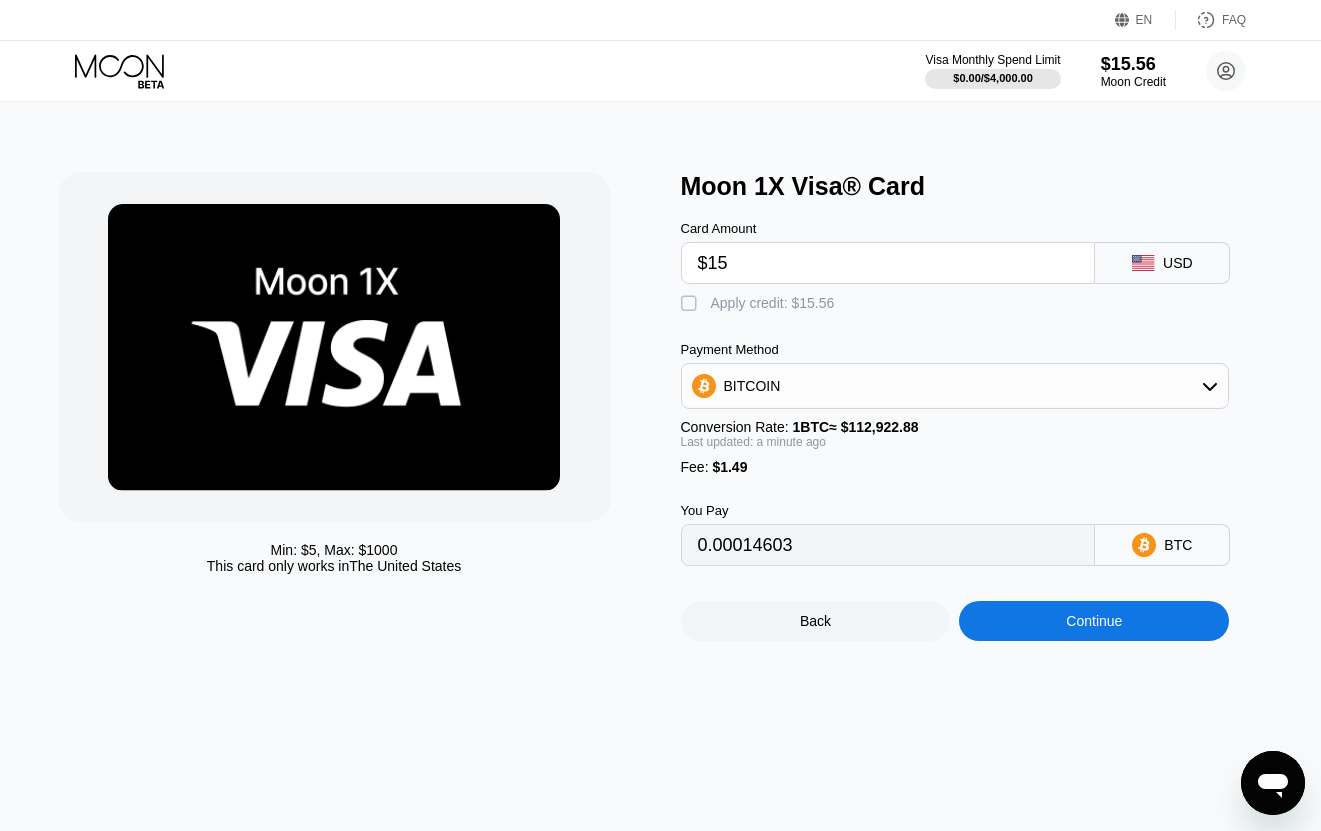 click on "" at bounding box center (691, 304) 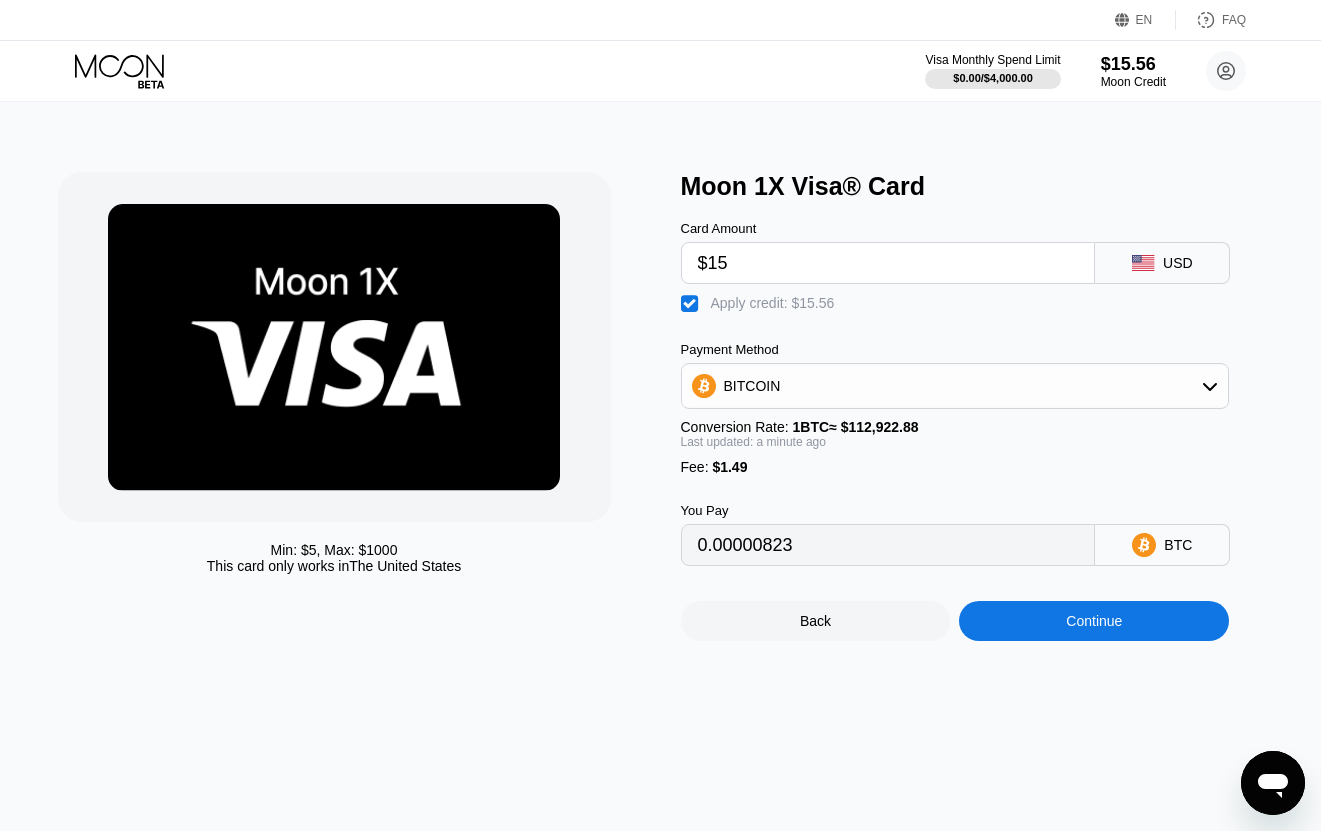 drag, startPoint x: 738, startPoint y: 267, endPoint x: 718, endPoint y: 266, distance: 20.024984 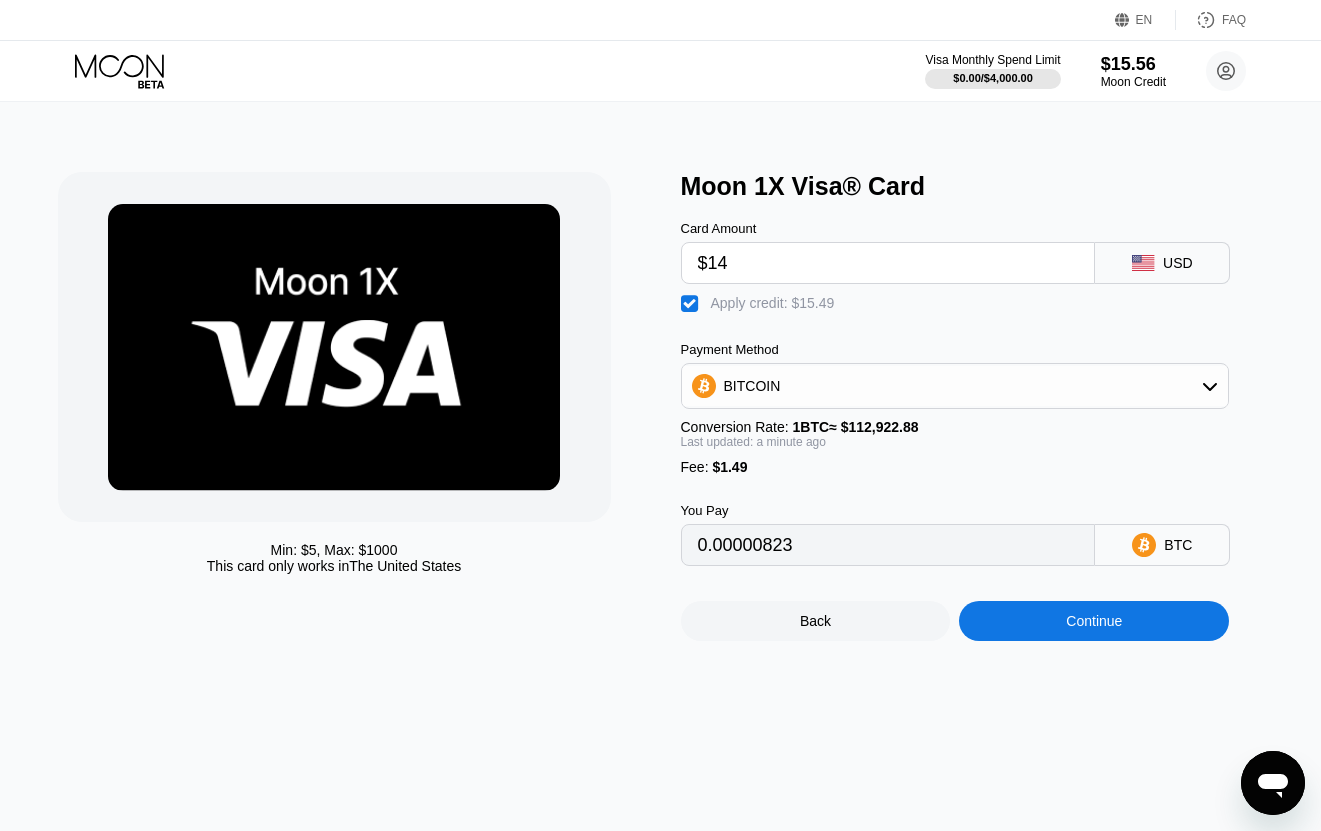 type on "0" 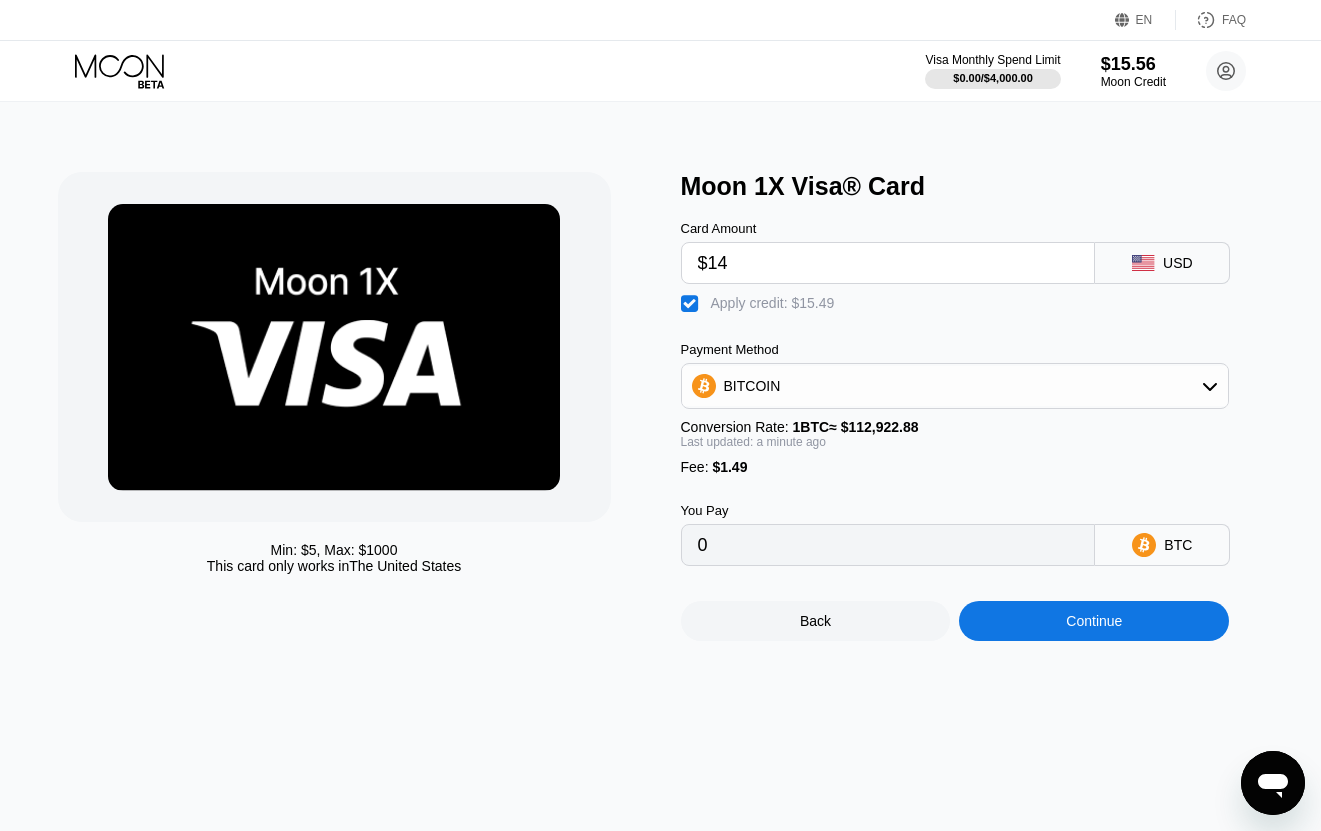type on "$14" 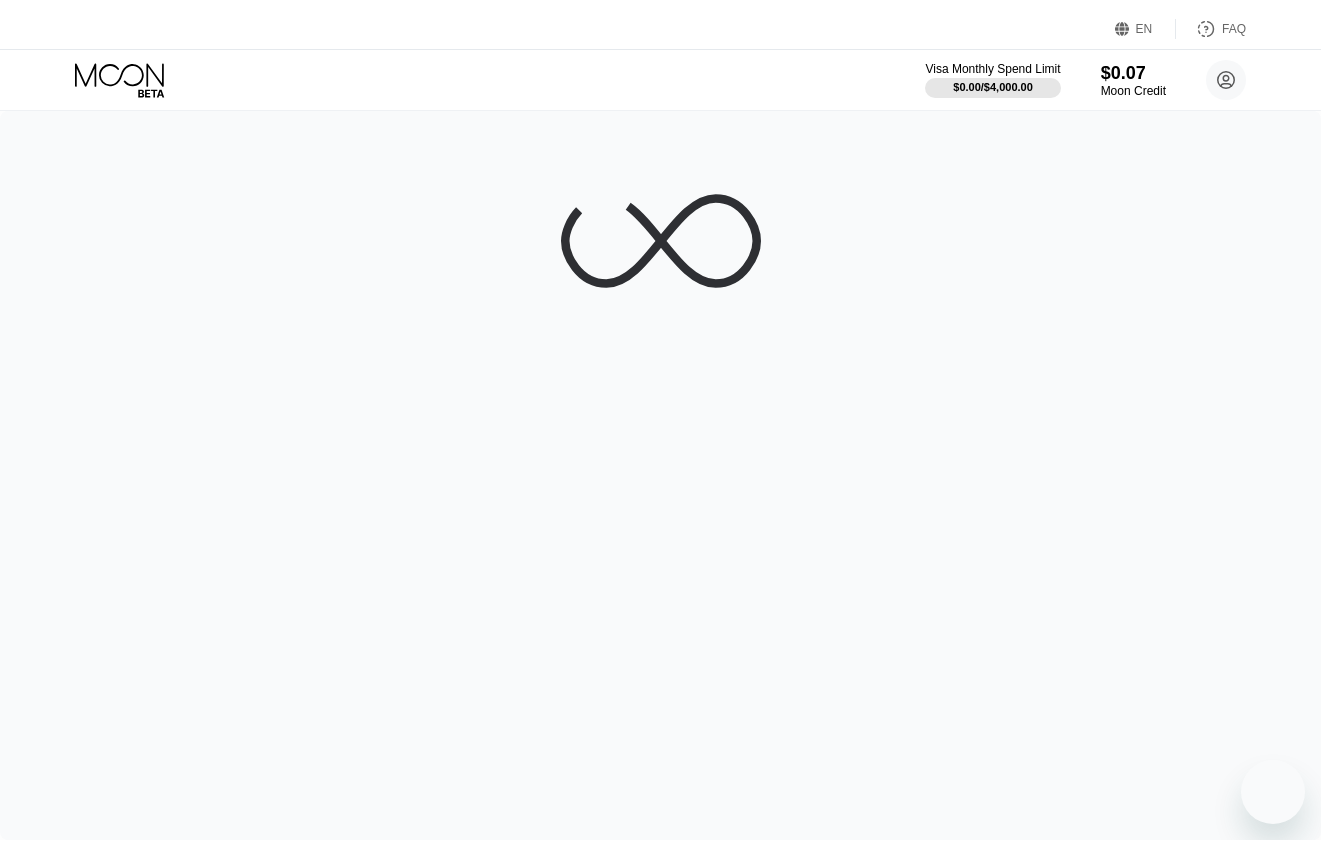 scroll, scrollTop: 0, scrollLeft: 0, axis: both 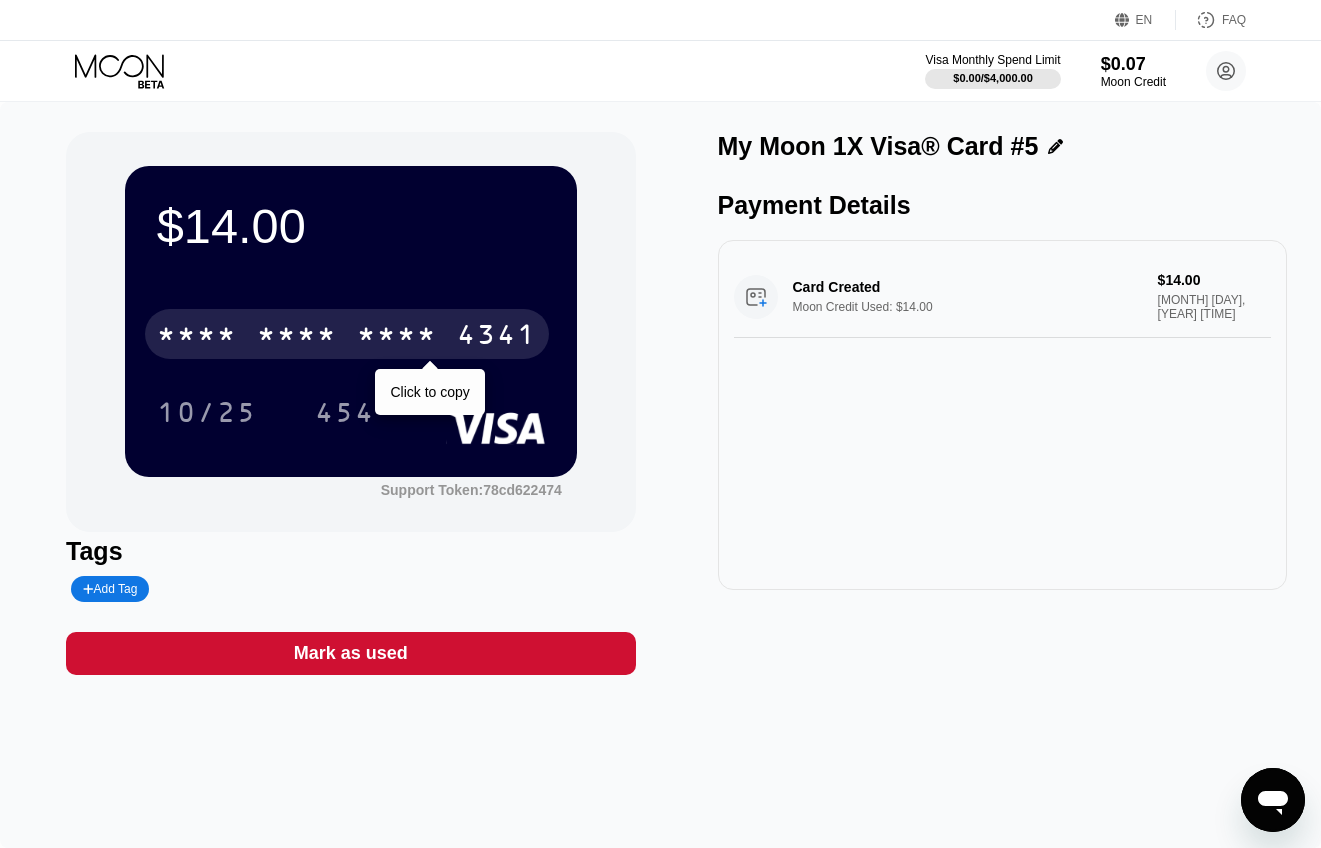 click on "* * * *" at bounding box center (297, 337) 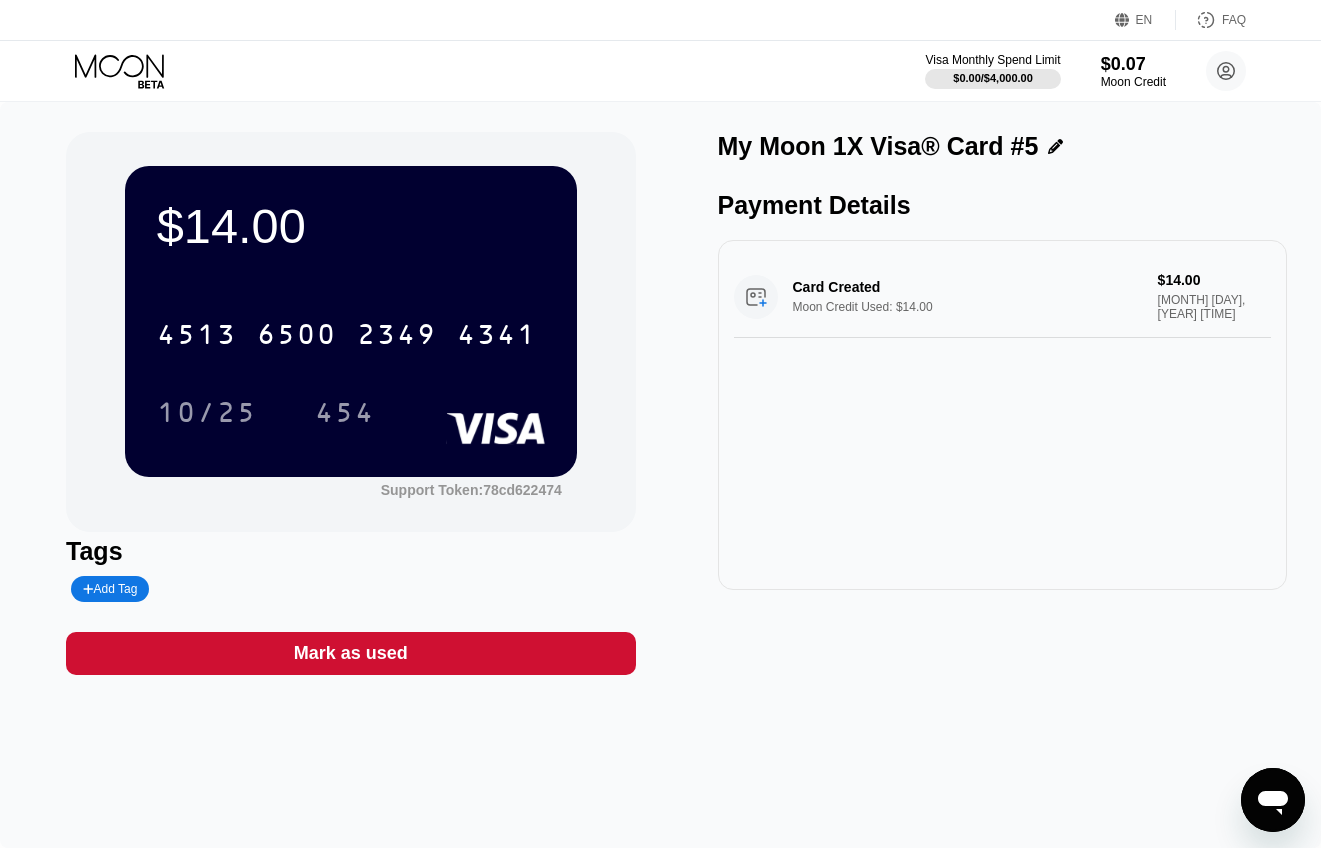 click 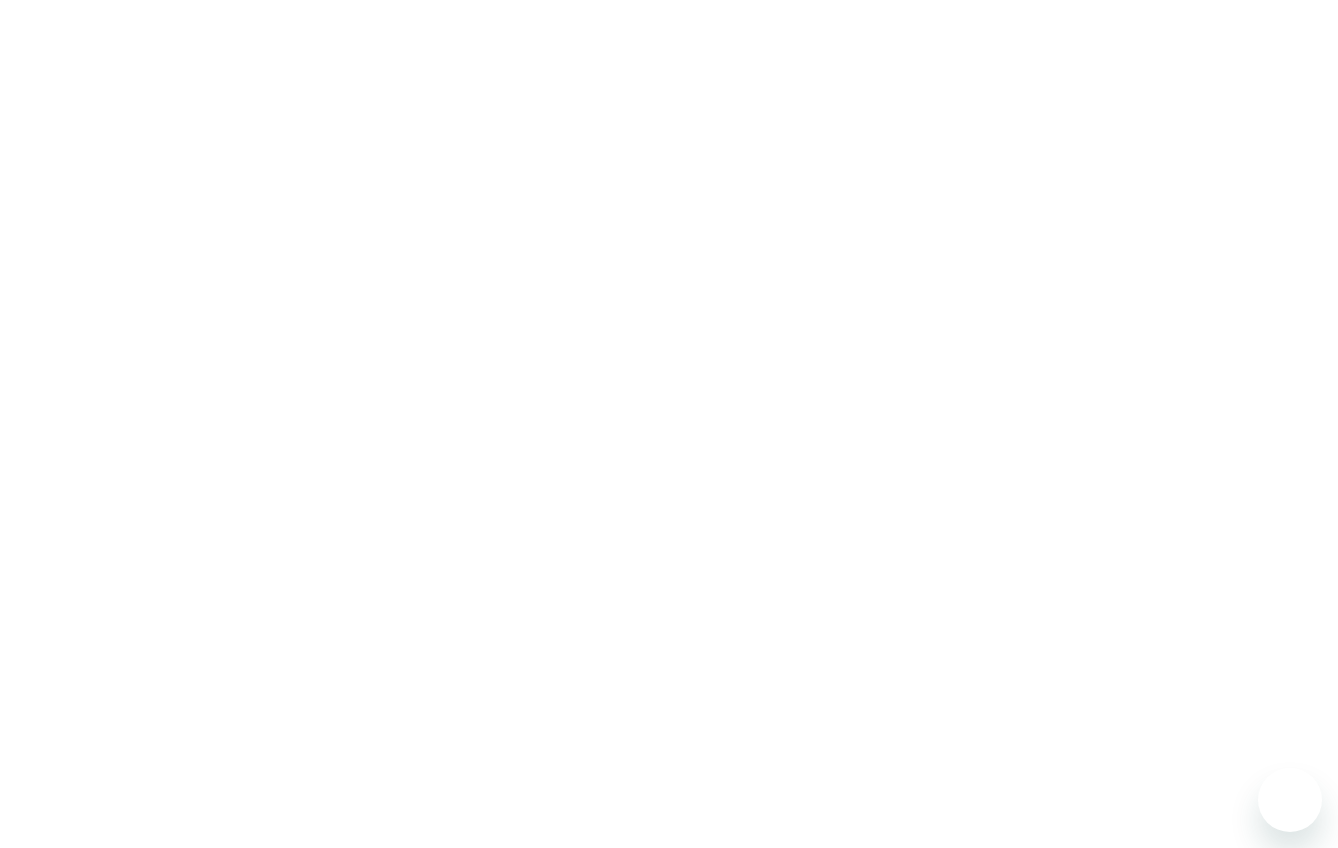 scroll, scrollTop: 0, scrollLeft: 0, axis: both 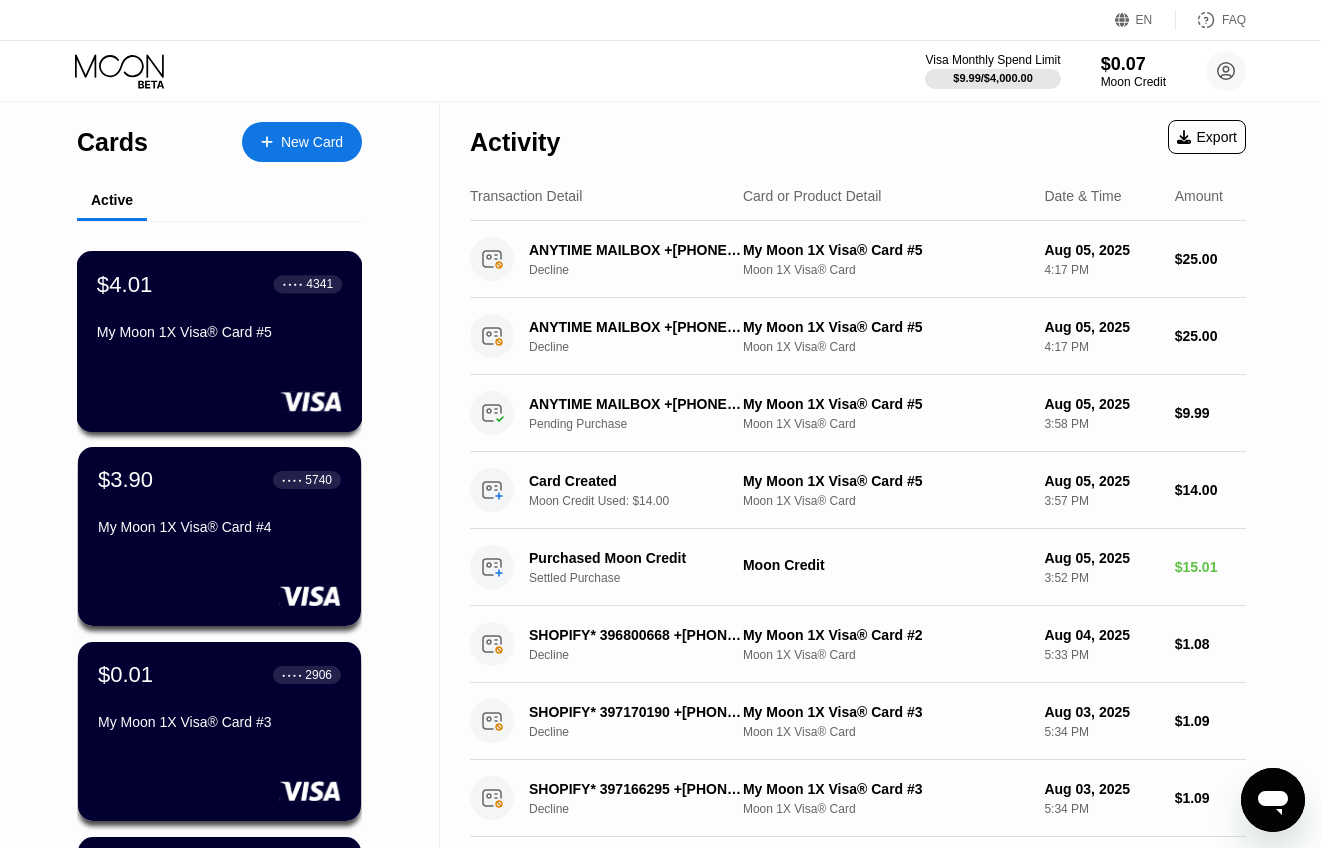 click on "My Moon 1X Visa® Card #5" at bounding box center (219, 332) 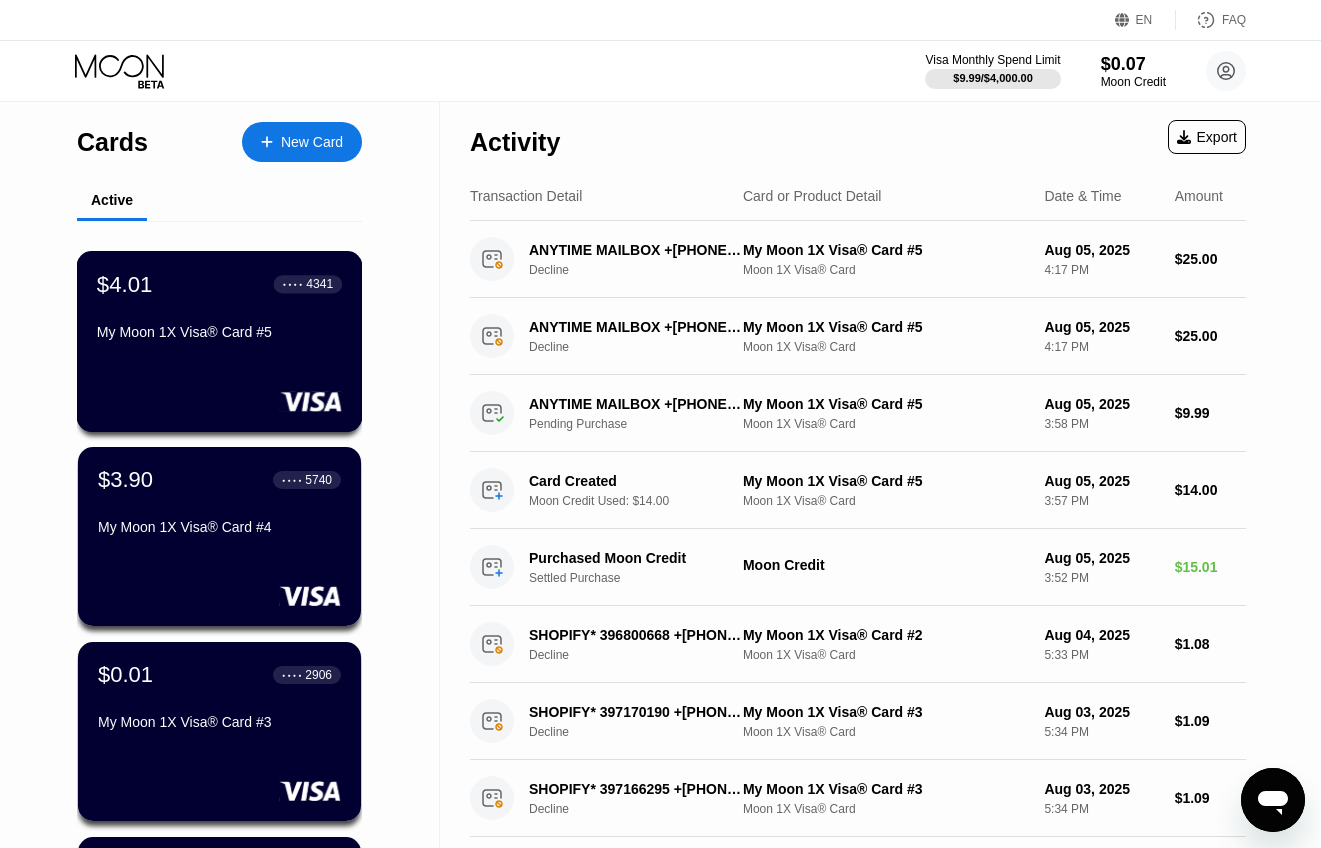 click on "My Moon 1X Visa® Card #5" at bounding box center (219, 332) 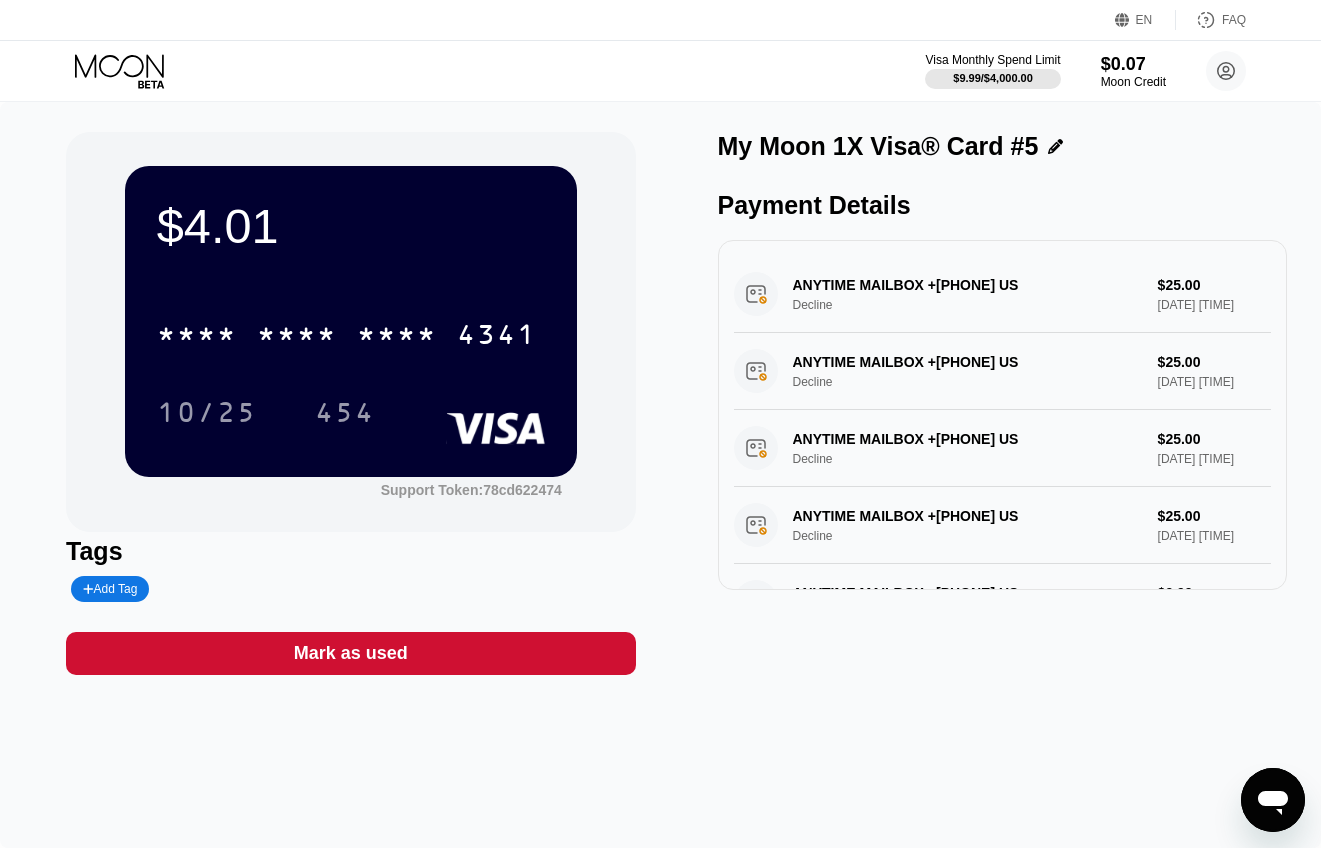 click 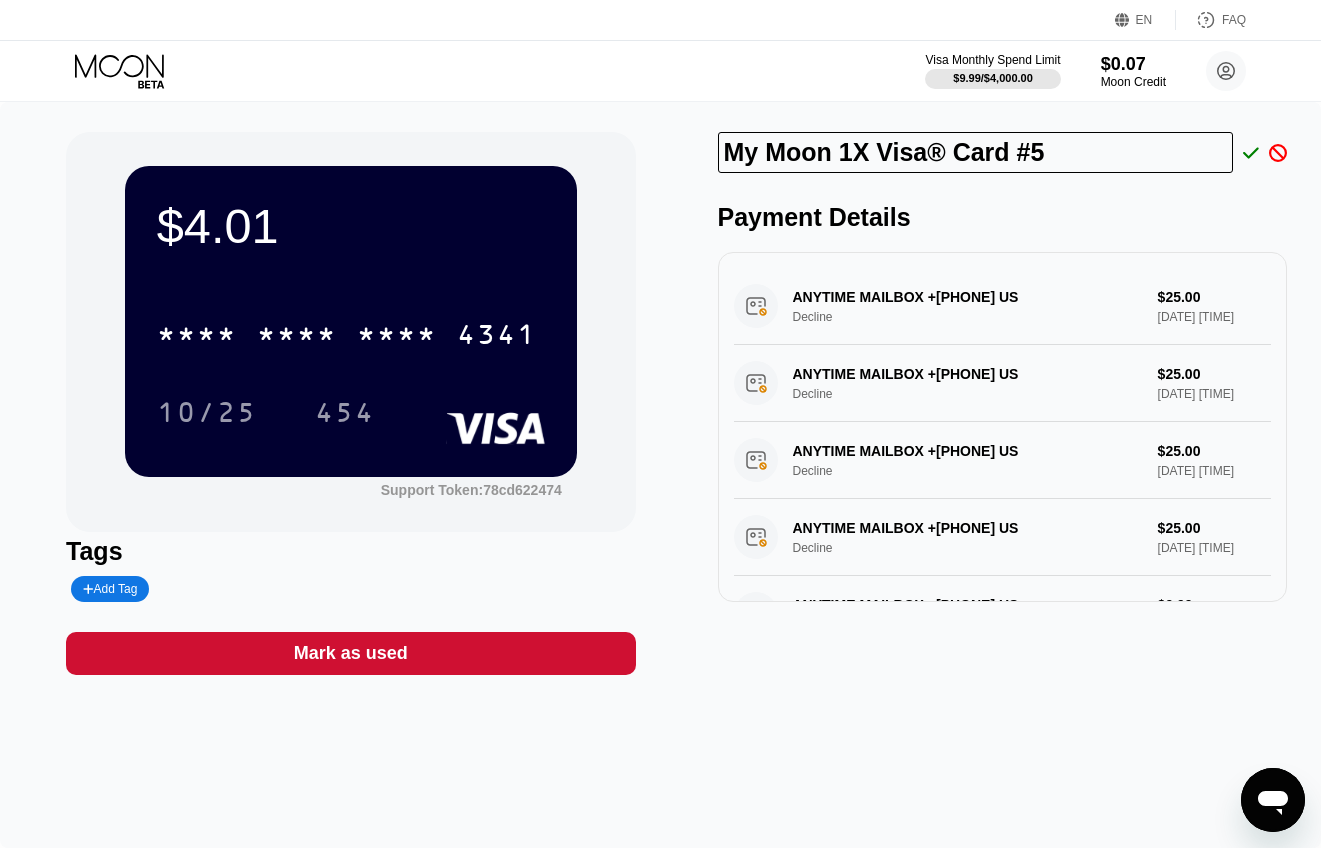 click on "My Moon 1X Visa® Card #5" at bounding box center (1002, 152) 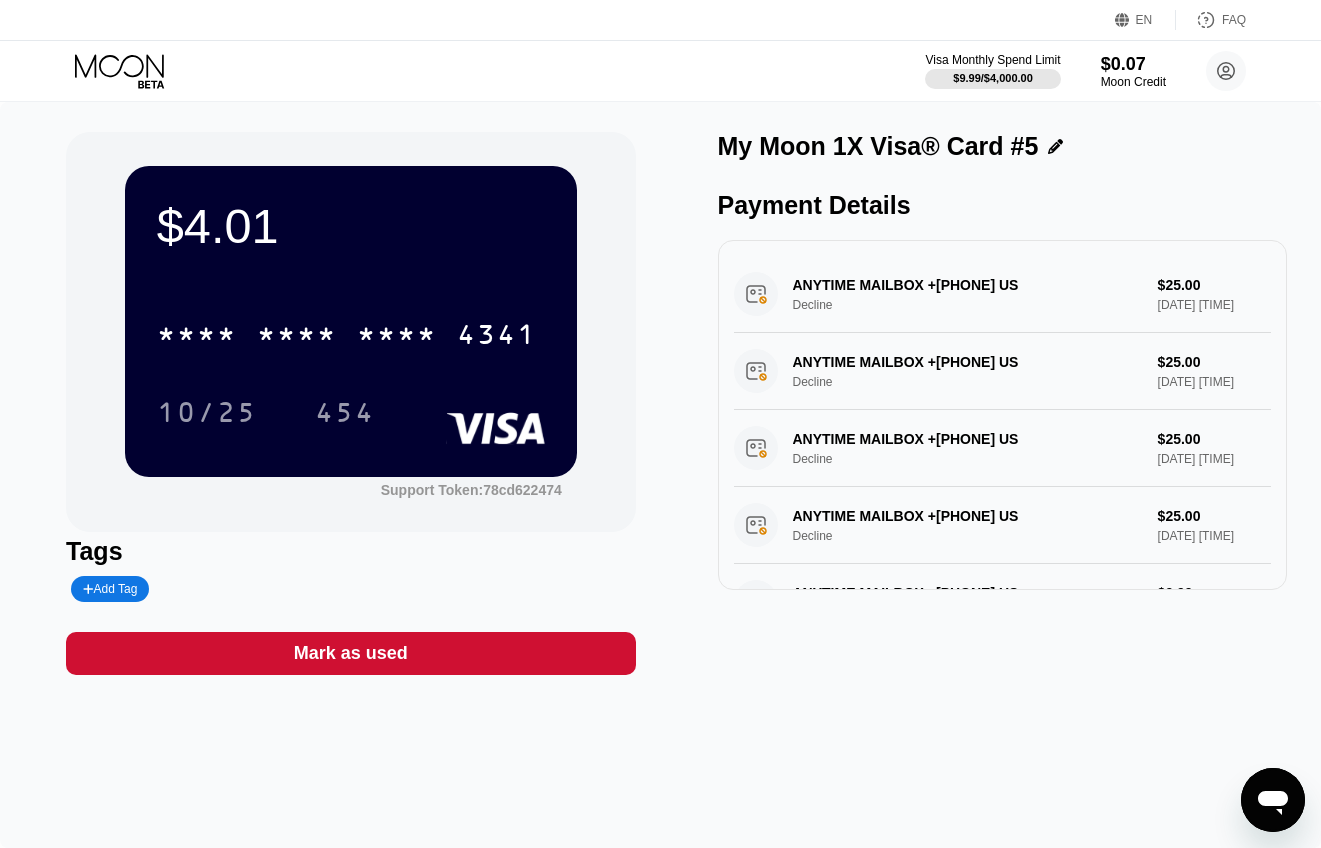 click on "Add Tag" at bounding box center (110, 589) 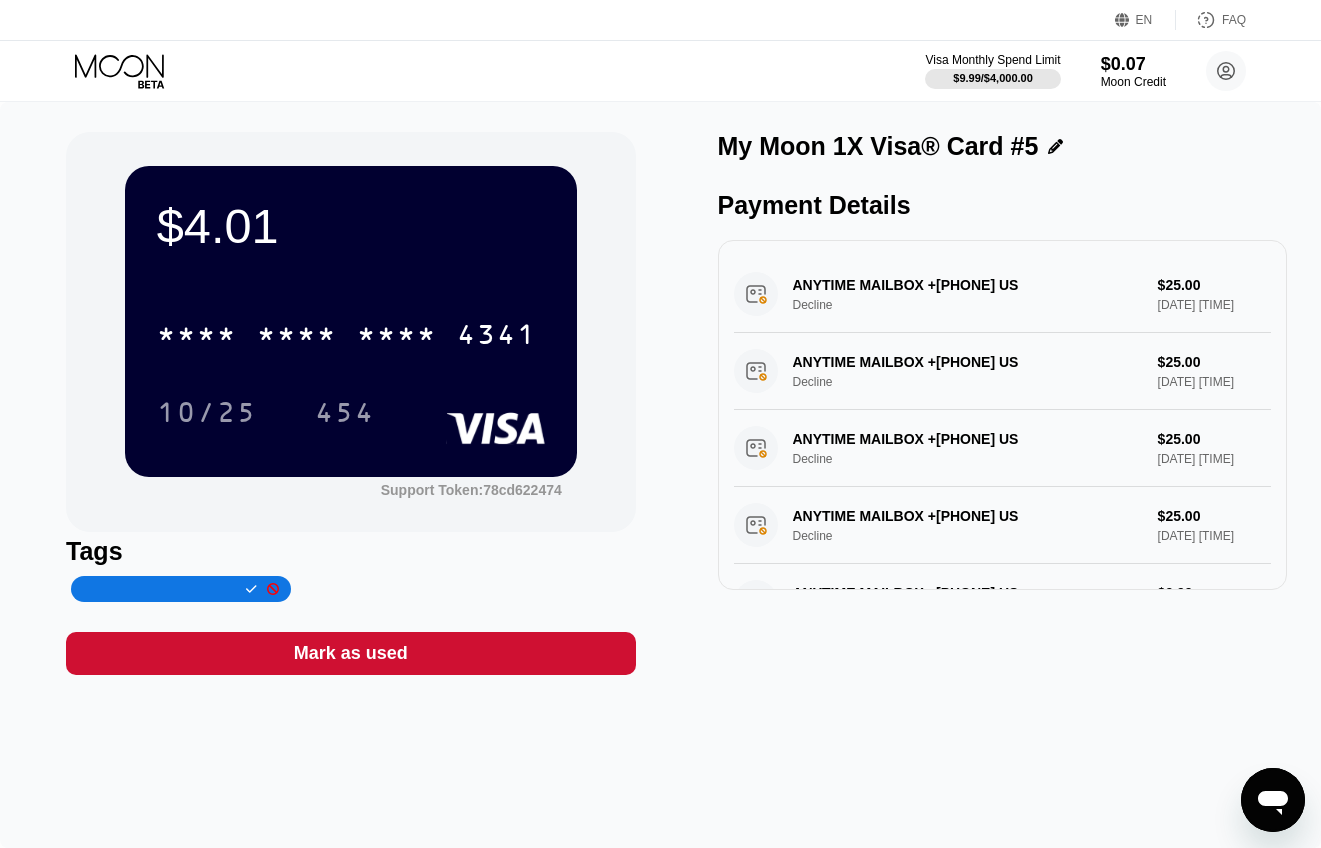 click on "Tags" at bounding box center [350, 551] 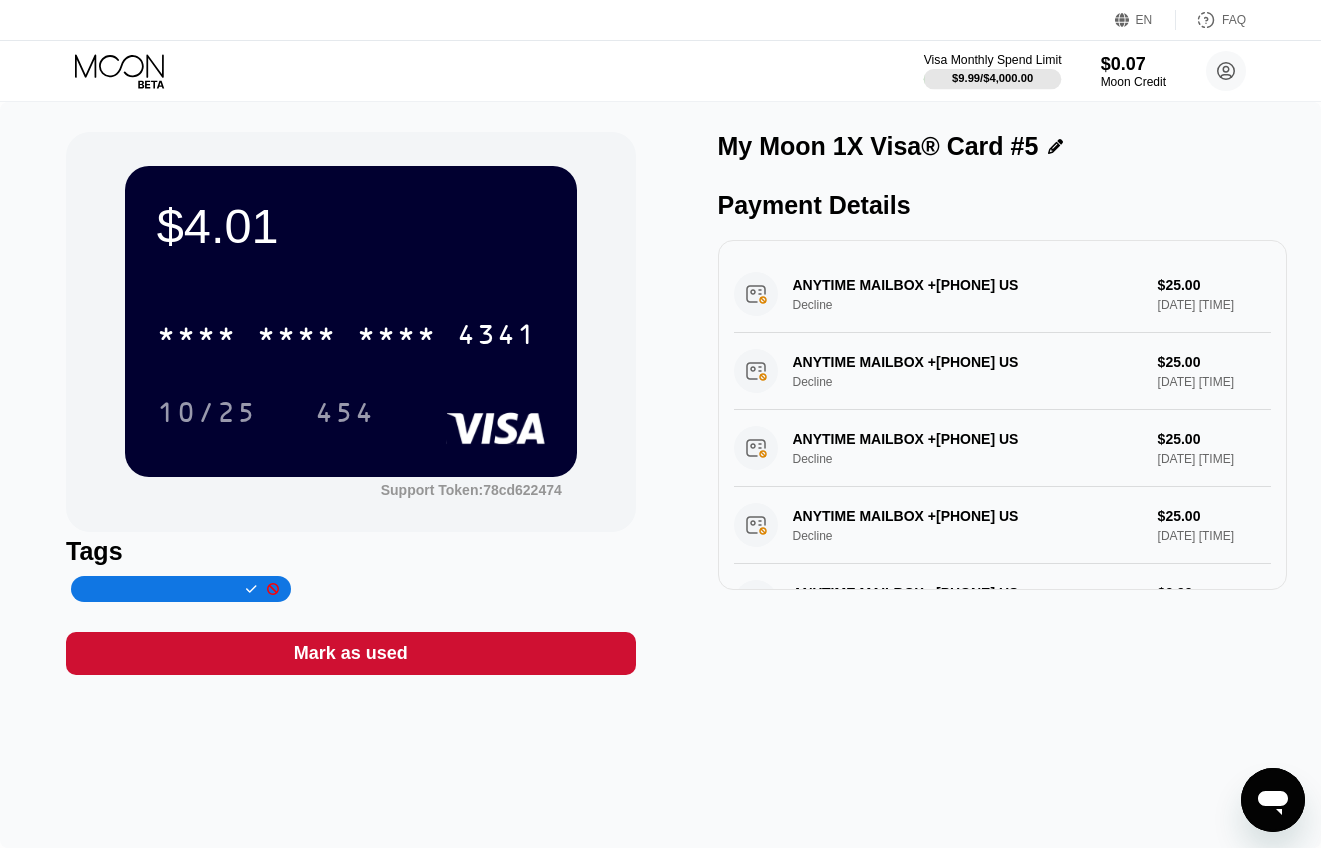 click on "Visa Monthly Spend Limit" at bounding box center [993, 60] 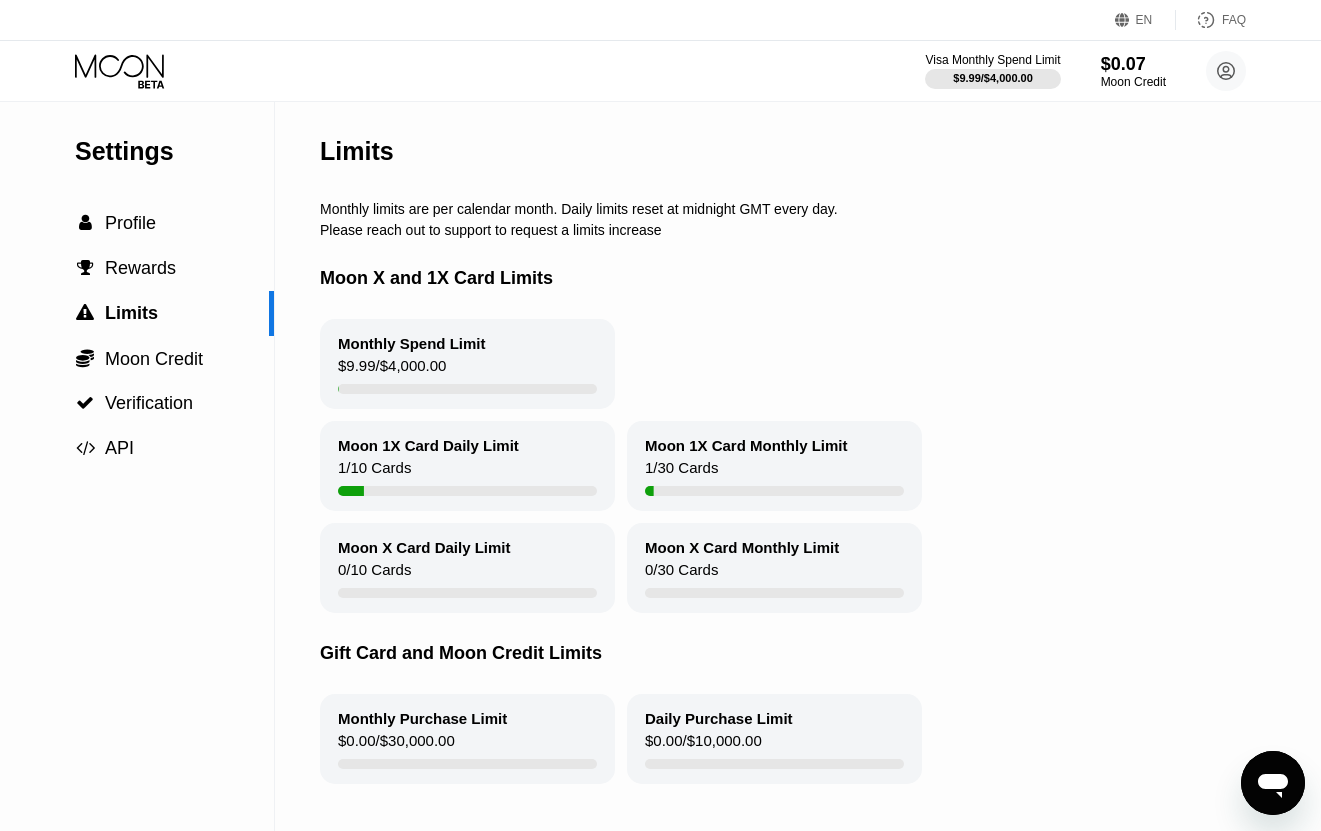 click on "Moon 1X Card Daily Limit 1 / 10 Cards" at bounding box center [467, 466] 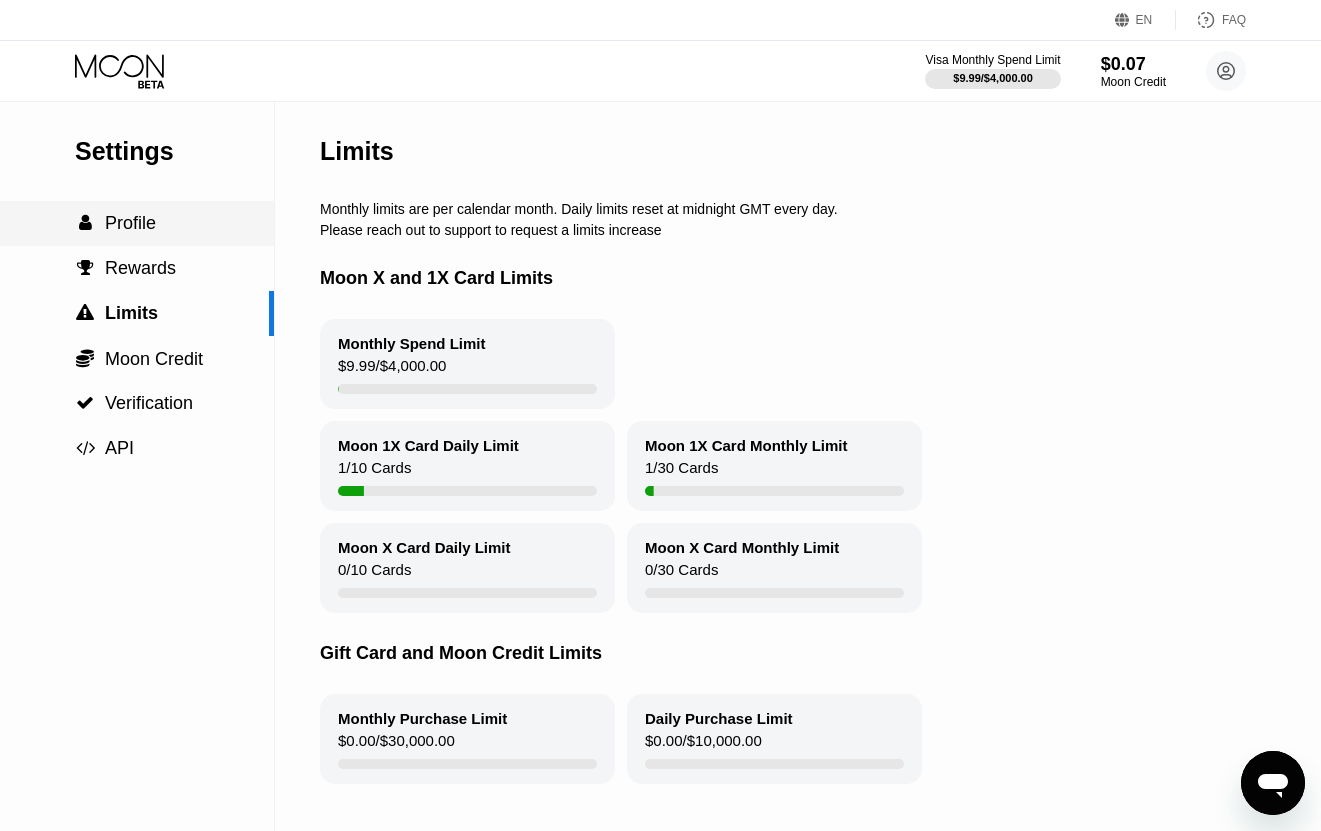 click on "Profile" at bounding box center [130, 223] 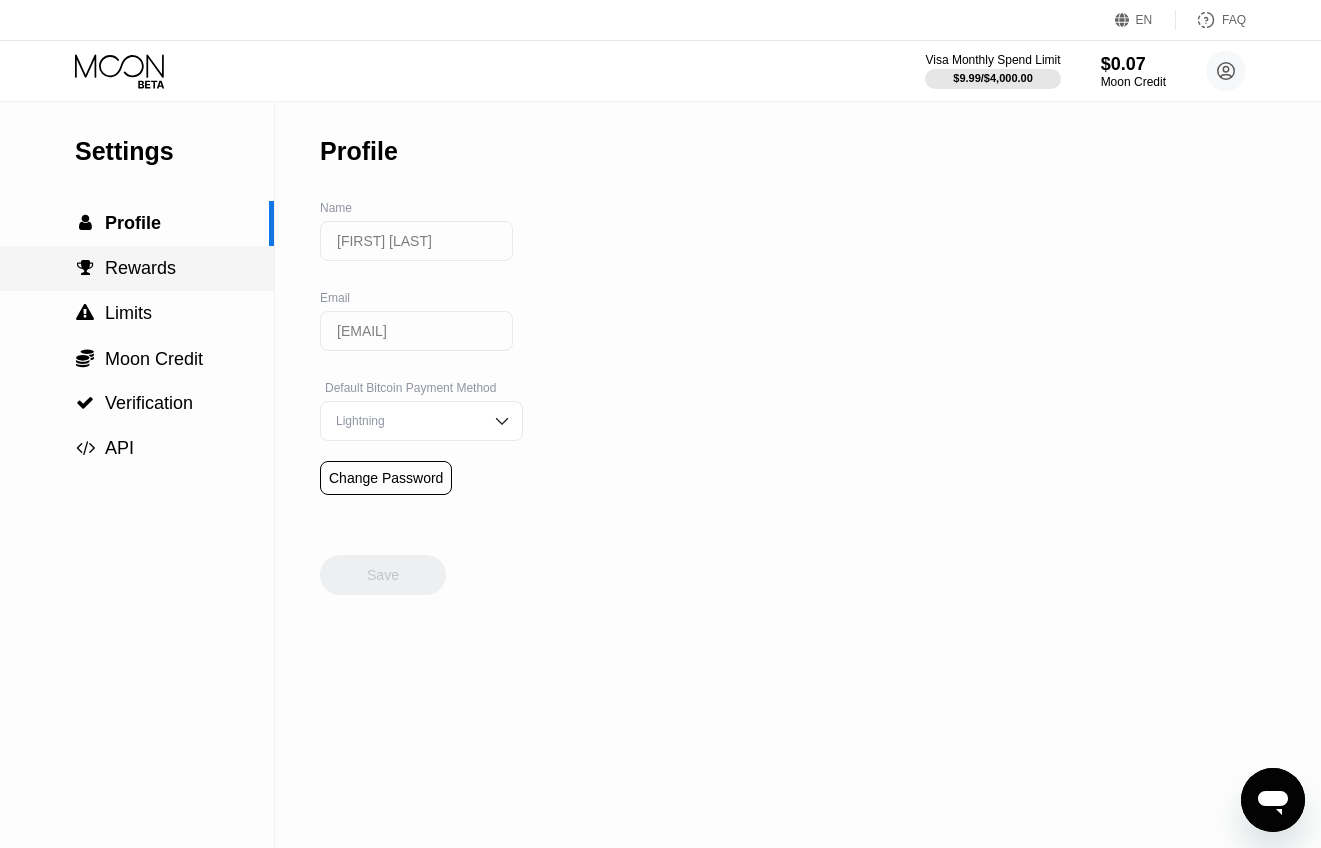 click on "Rewards" at bounding box center [140, 268] 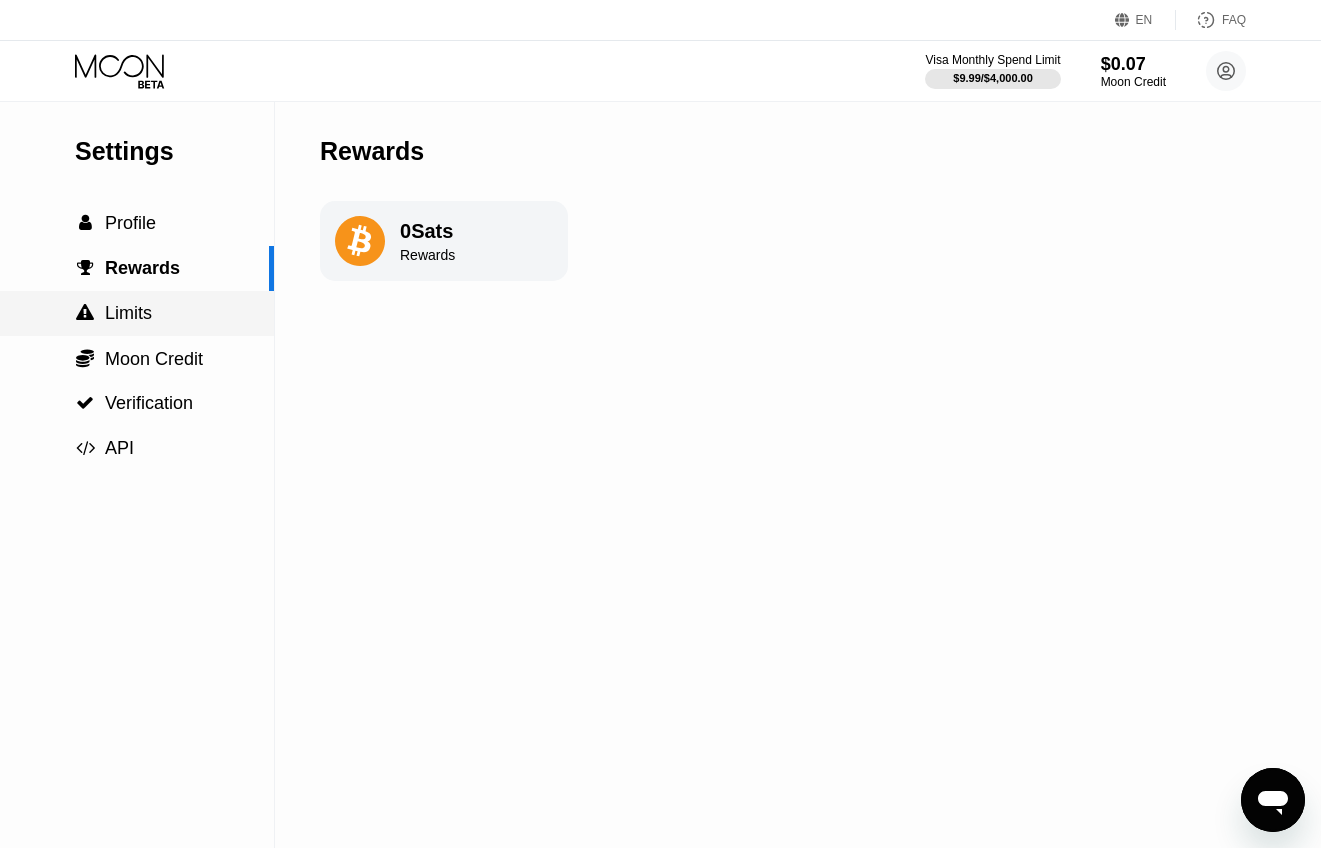 click on "Limits" at bounding box center (128, 313) 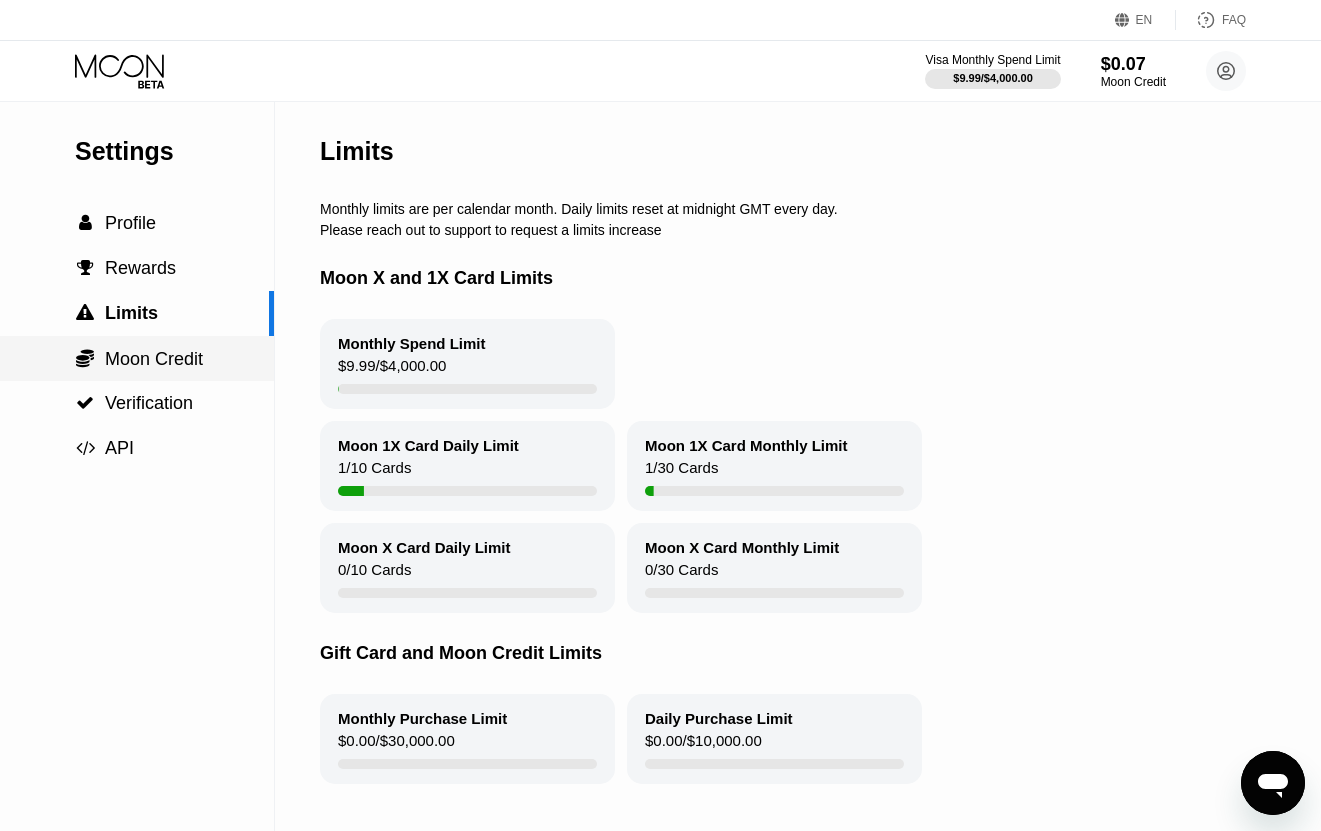 click on "Moon Credit" at bounding box center (154, 359) 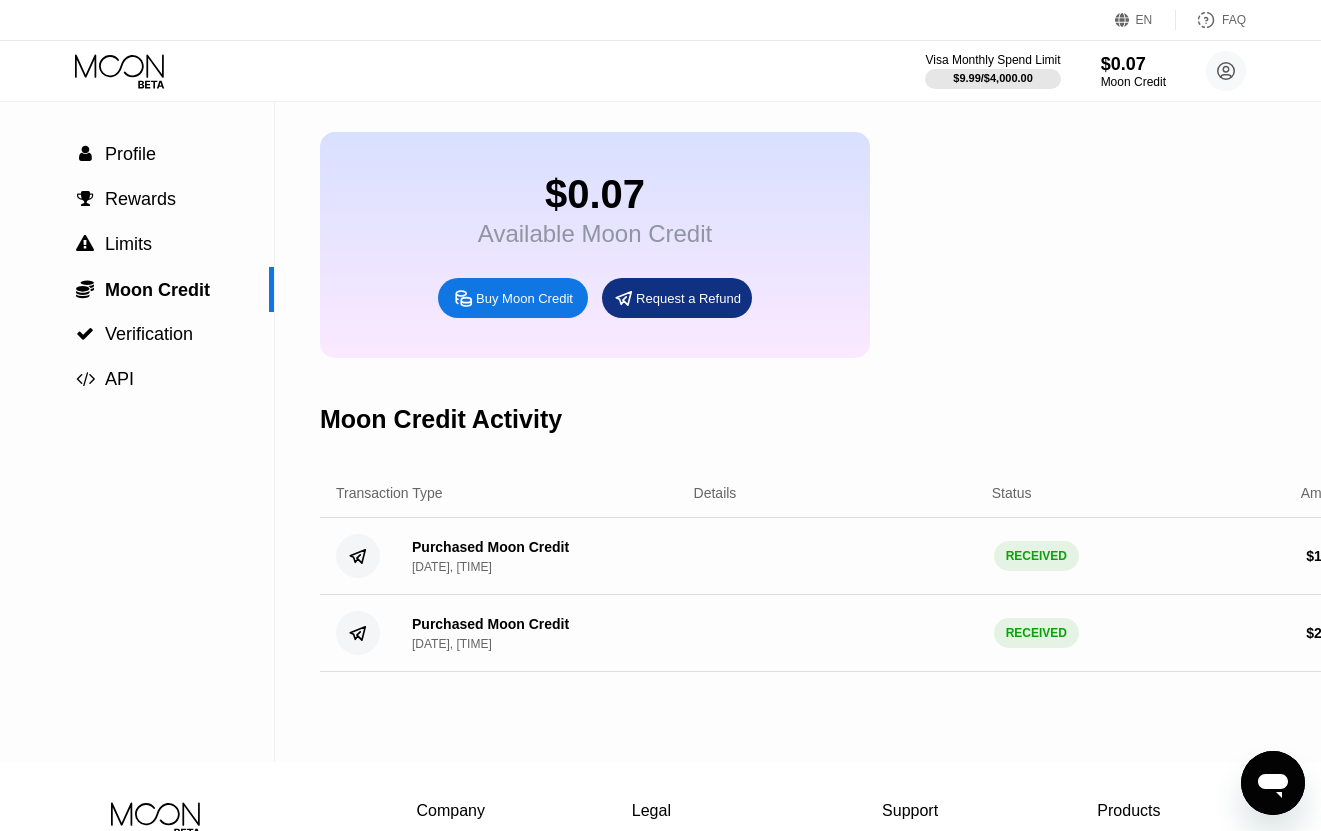 scroll, scrollTop: 7, scrollLeft: 0, axis: vertical 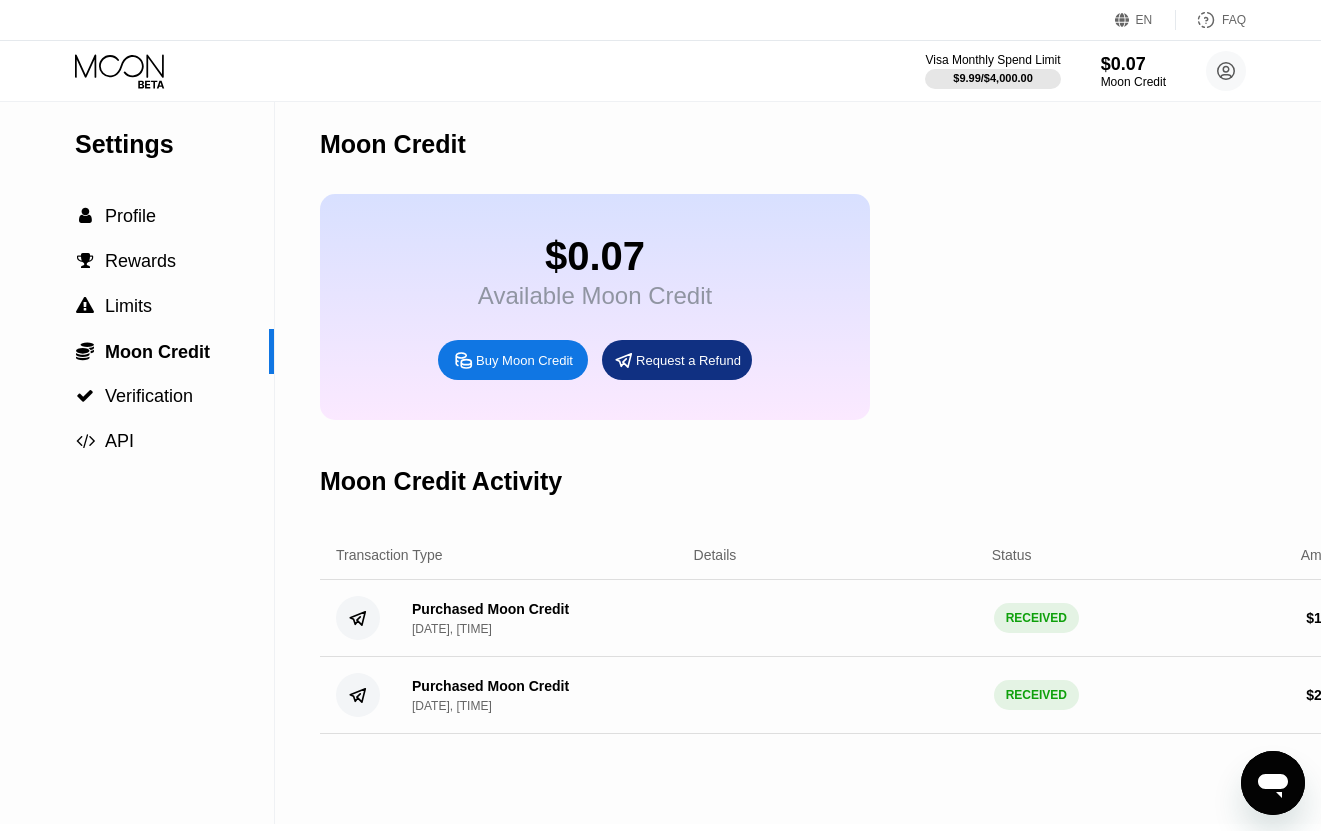 click on "Request a Refund" at bounding box center (688, 360) 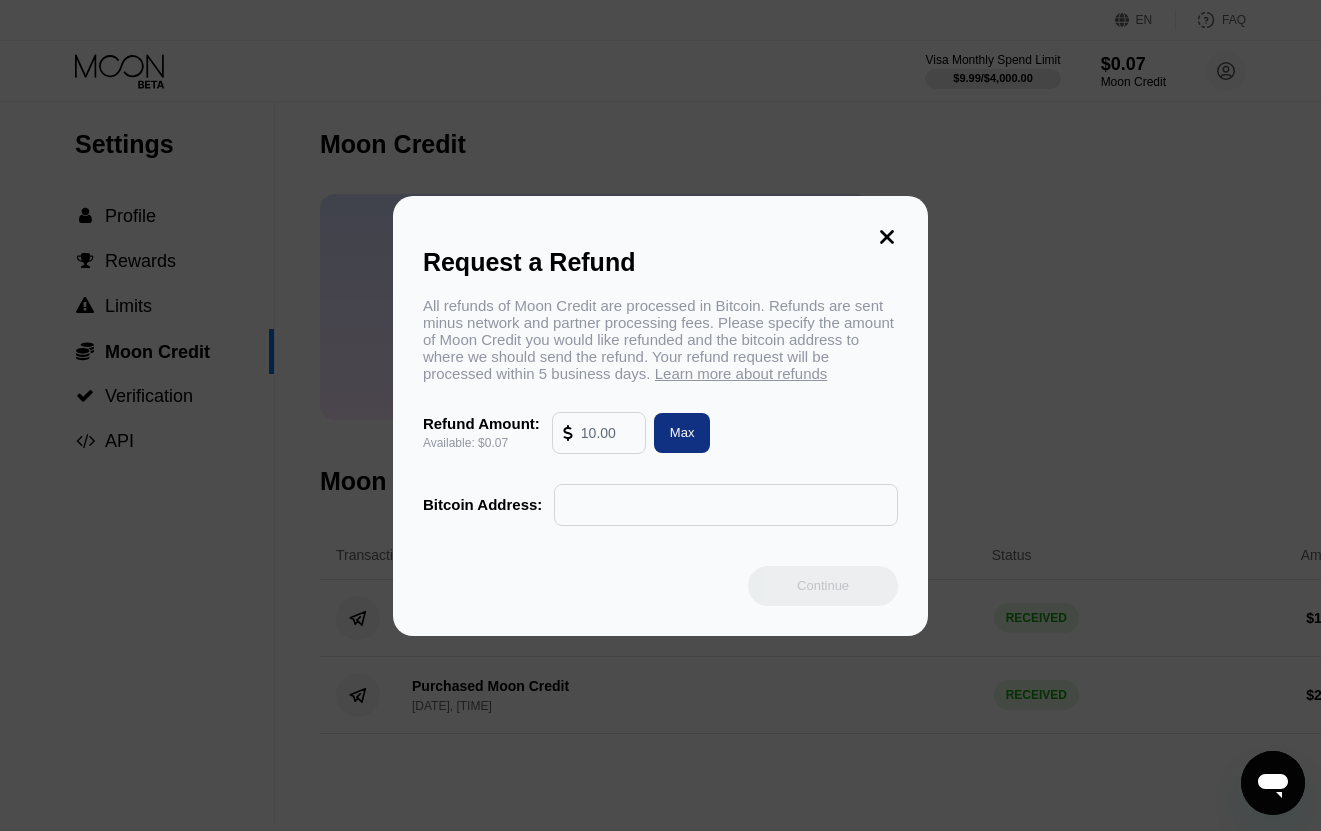 click 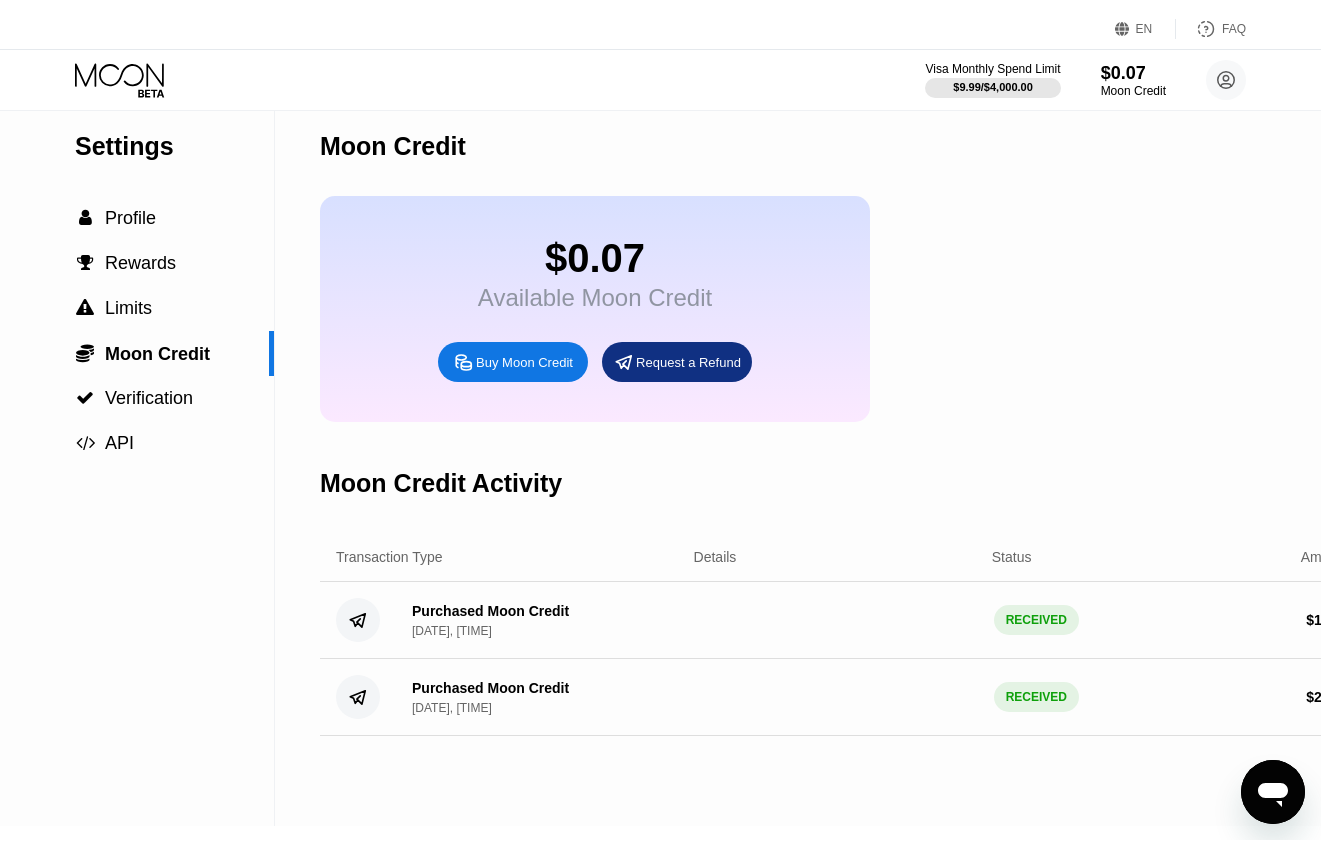 scroll, scrollTop: 0, scrollLeft: 0, axis: both 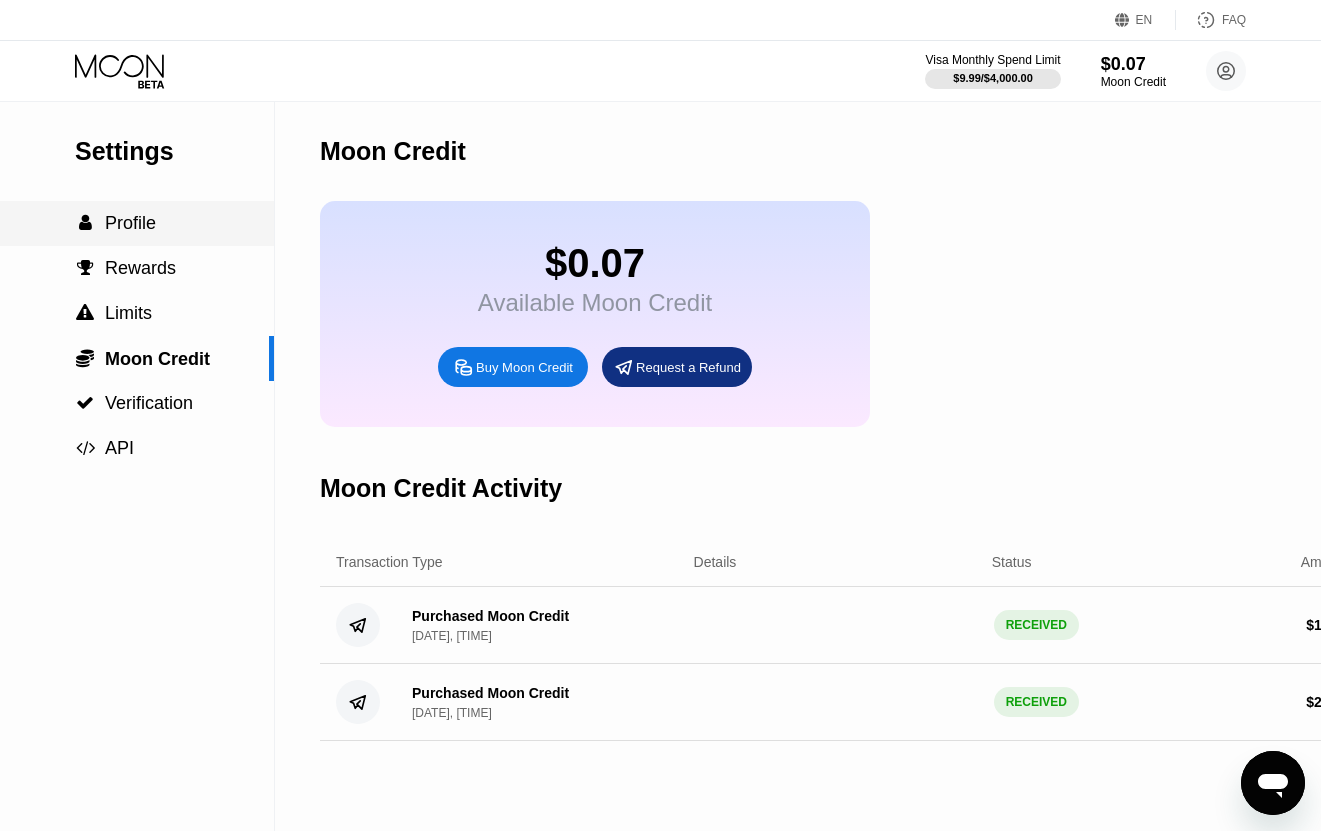 click on "Profile" at bounding box center [130, 223] 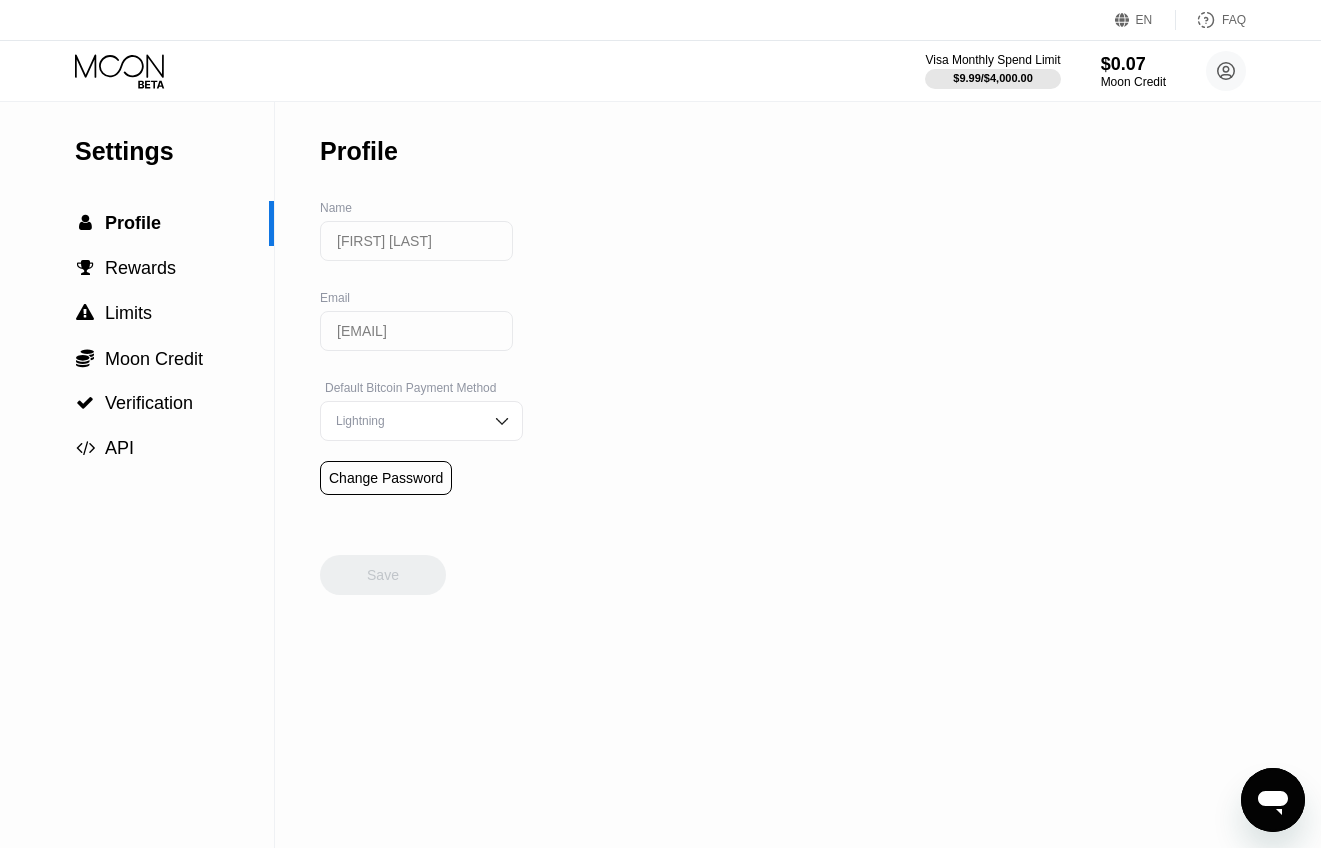 click 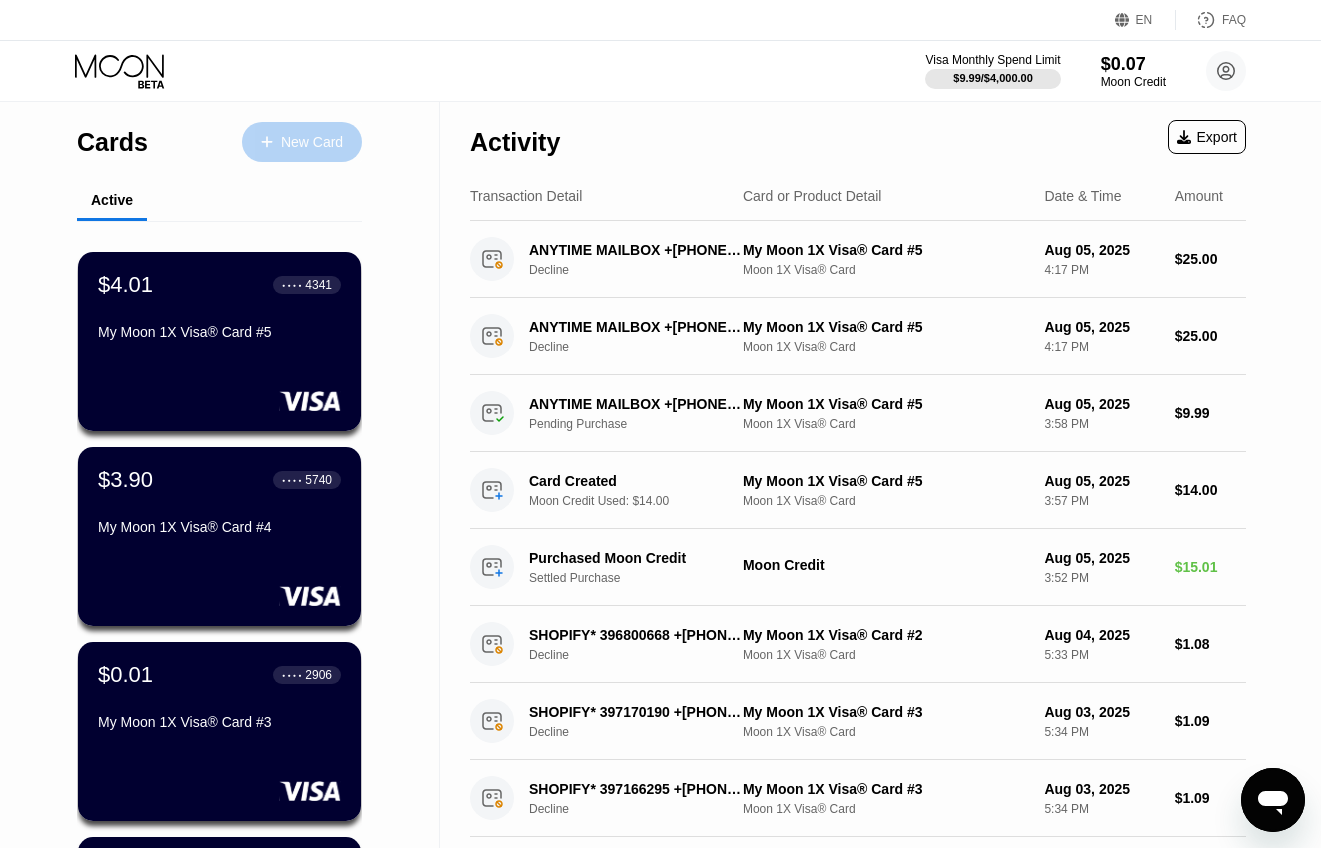click on "New Card" at bounding box center (312, 142) 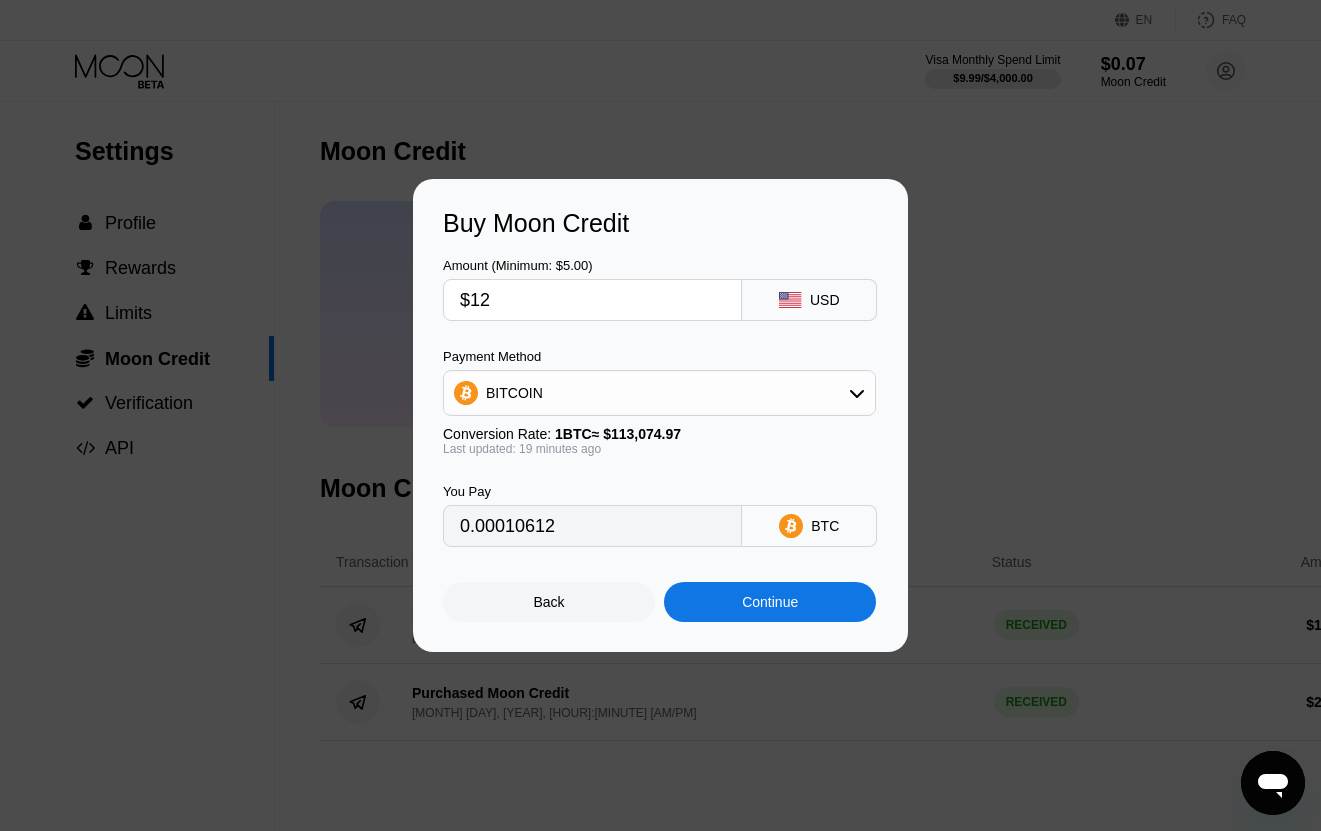 scroll, scrollTop: 0, scrollLeft: 0, axis: both 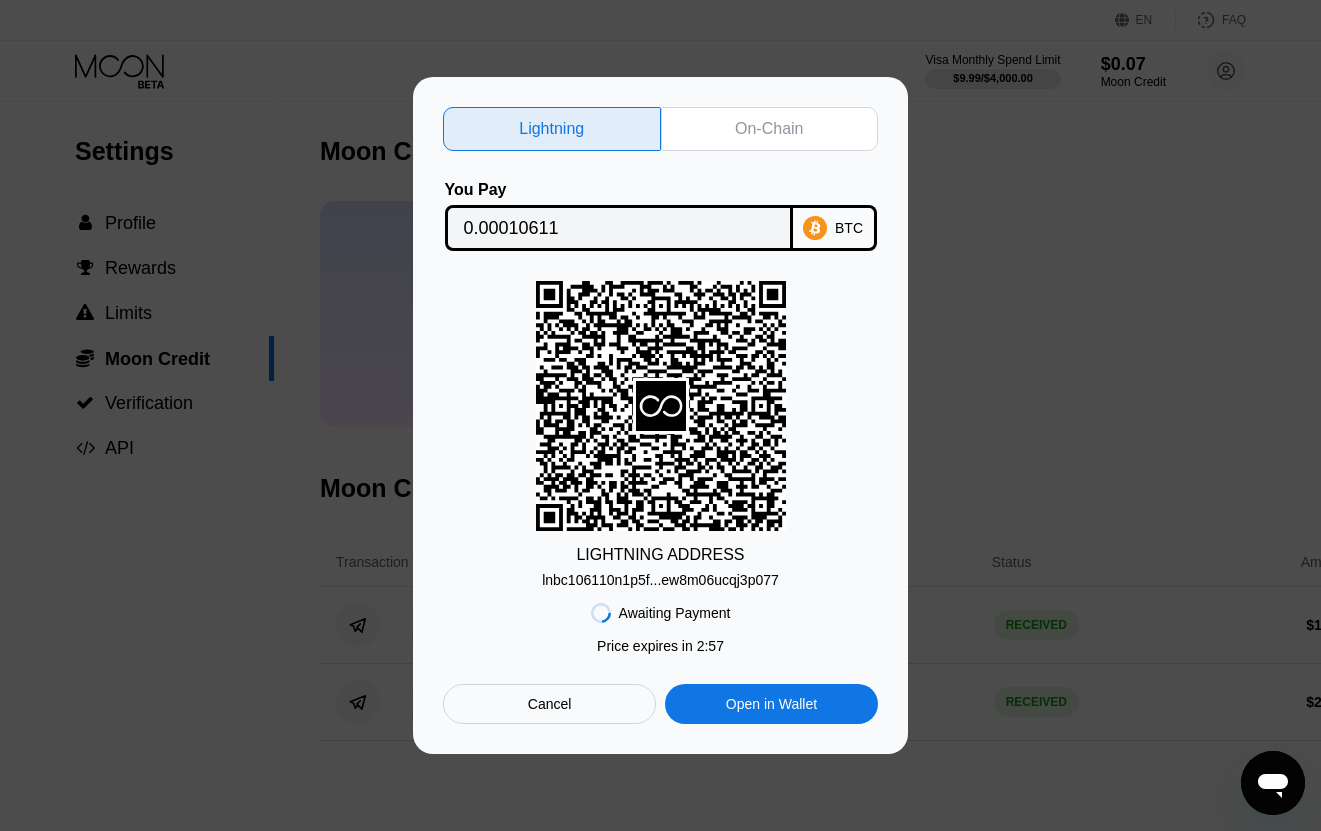 click on "On-Chain" at bounding box center [769, 129] 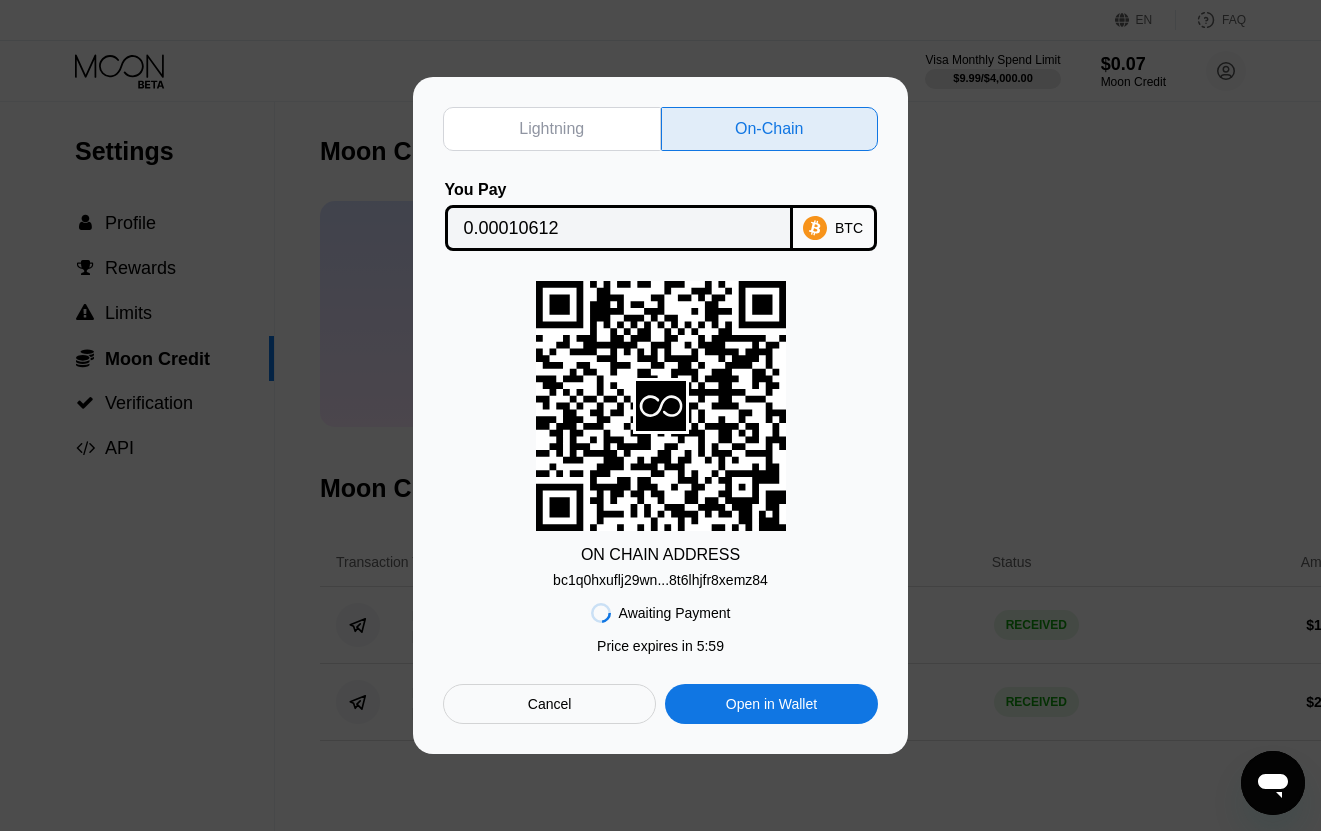 click on "bc1q0hxuflj29wn...8t6lhjfr8xemz84" at bounding box center (660, 580) 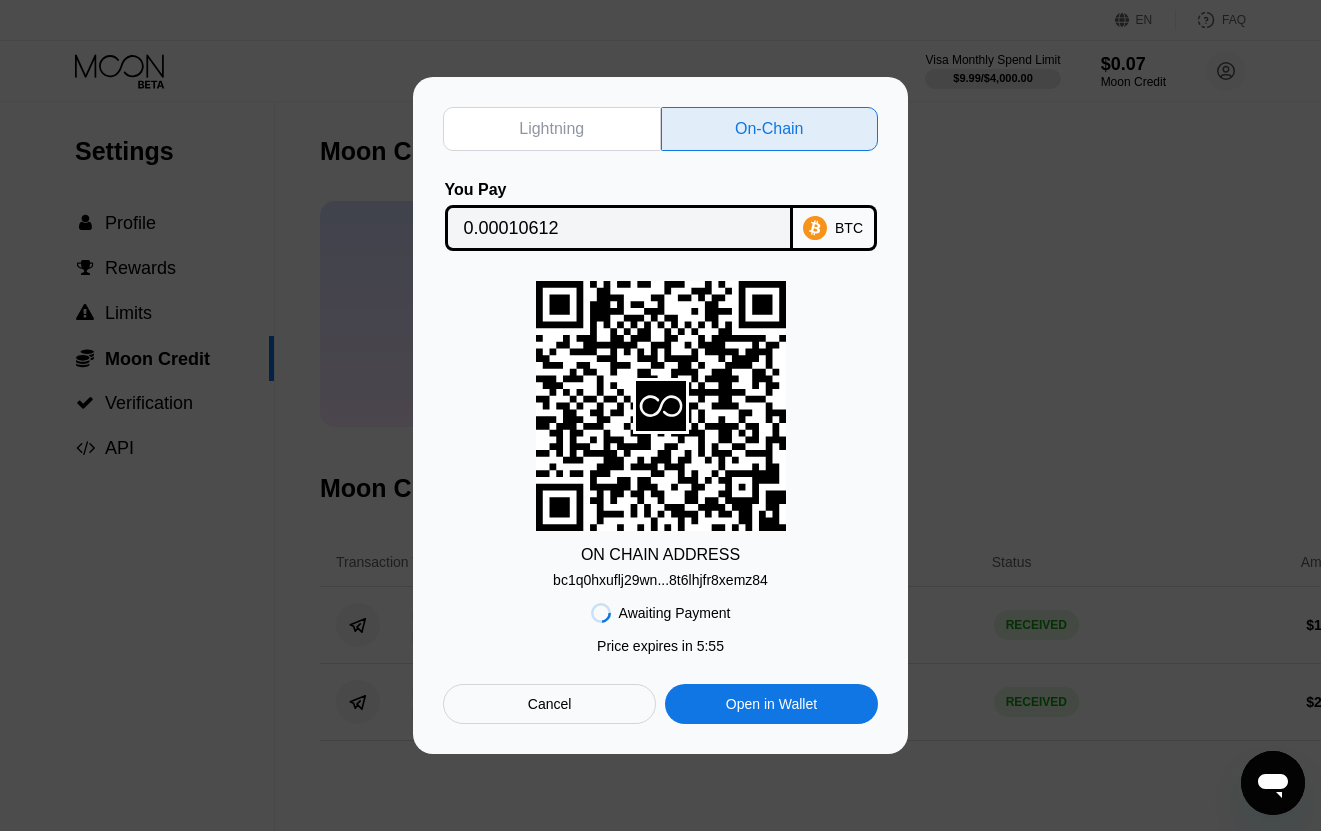 click on "0.00010612" at bounding box center [619, 228] 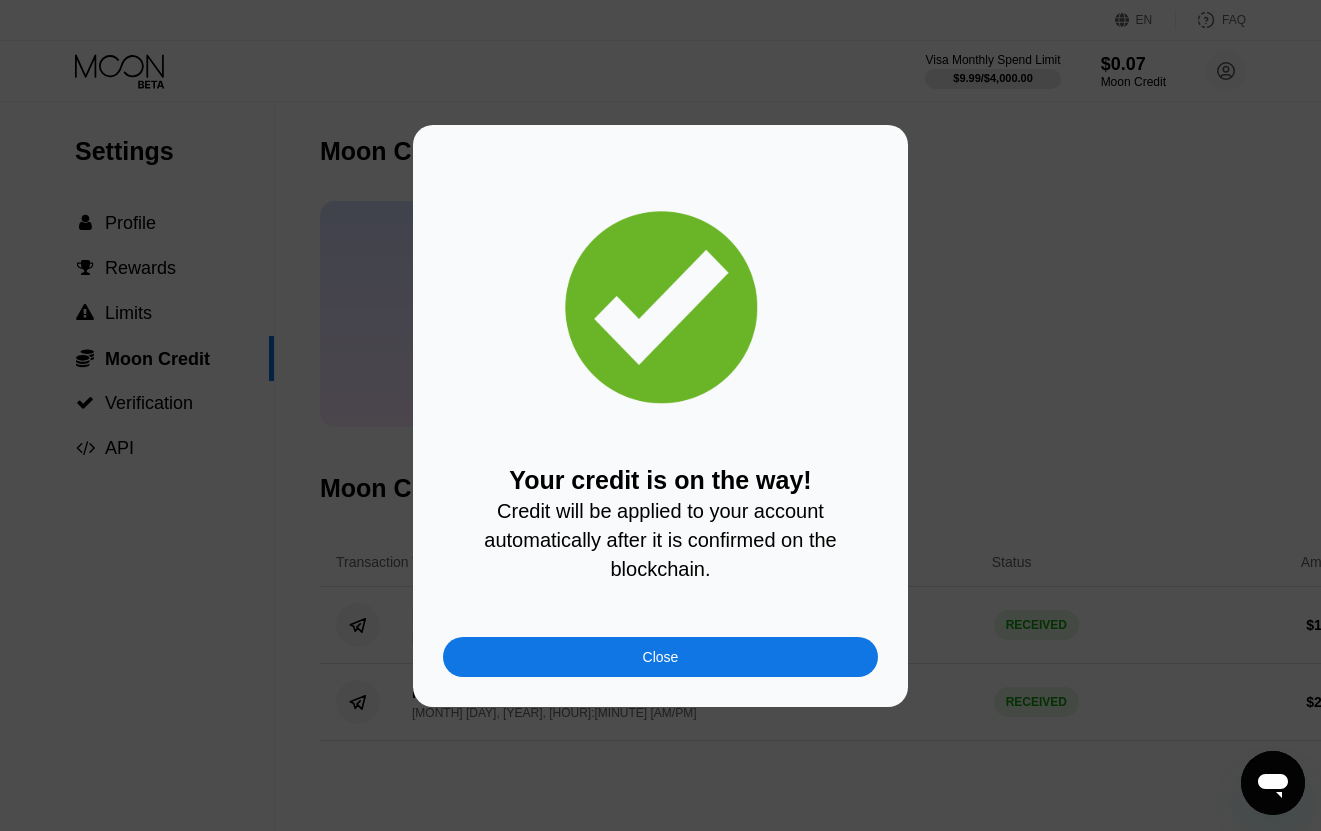 click on "Close" at bounding box center [660, 657] 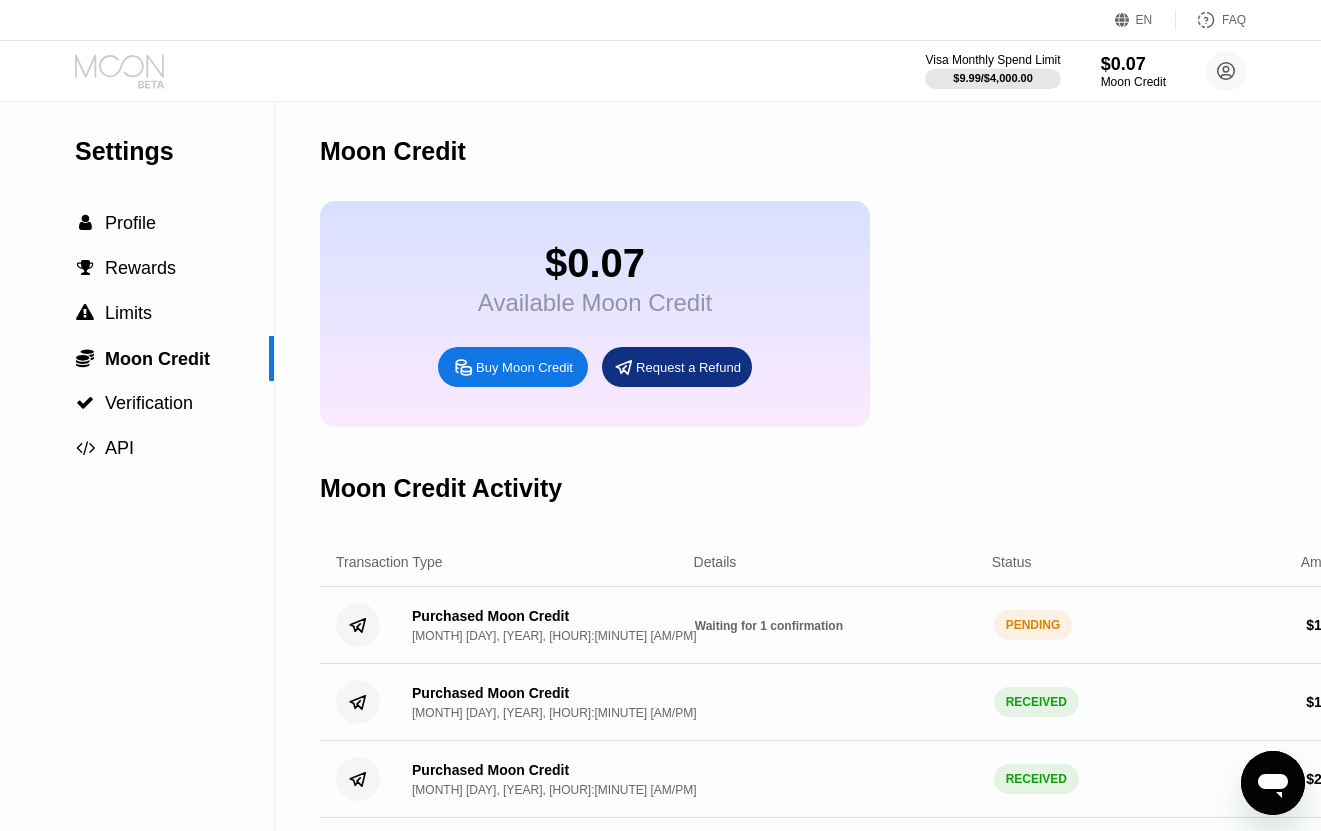 click 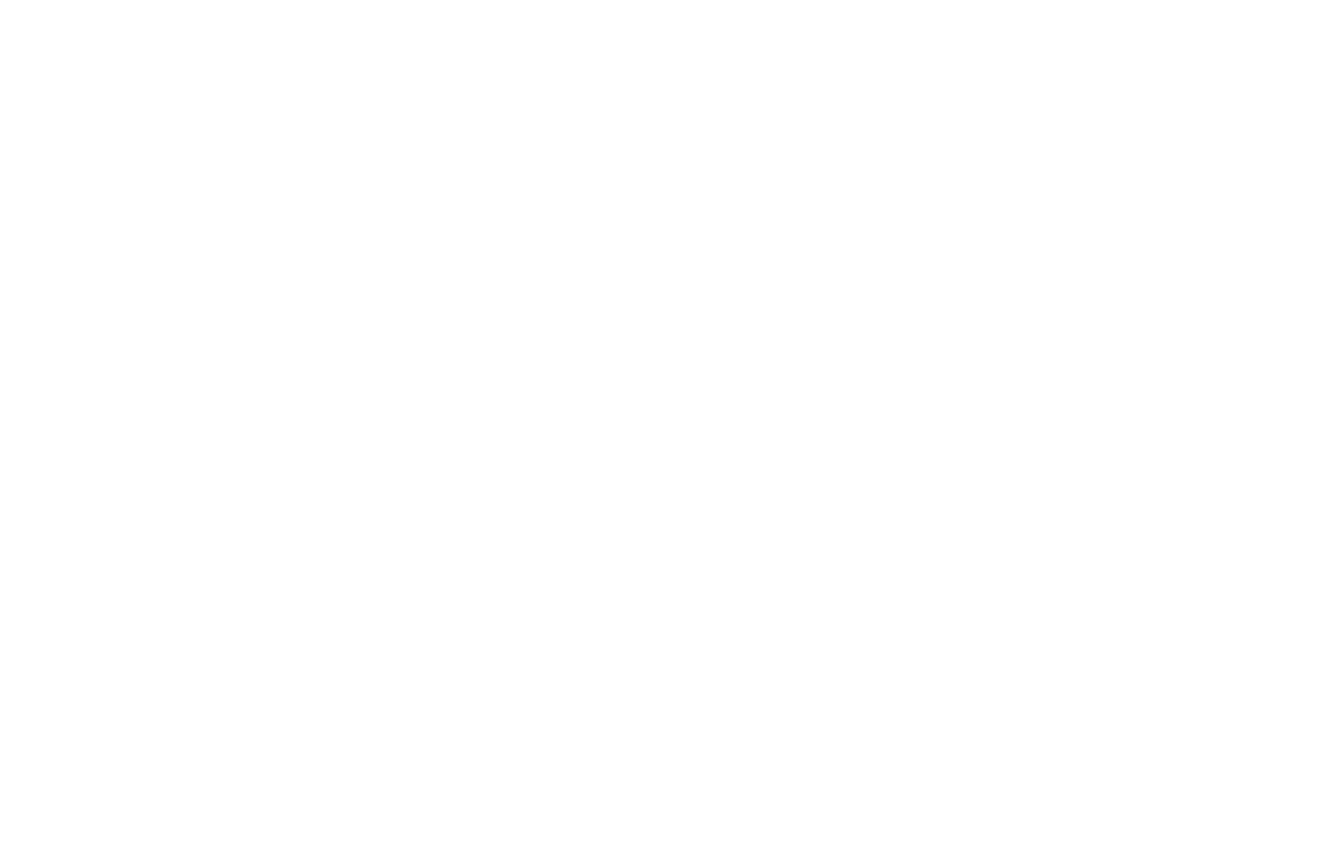 scroll, scrollTop: 0, scrollLeft: 0, axis: both 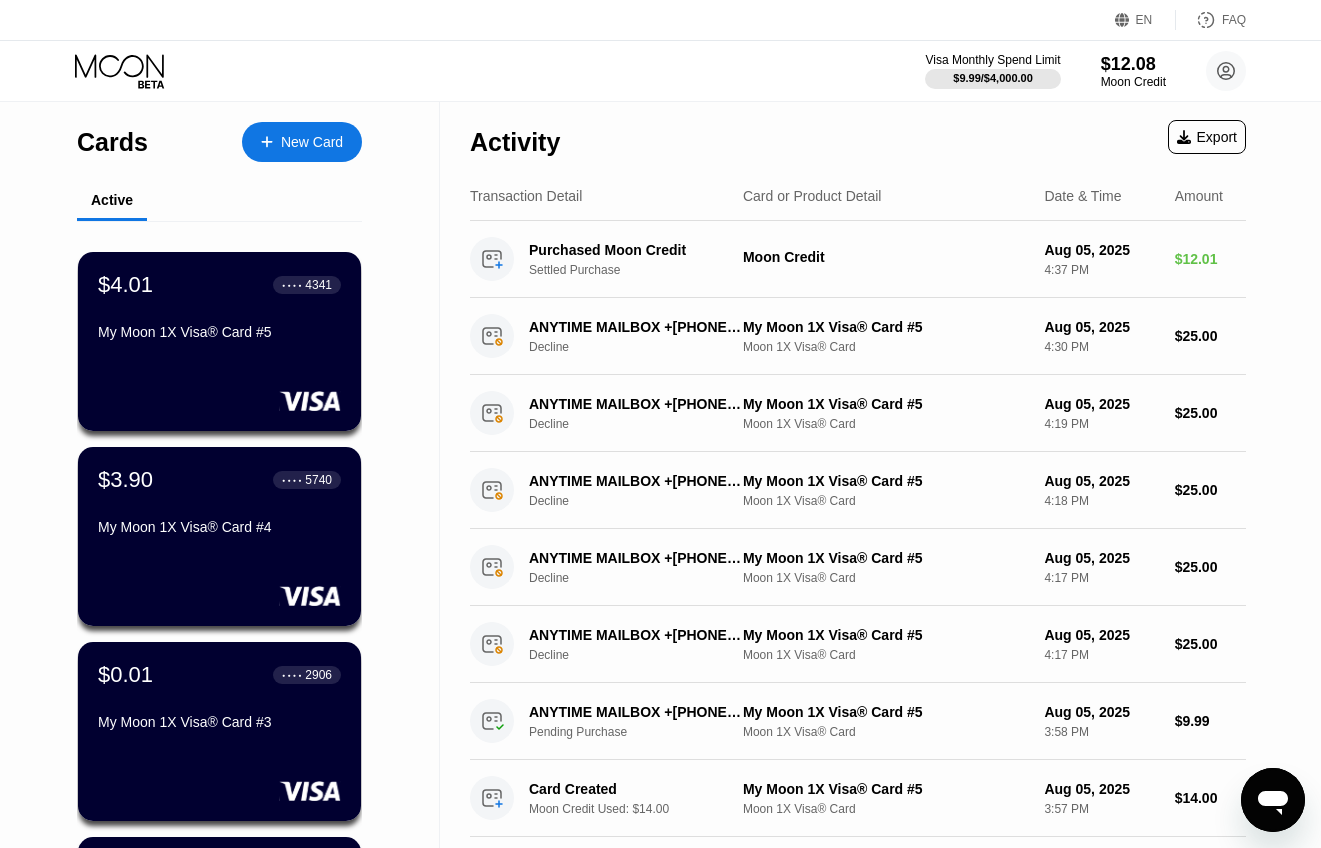 click on "New Card" at bounding box center [312, 142] 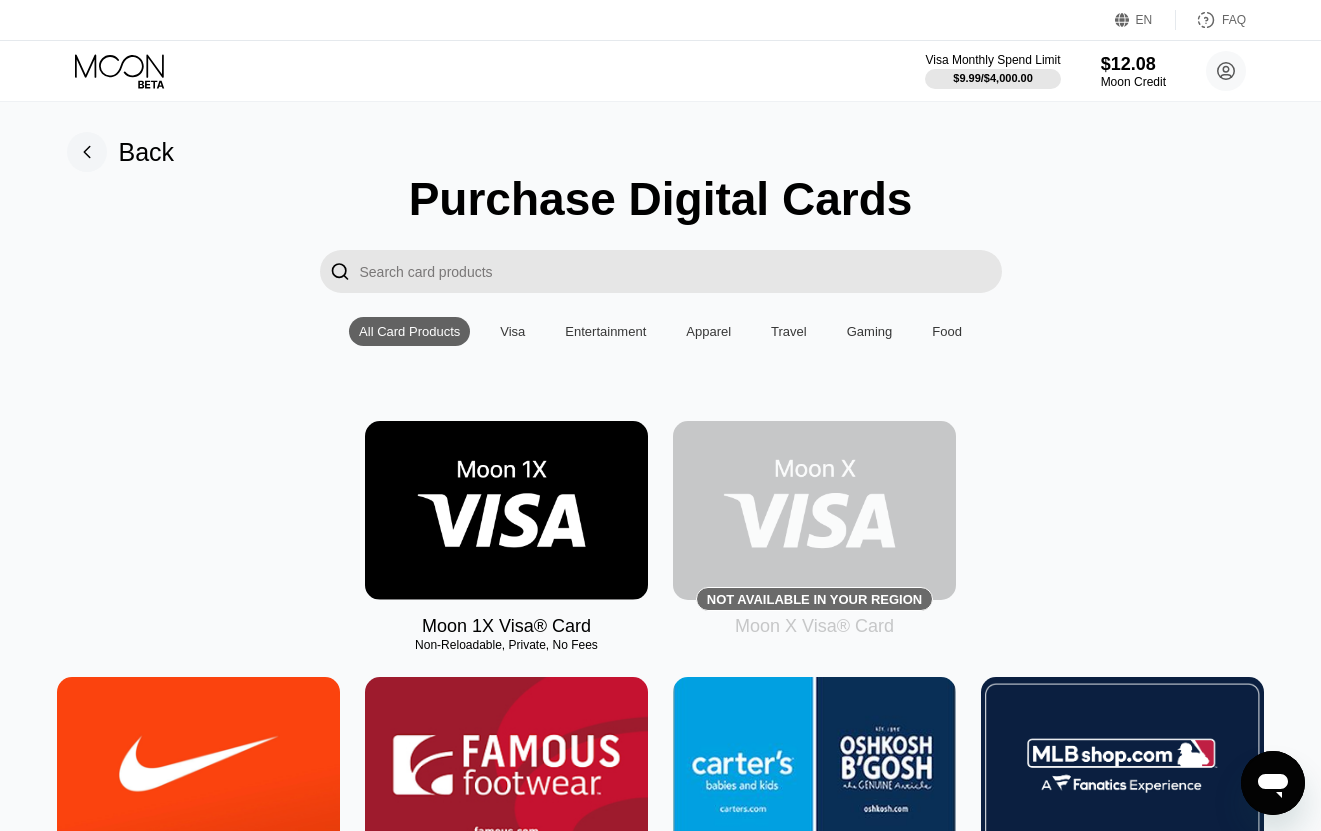 click at bounding box center (506, 510) 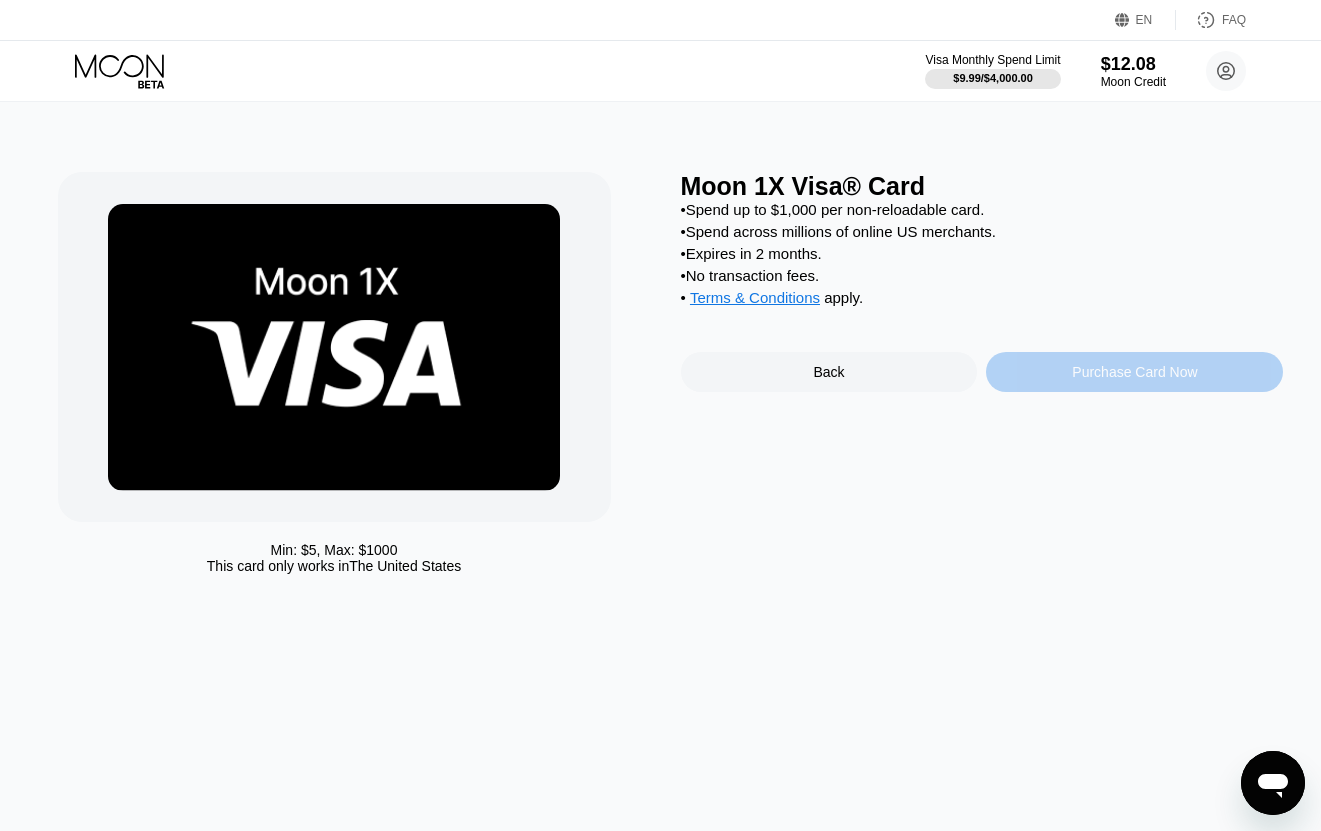 click on "Purchase Card Now" at bounding box center [1134, 372] 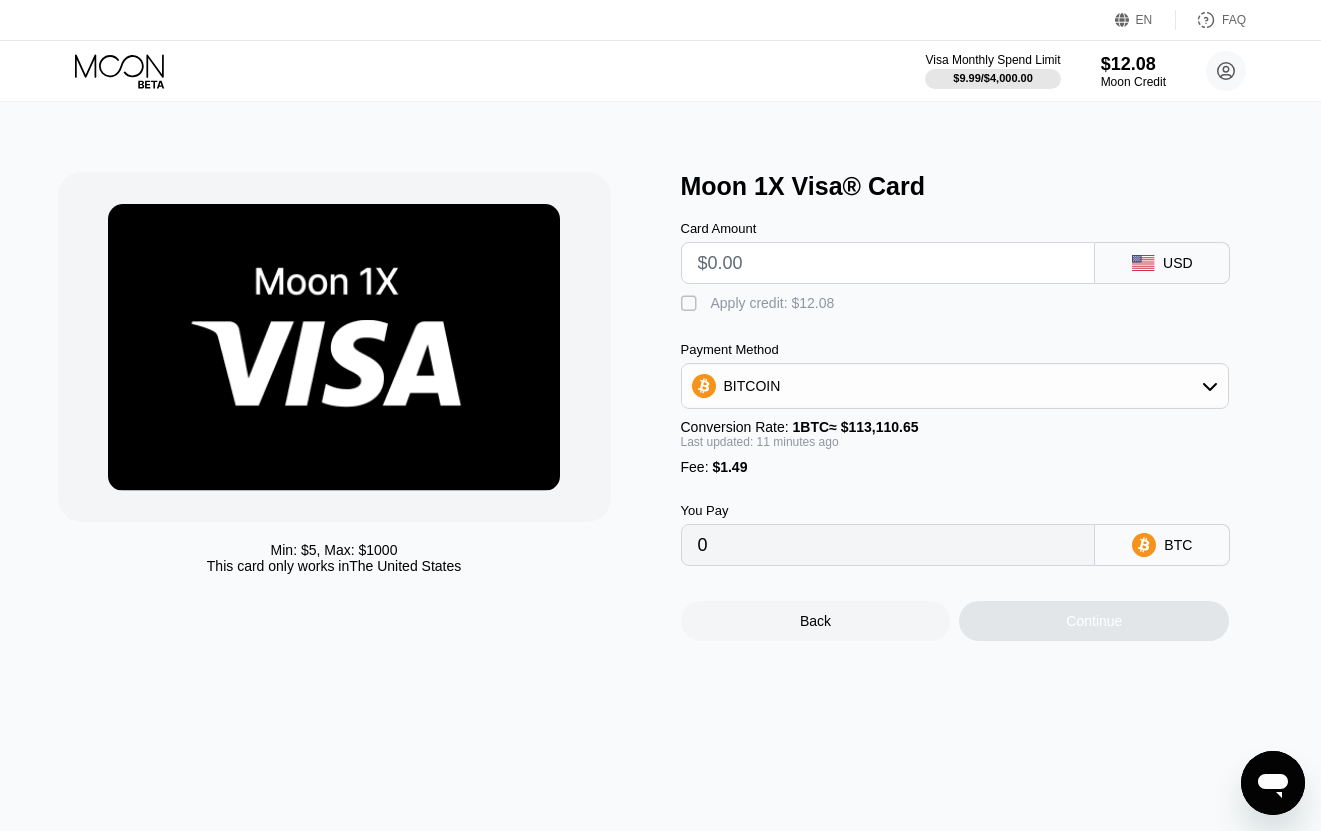 click at bounding box center [888, 263] 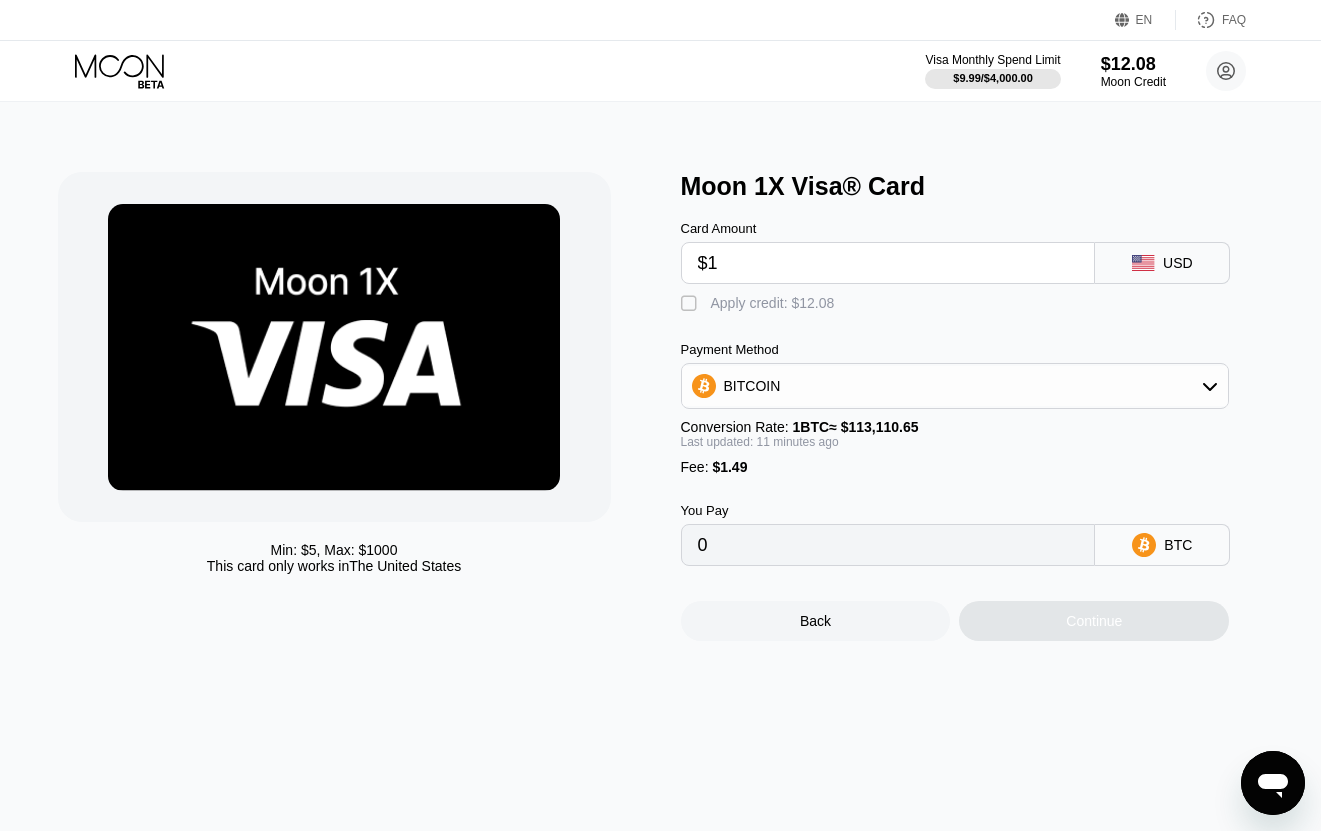 type on "0.00002202" 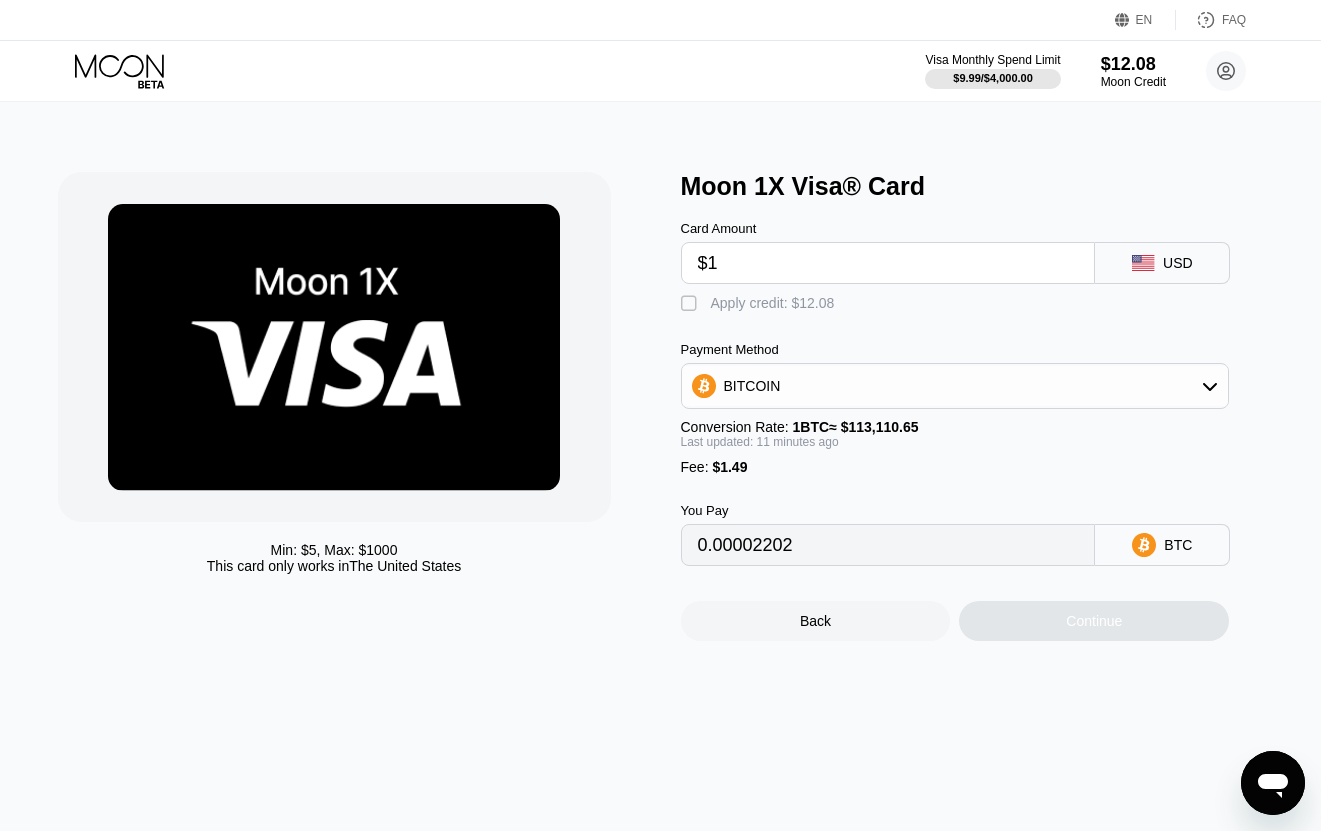 type on "$11" 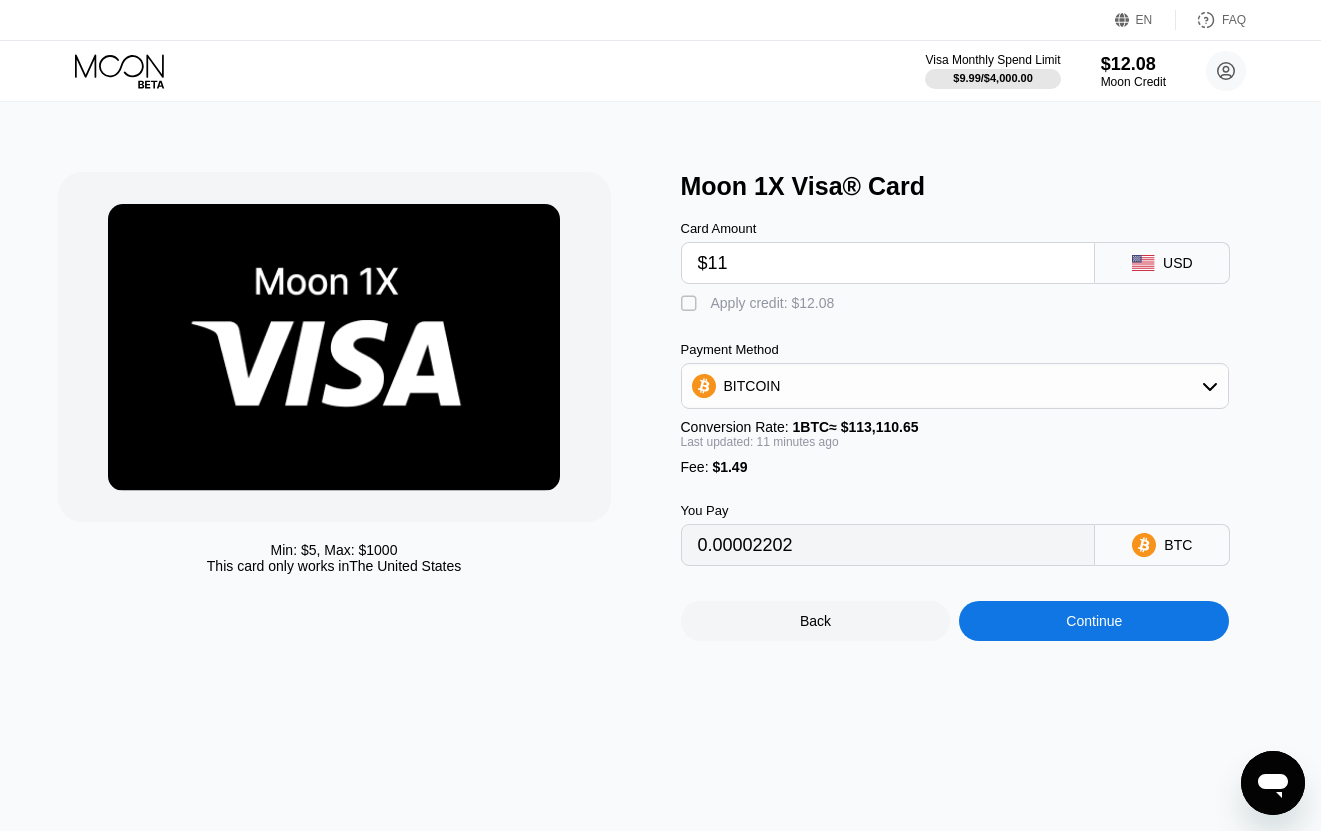 type on "0.00011044" 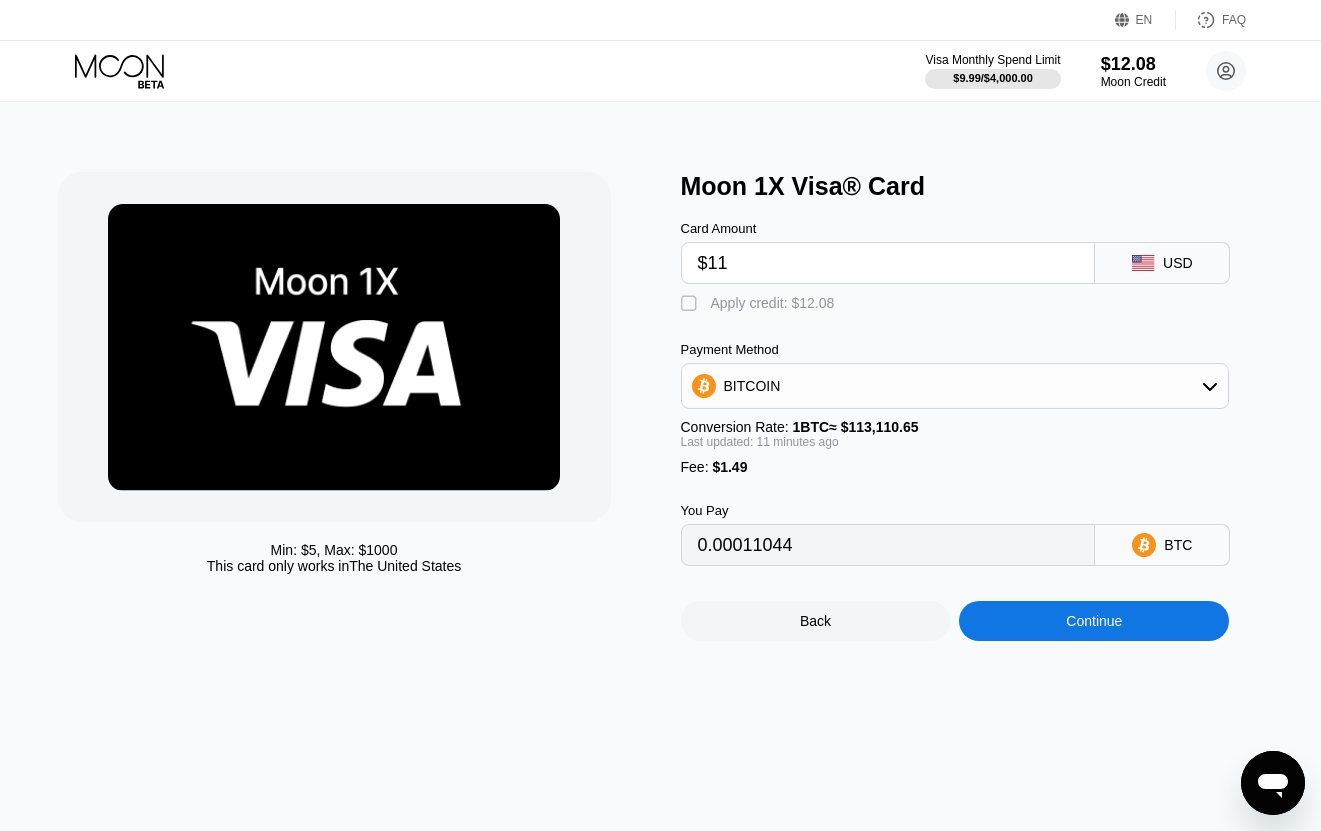 type on "$11" 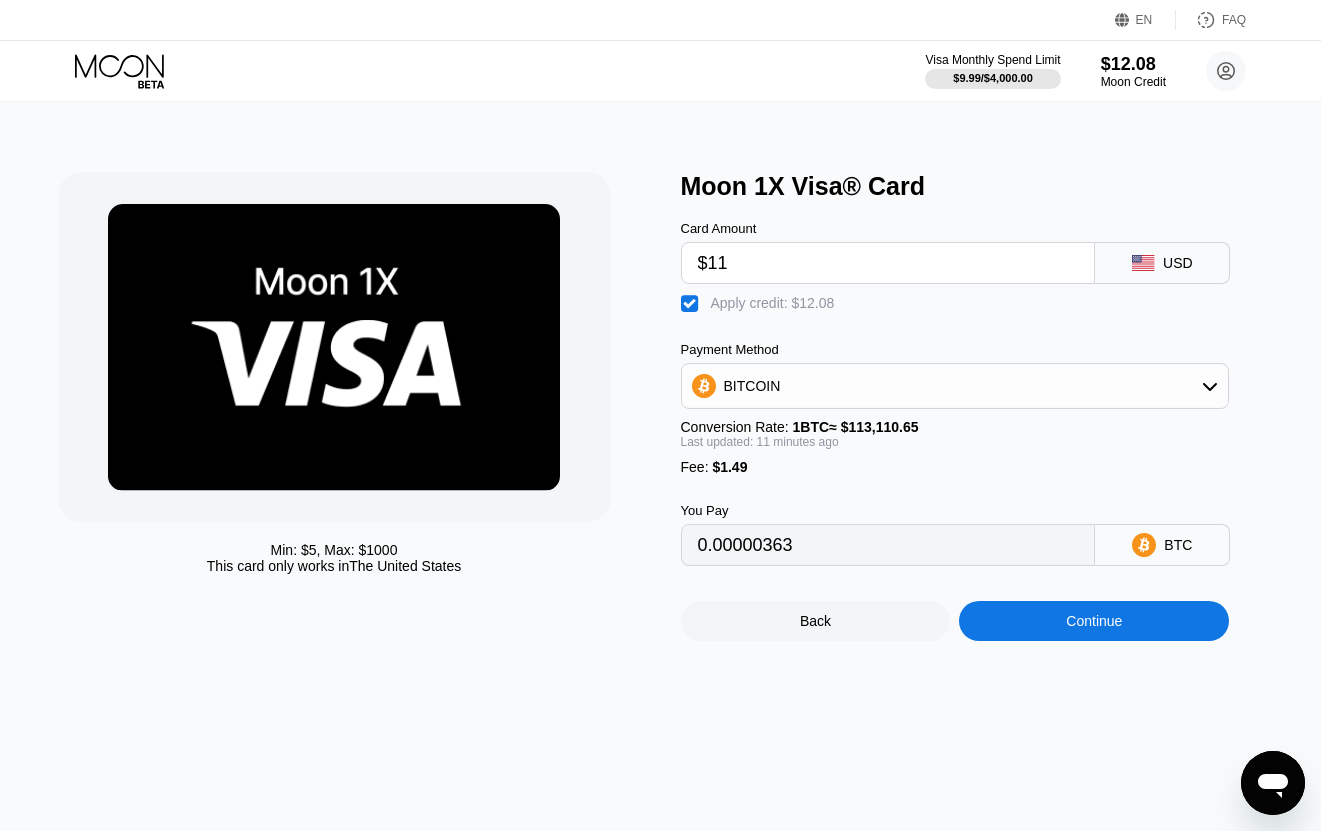 drag, startPoint x: 733, startPoint y: 269, endPoint x: 718, endPoint y: 269, distance: 15 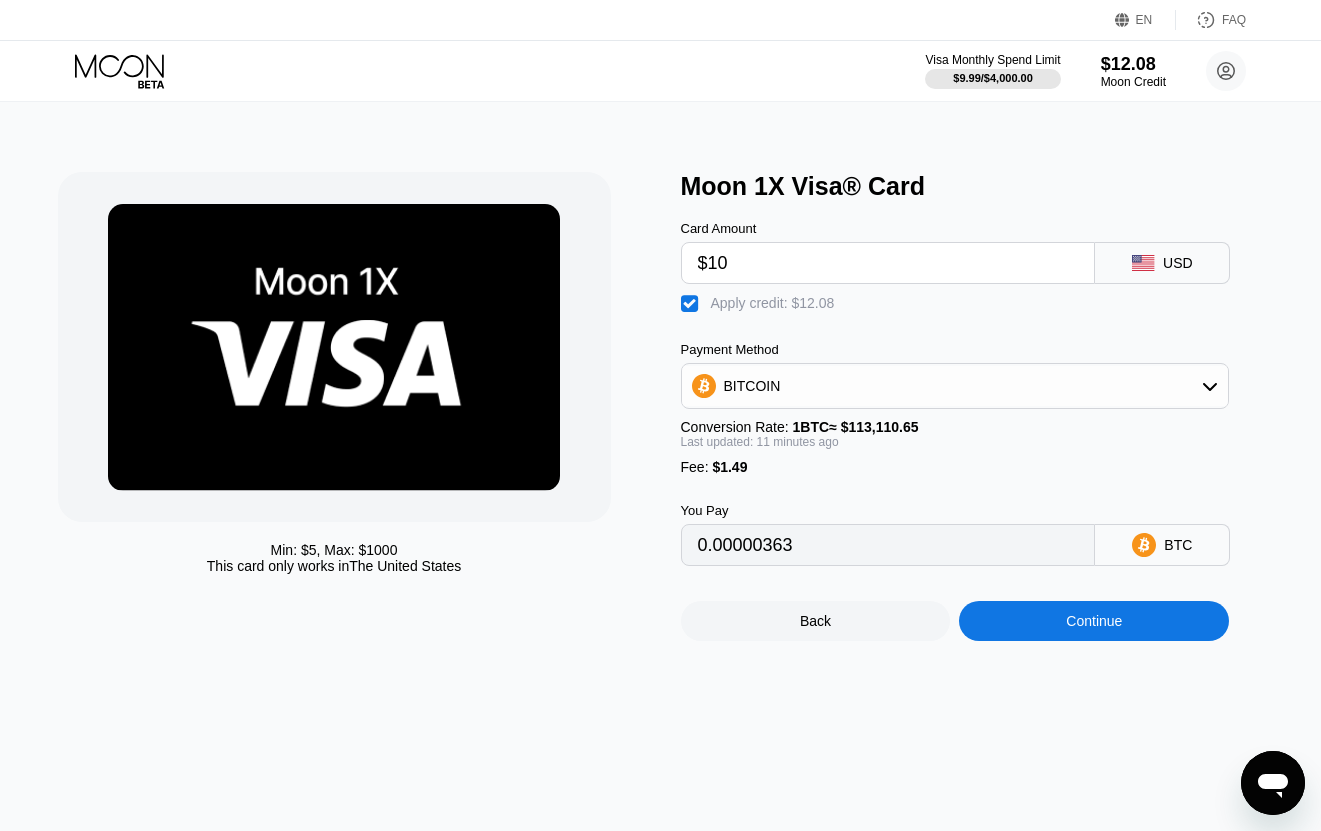 type on "0" 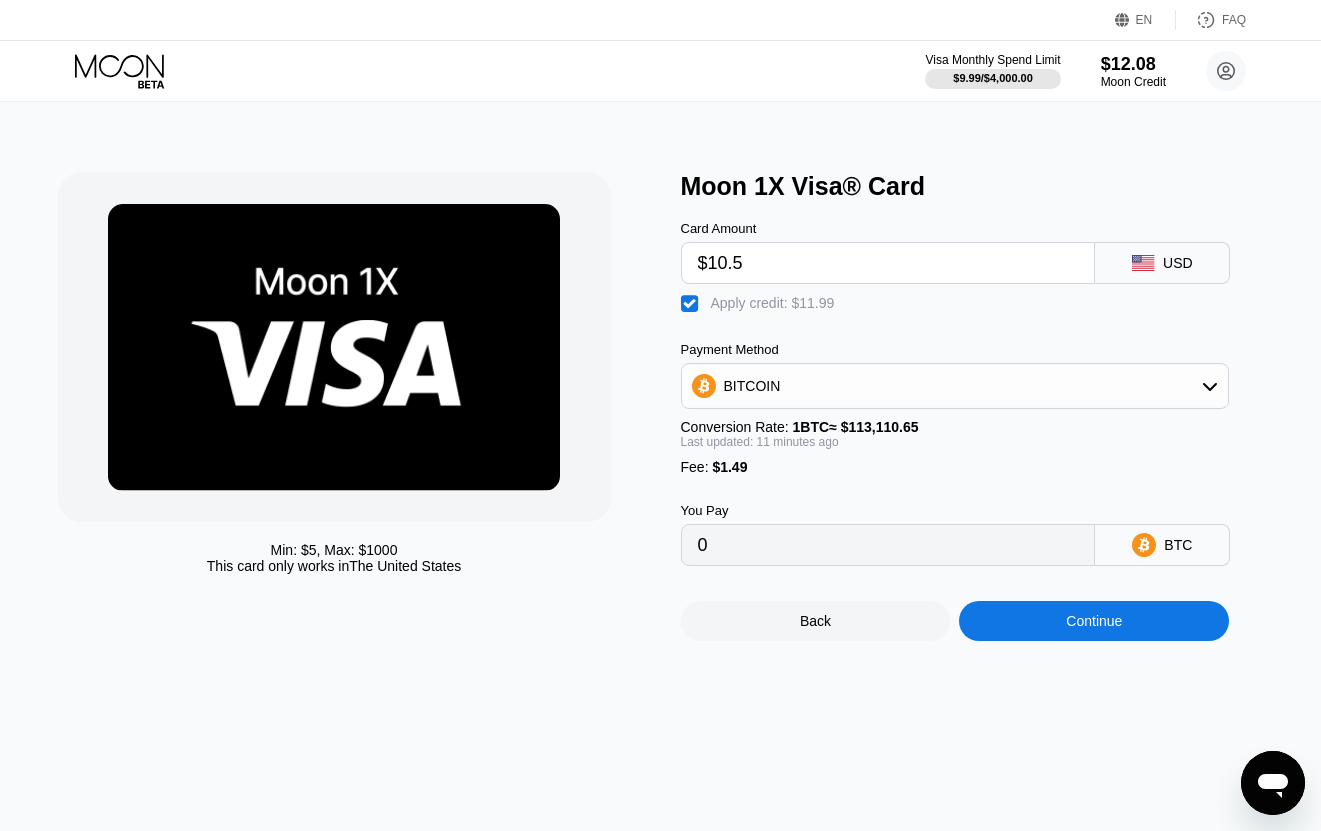 type on "$10.5" 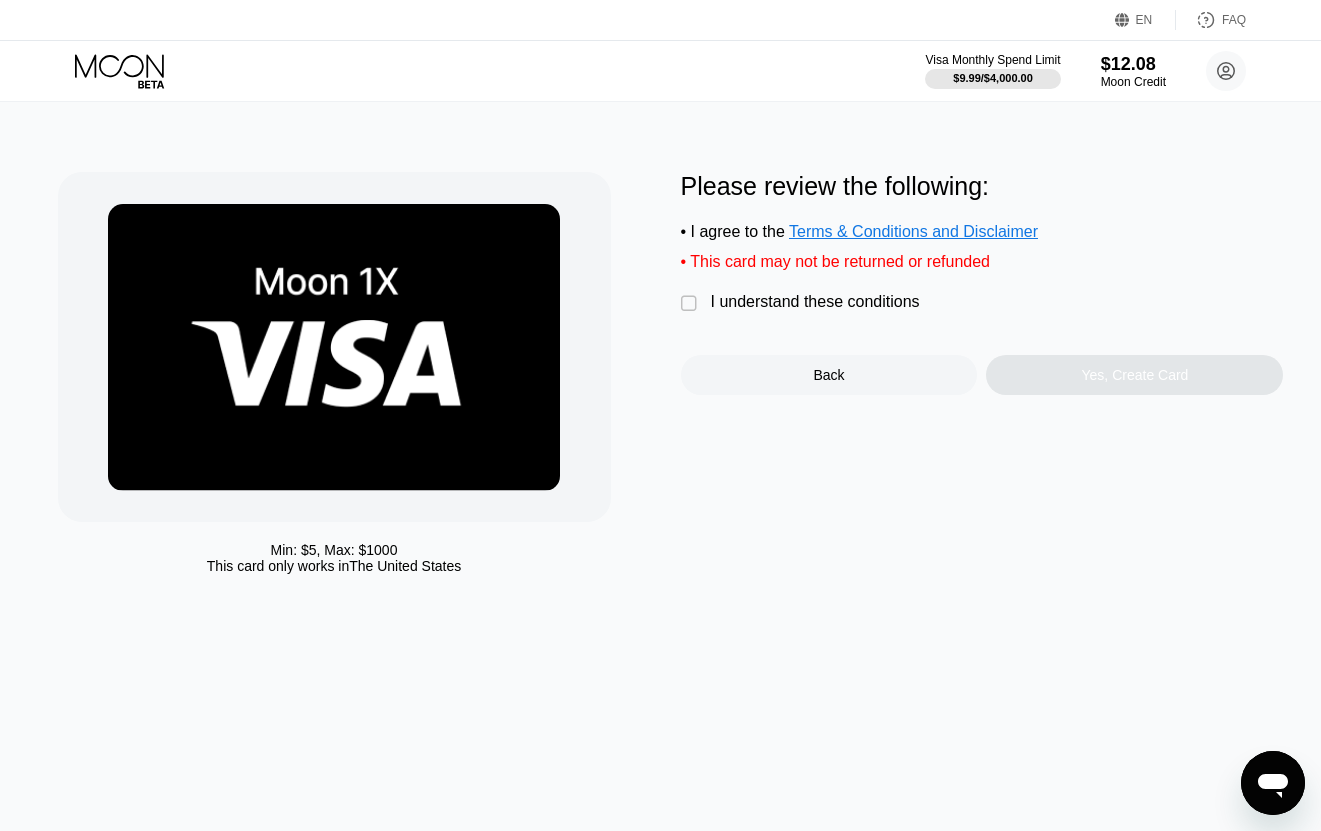 click on "I understand these conditions" at bounding box center [815, 302] 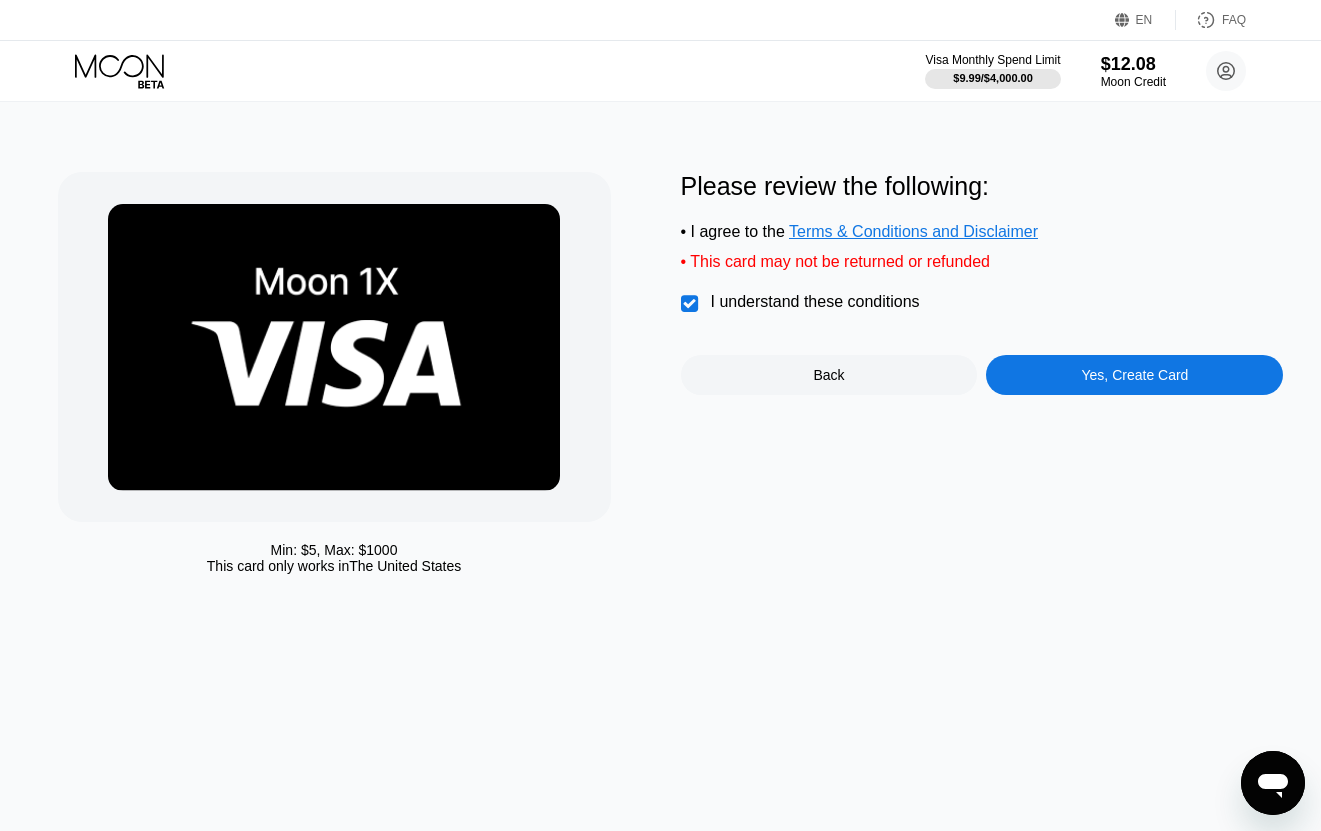 click on "Yes, Create Card" at bounding box center [1135, 375] 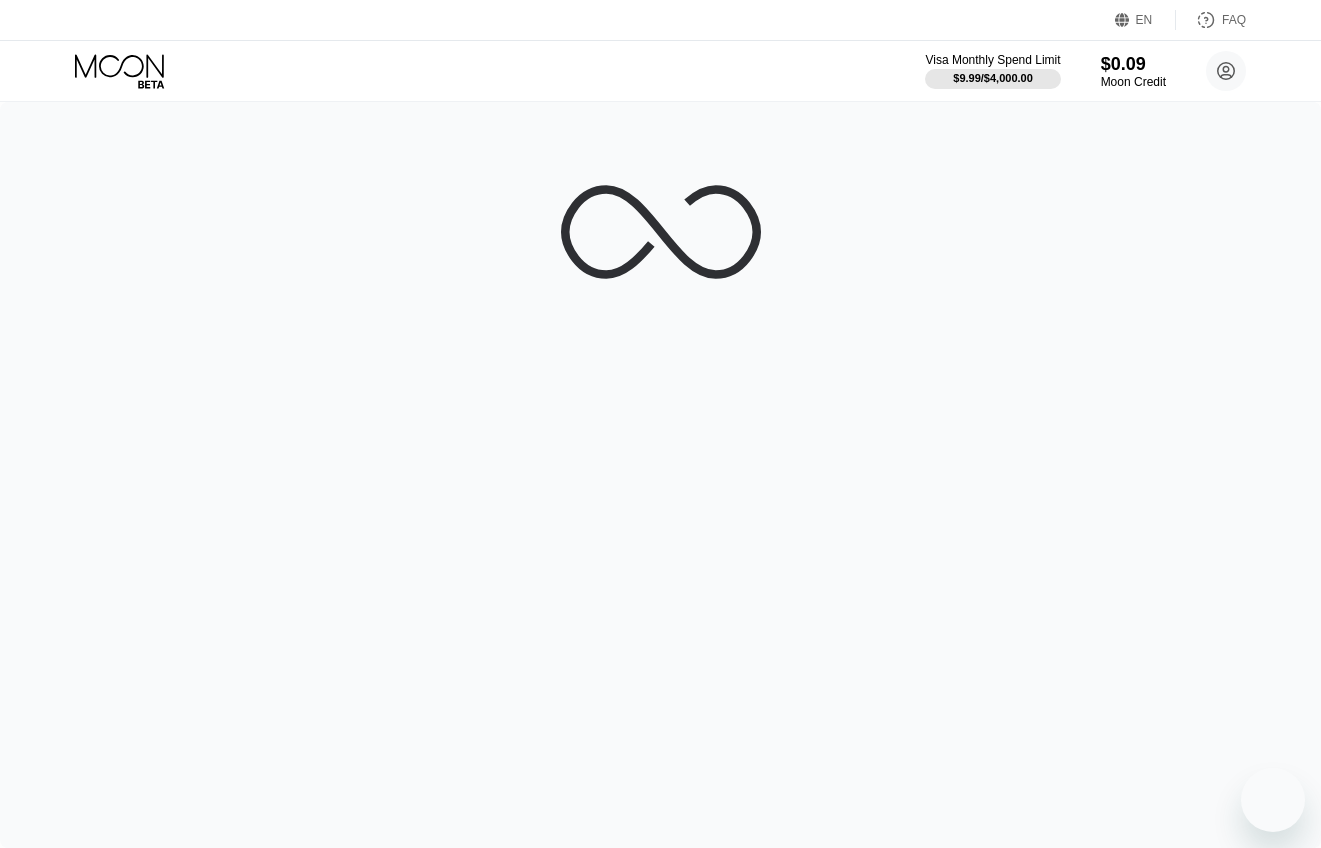 scroll, scrollTop: 0, scrollLeft: 0, axis: both 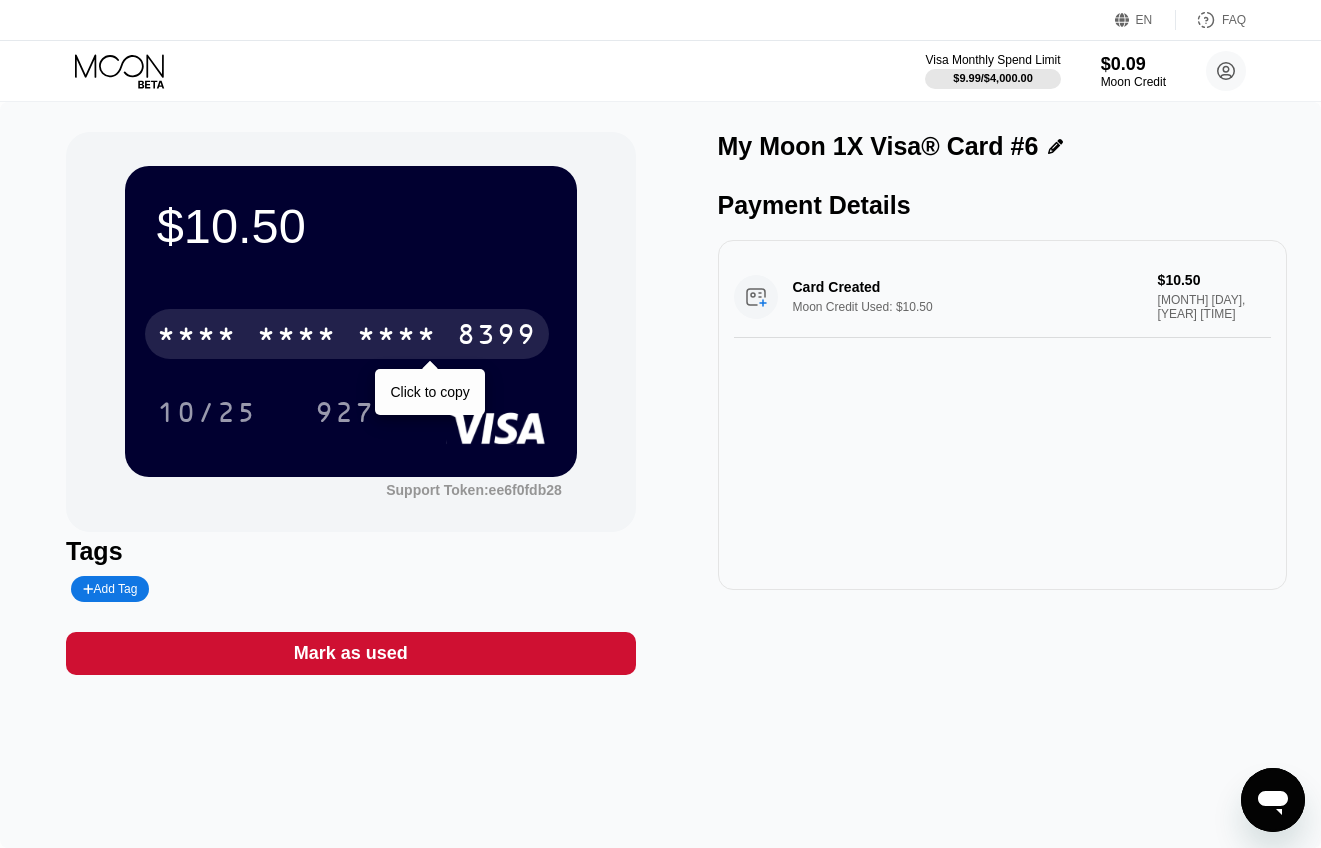click on "* * * * * * * * * * * * [LAST_FOUR_DIGITS]" at bounding box center [347, 334] 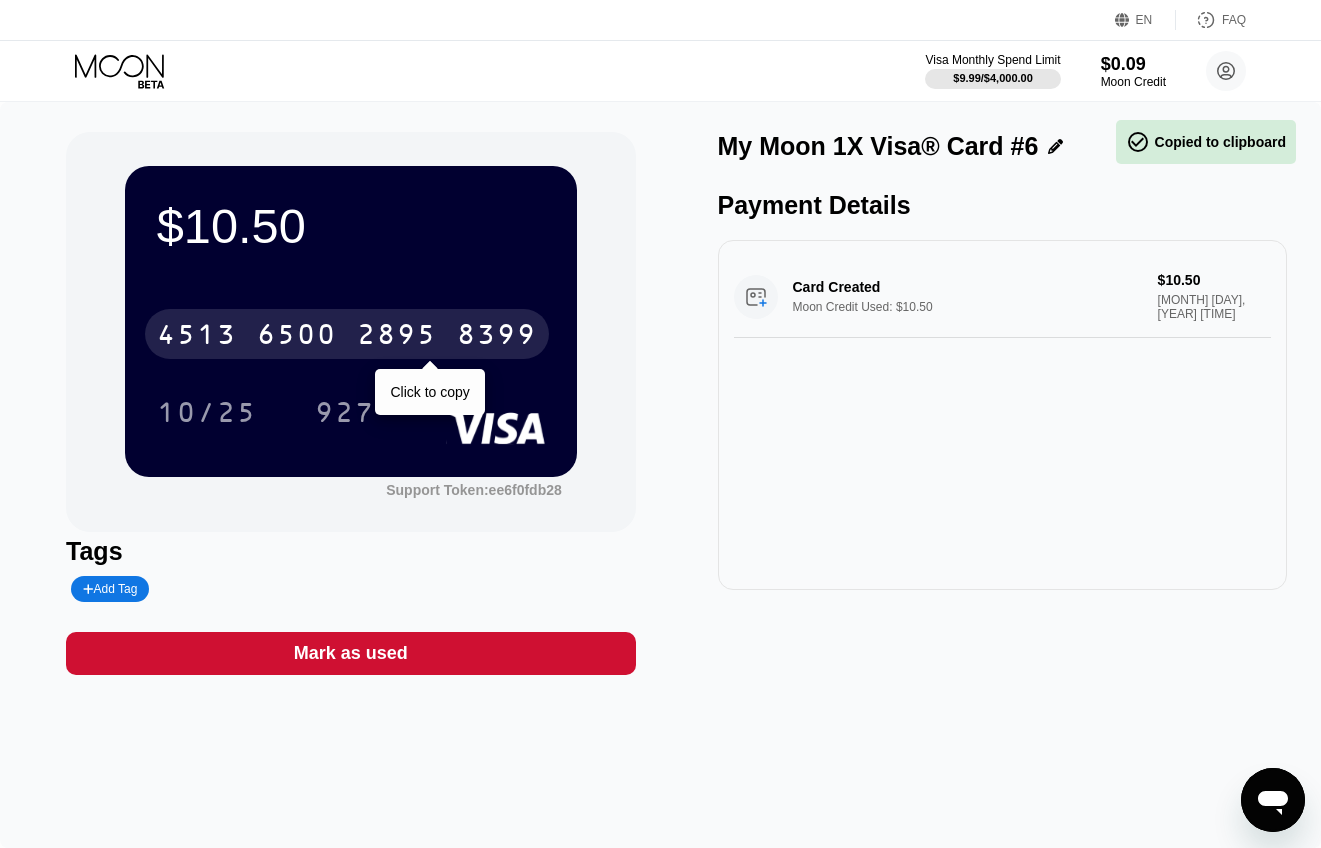 click on "6500" at bounding box center [297, 337] 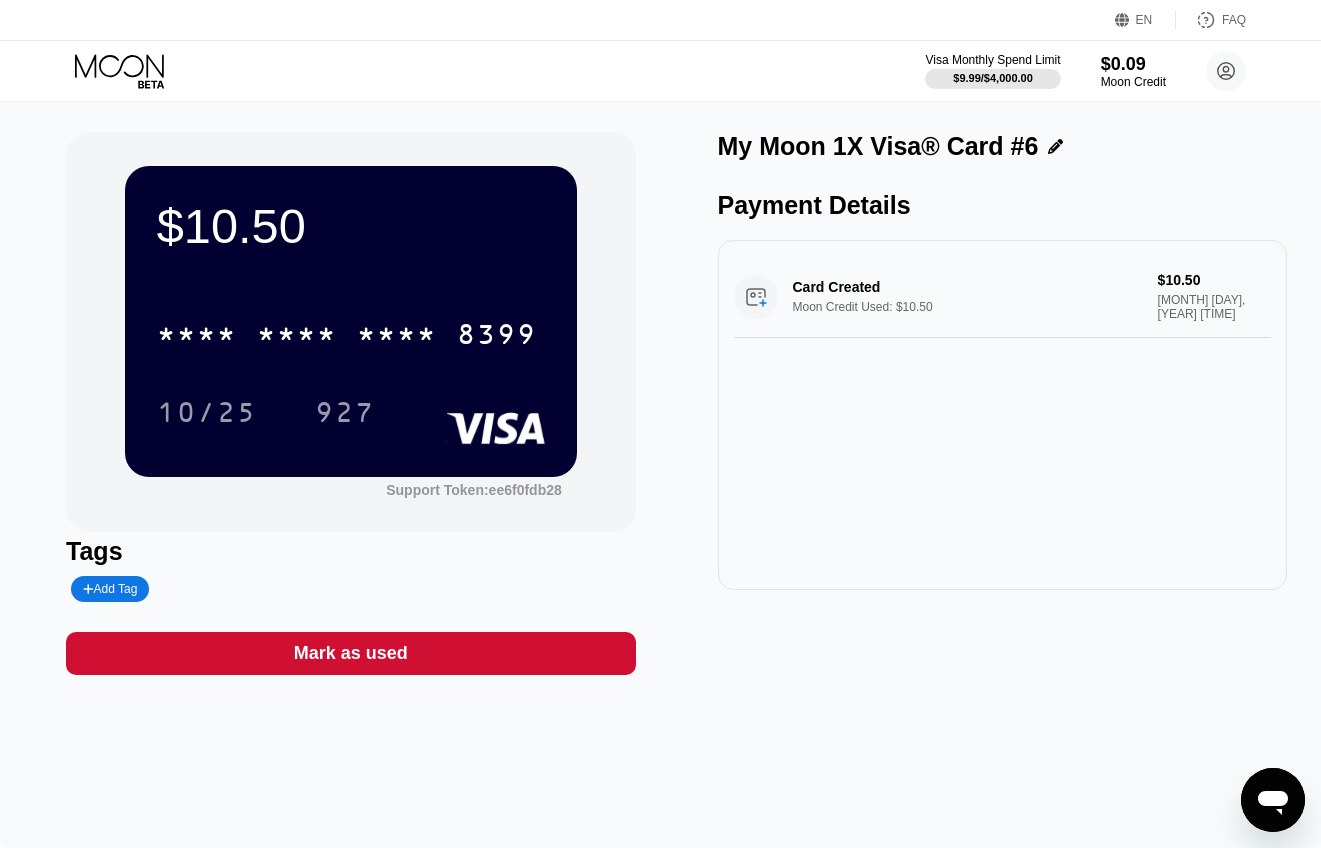 click on "Visa Monthly Spend Limit $9.99 / $4,000.00 $0.09 Moon Credit [FIRST] [LAST] [EMAIL]  Home Settings Support Careers About Us Log out Privacy policy Terms" at bounding box center [660, 71] 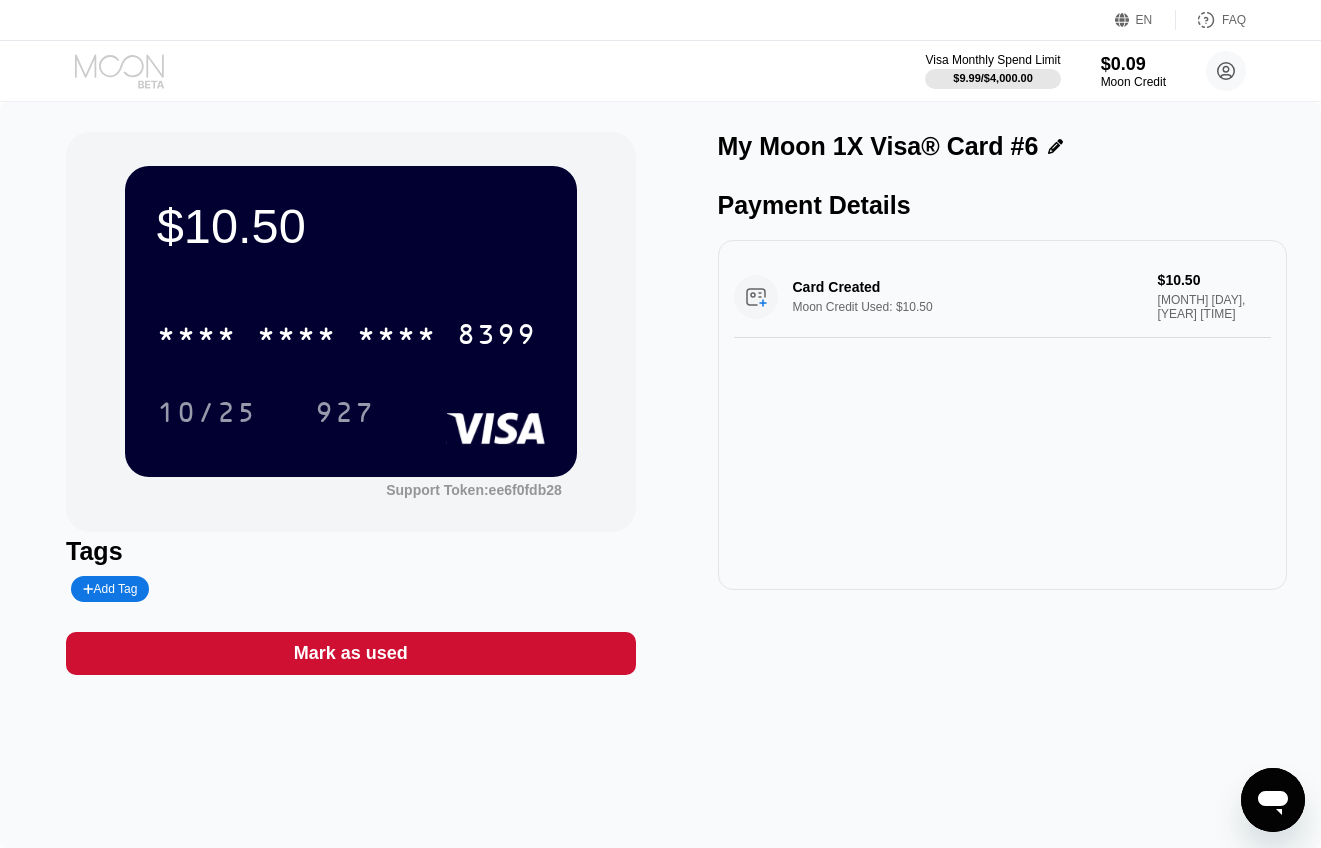 click 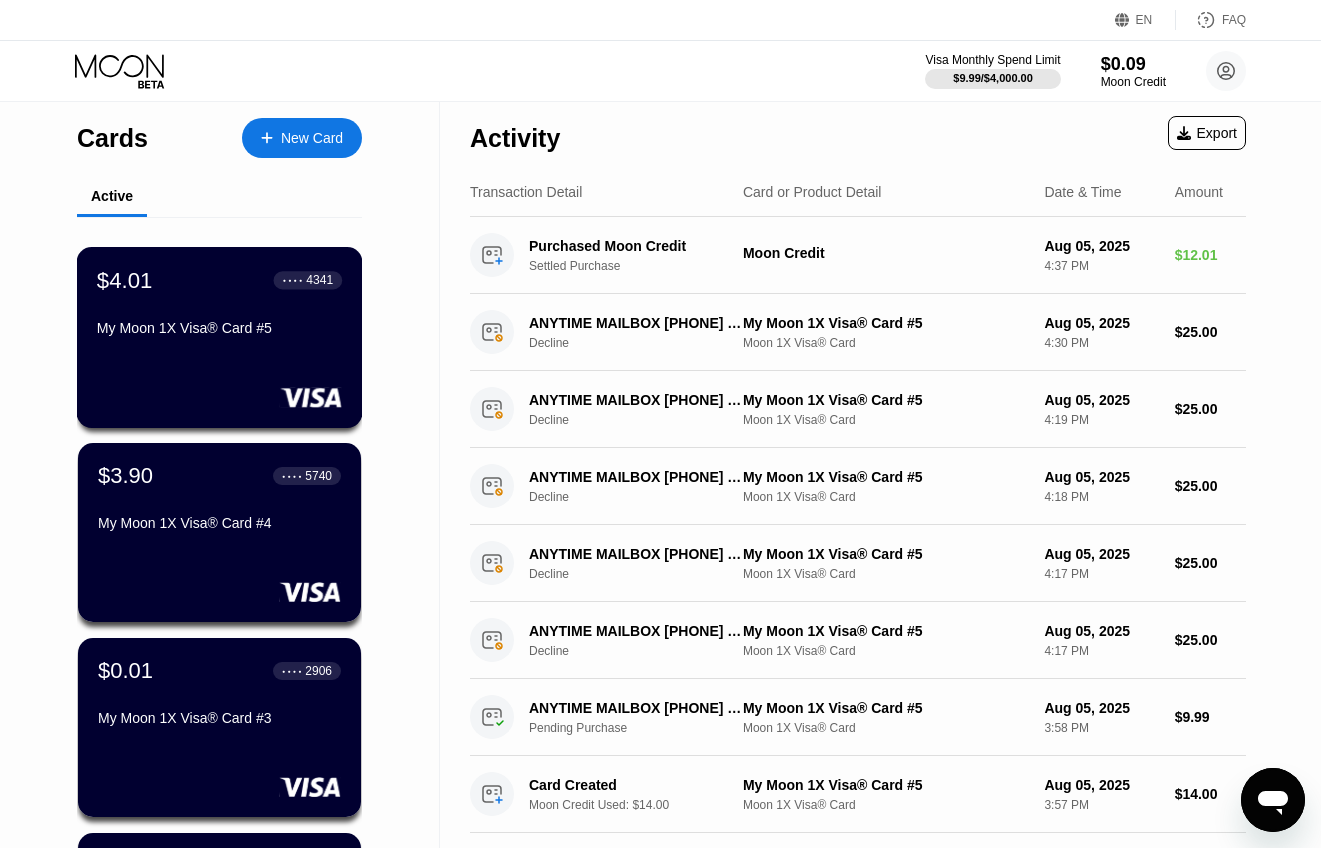 scroll, scrollTop: 0, scrollLeft: 0, axis: both 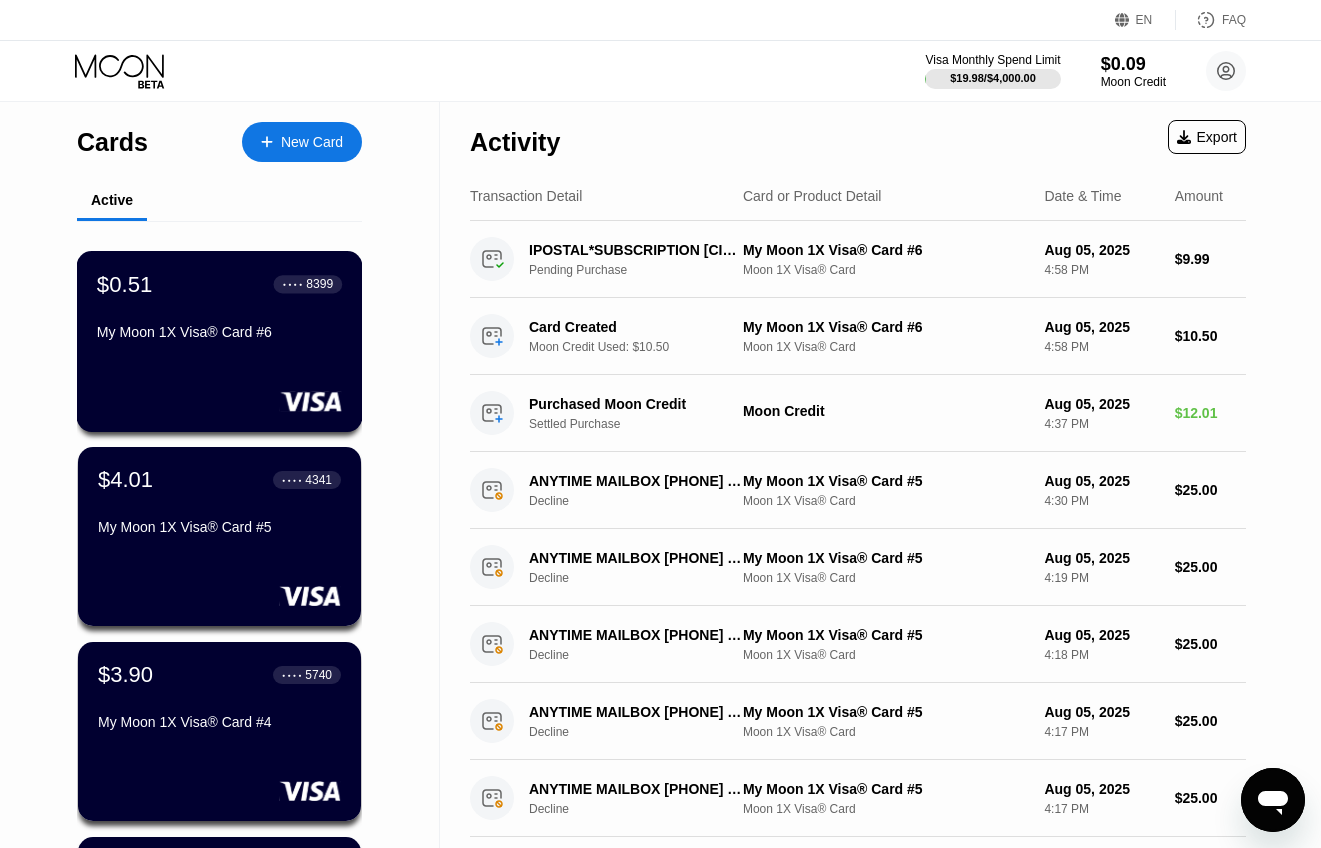 click on "$0.51 ● ● ● ● 8399 My Moon 1X Visa® Card #[CARD]" at bounding box center [220, 341] 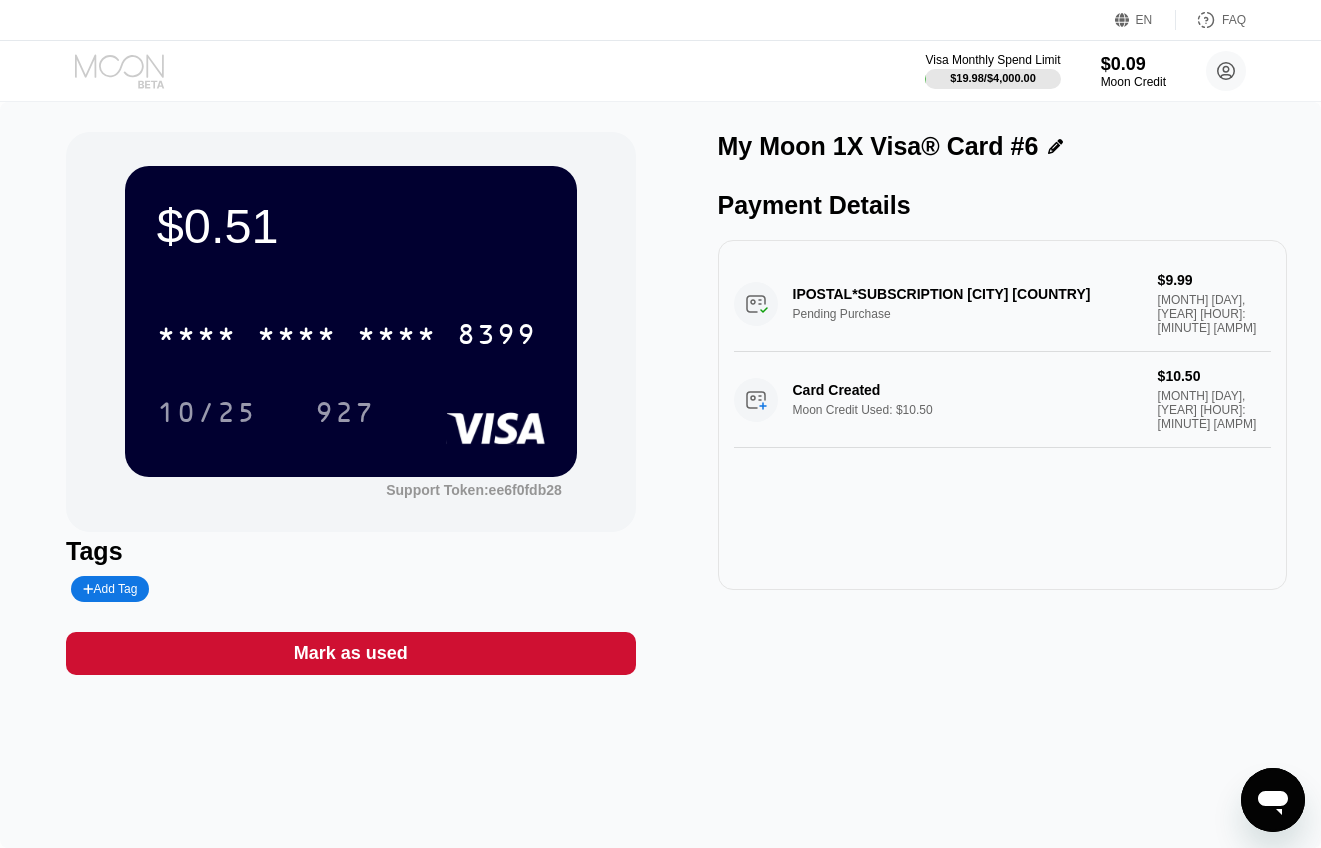 click 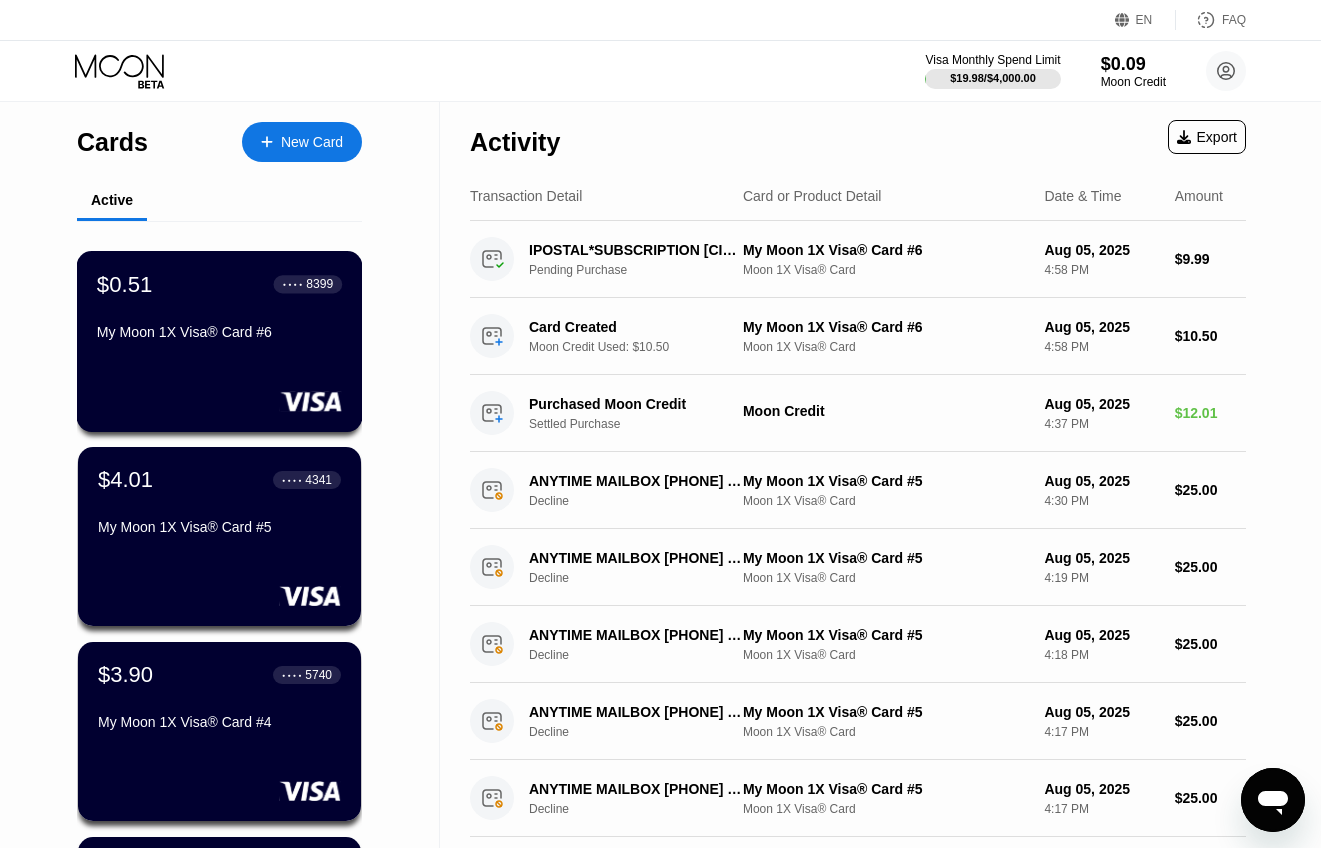 click on "$0.51 ● ● ● ● 8399 My Moon 1X Visa® Card #[CARD]" at bounding box center (219, 309) 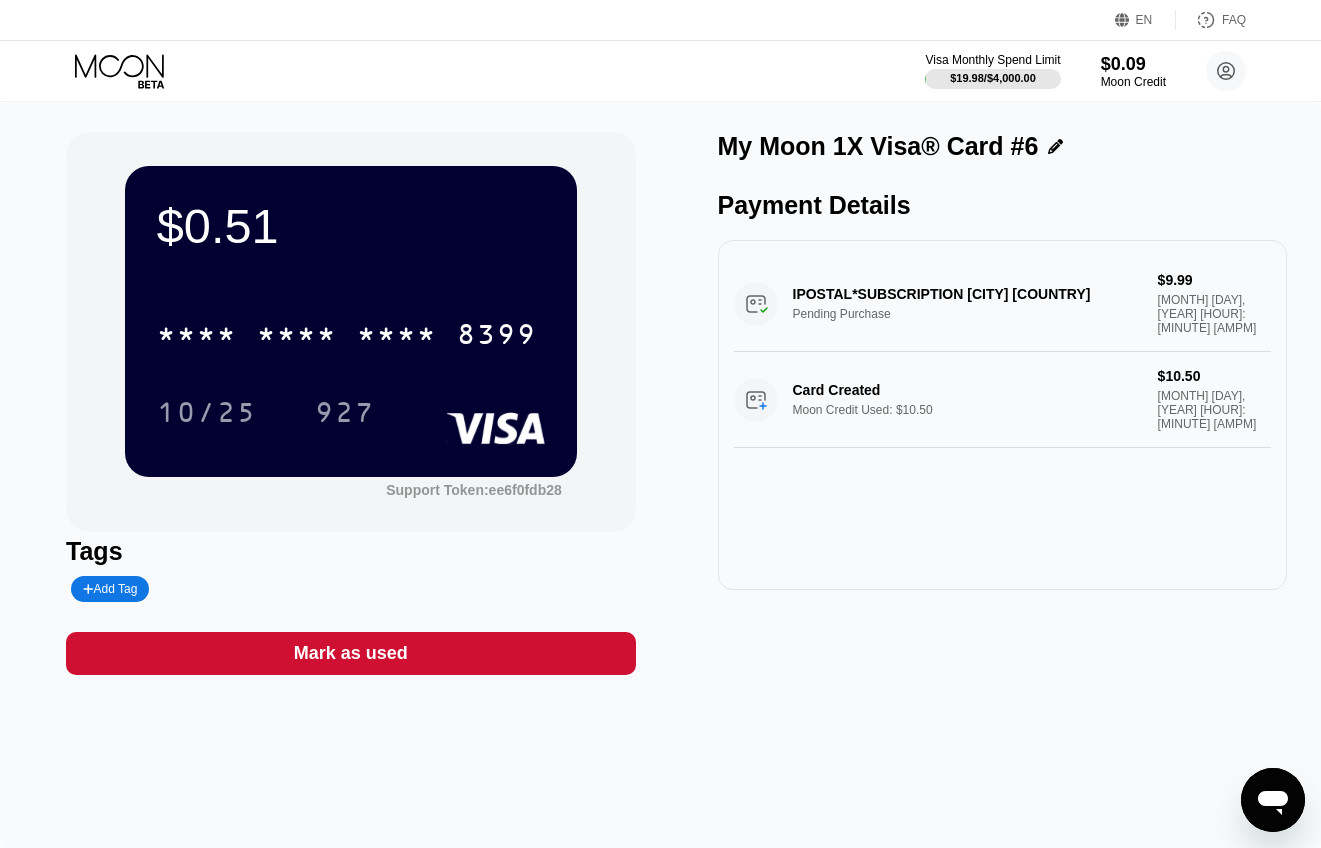 click 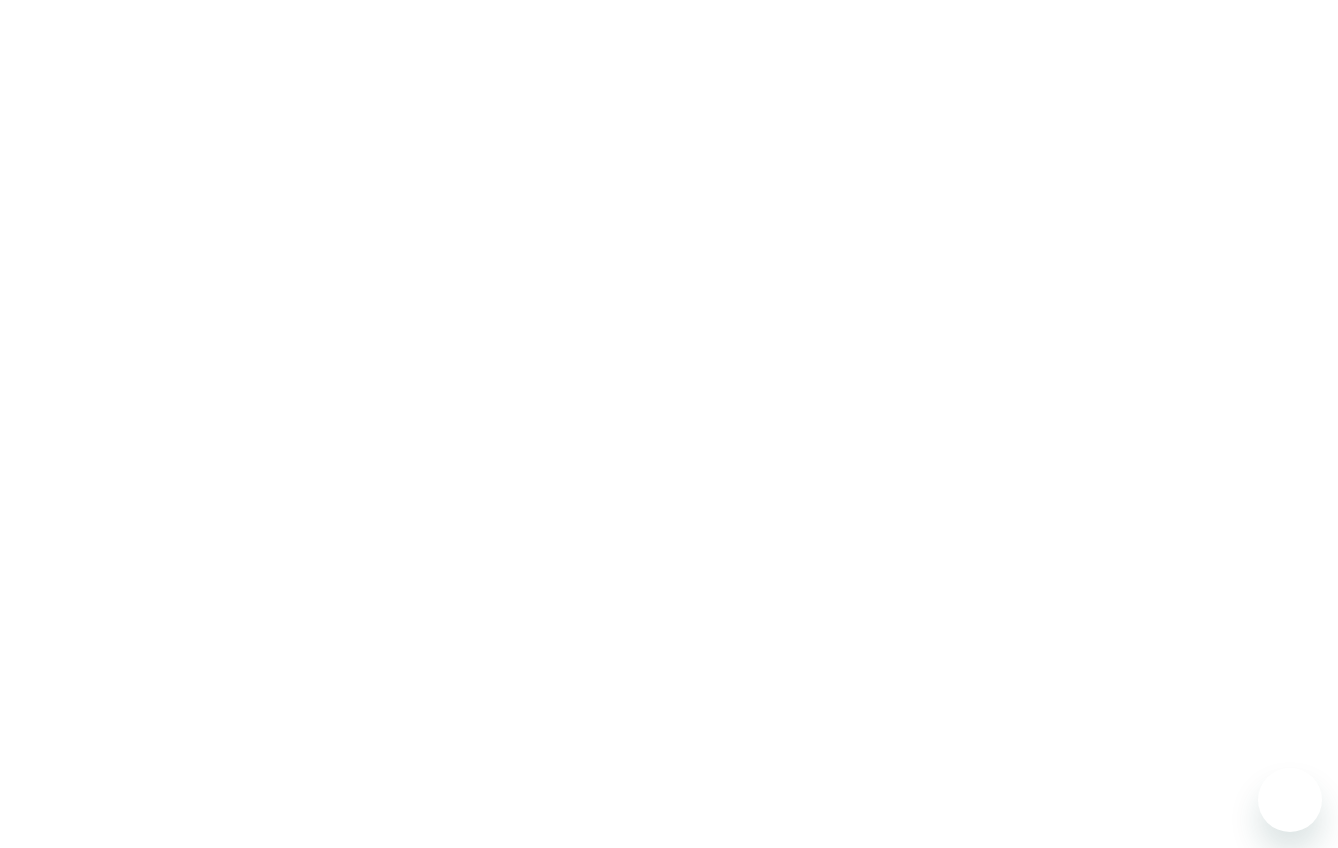 scroll, scrollTop: 0, scrollLeft: 0, axis: both 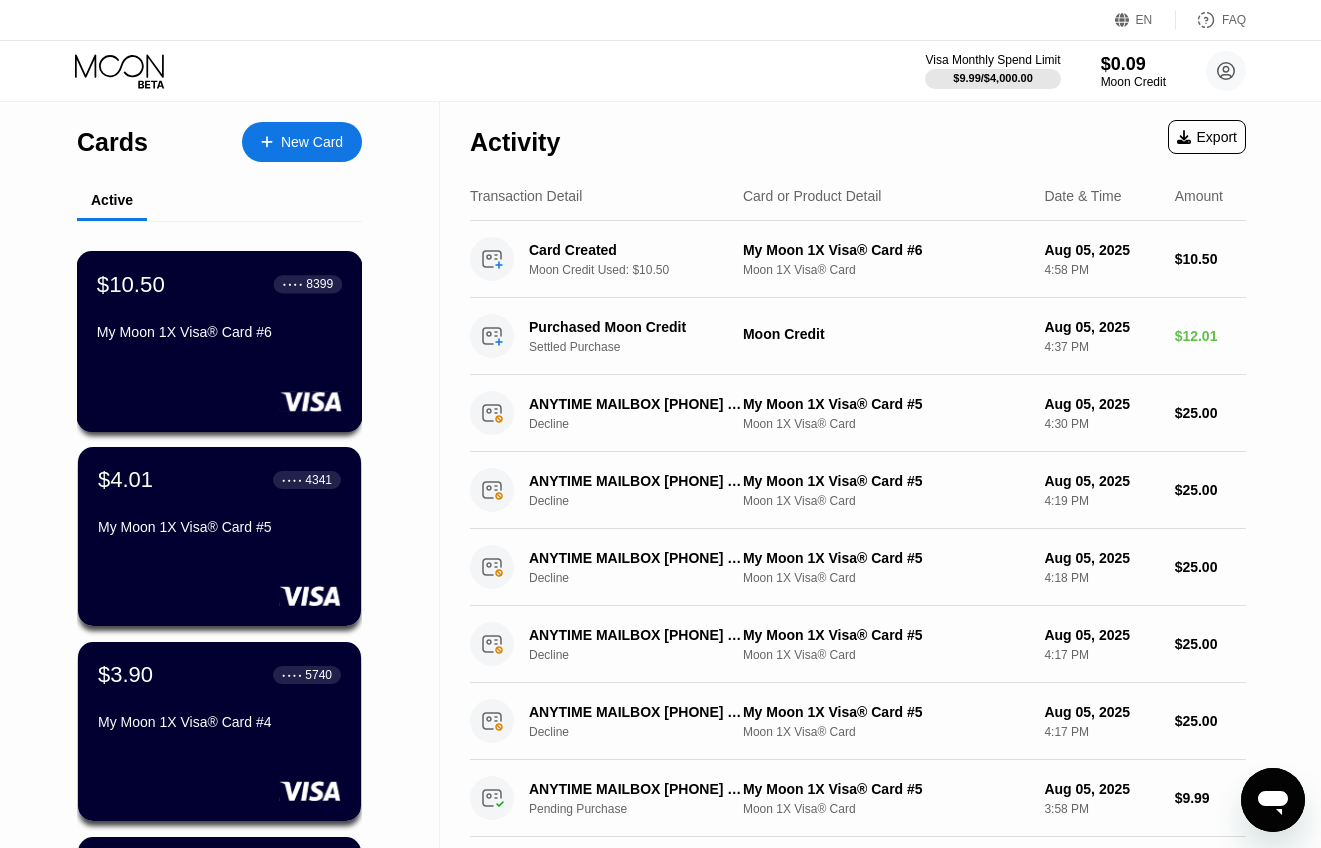 click on "$10.50 ● ● ● ● [CARD] My Moon 1X Visa® Card #6" at bounding box center (219, 309) 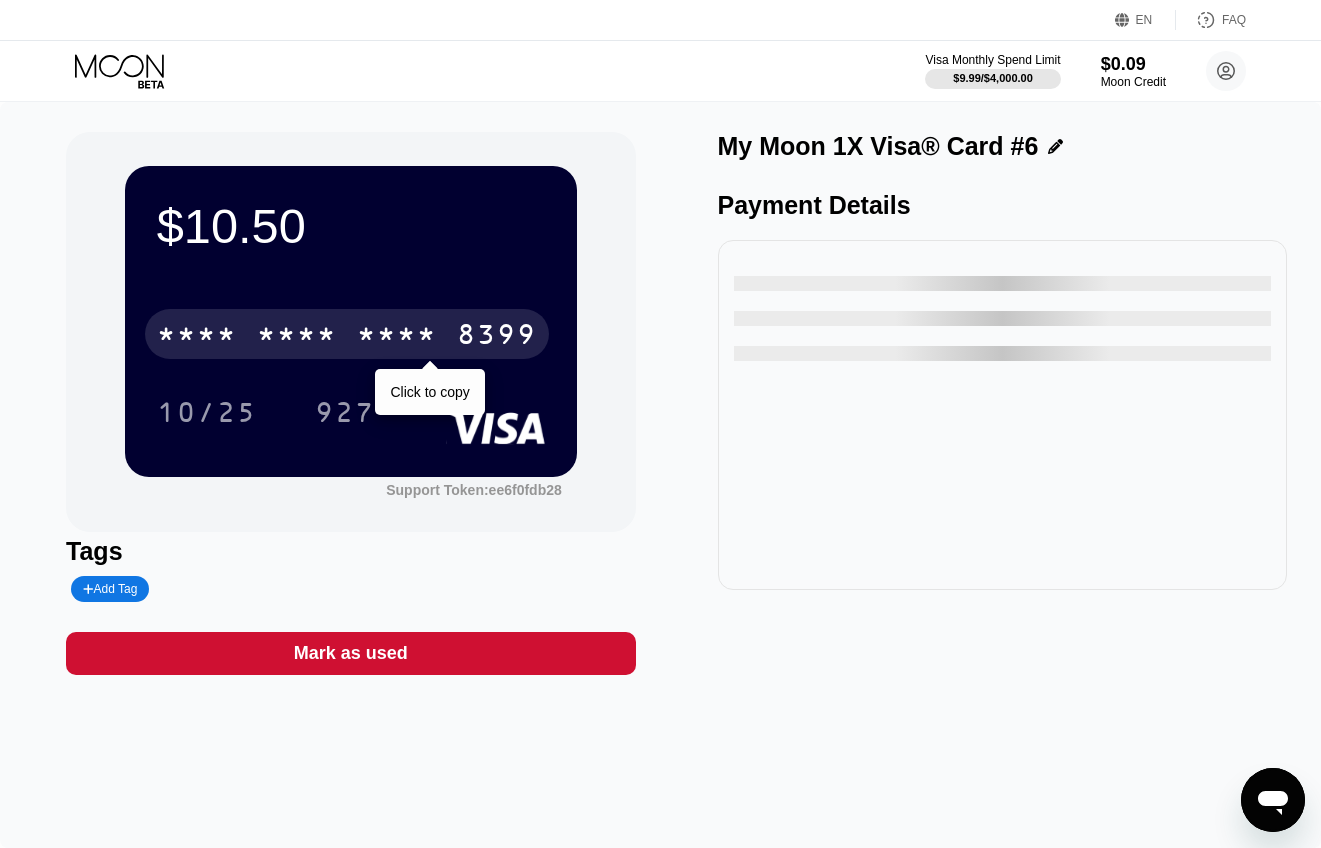 click on "* * * *" at bounding box center (297, 337) 